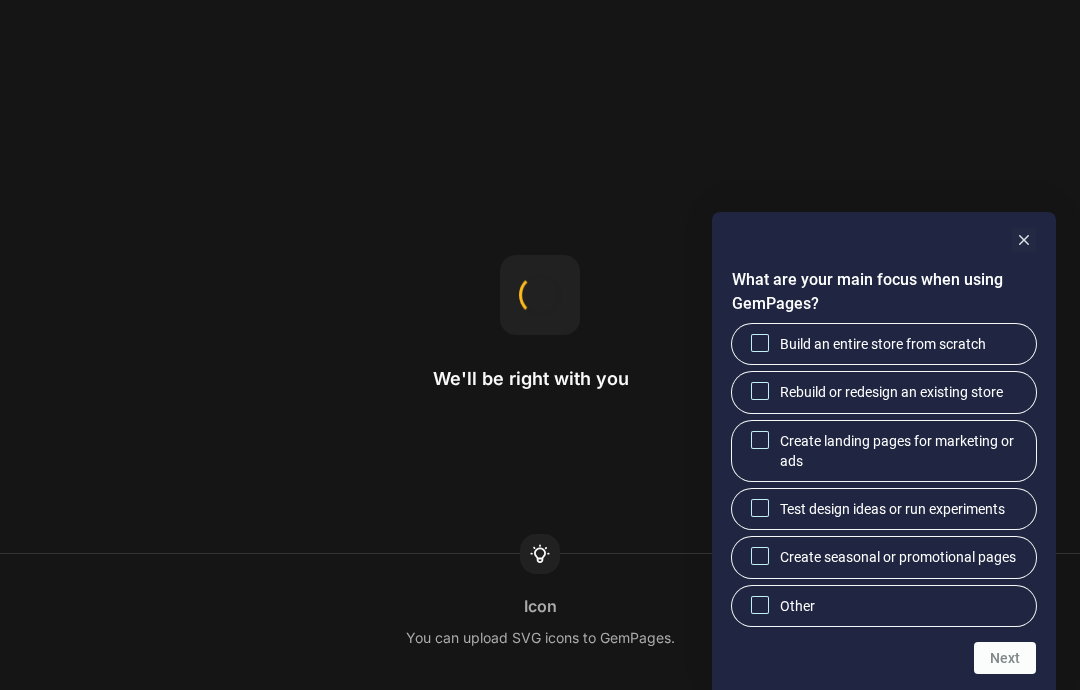 scroll, scrollTop: 0, scrollLeft: 0, axis: both 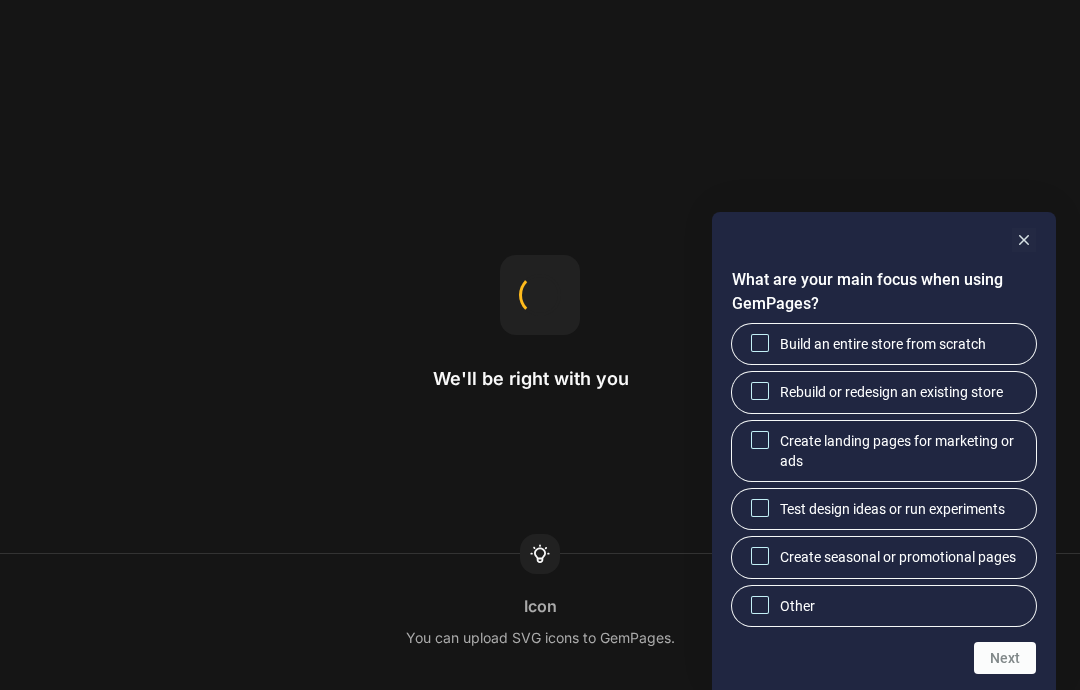 click 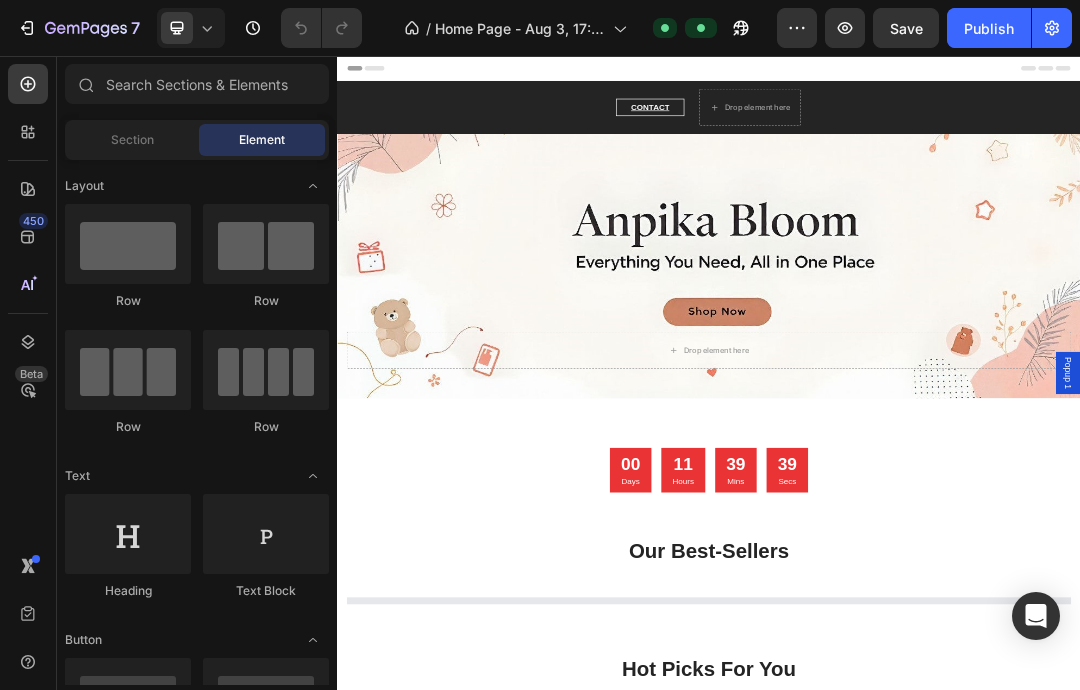 scroll, scrollTop: 0, scrollLeft: 0, axis: both 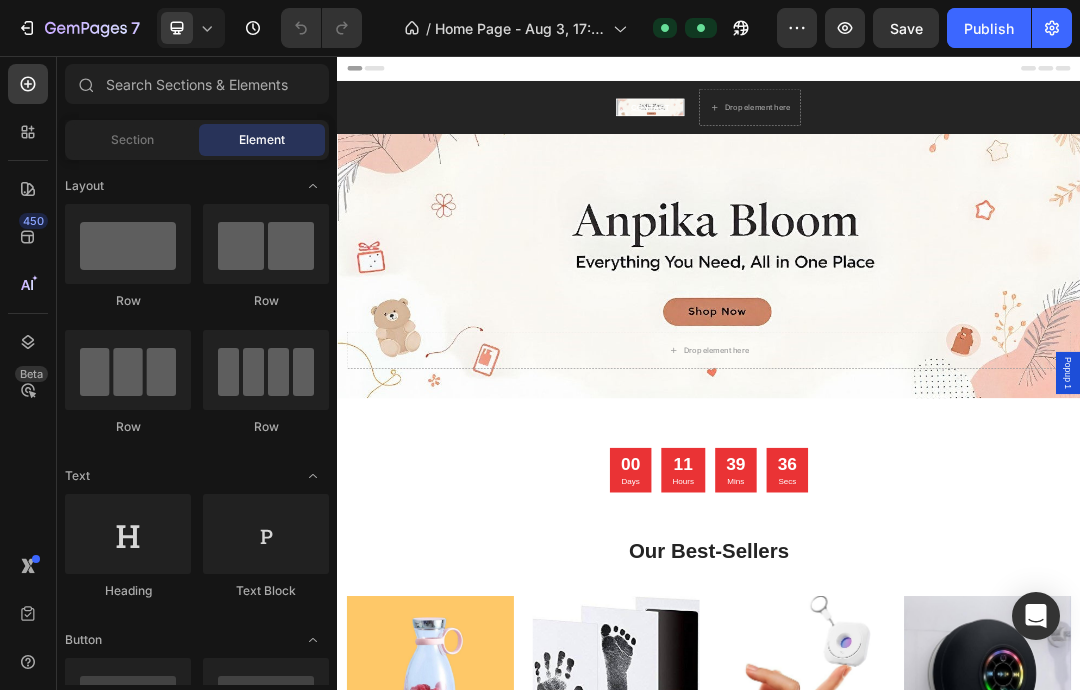 click 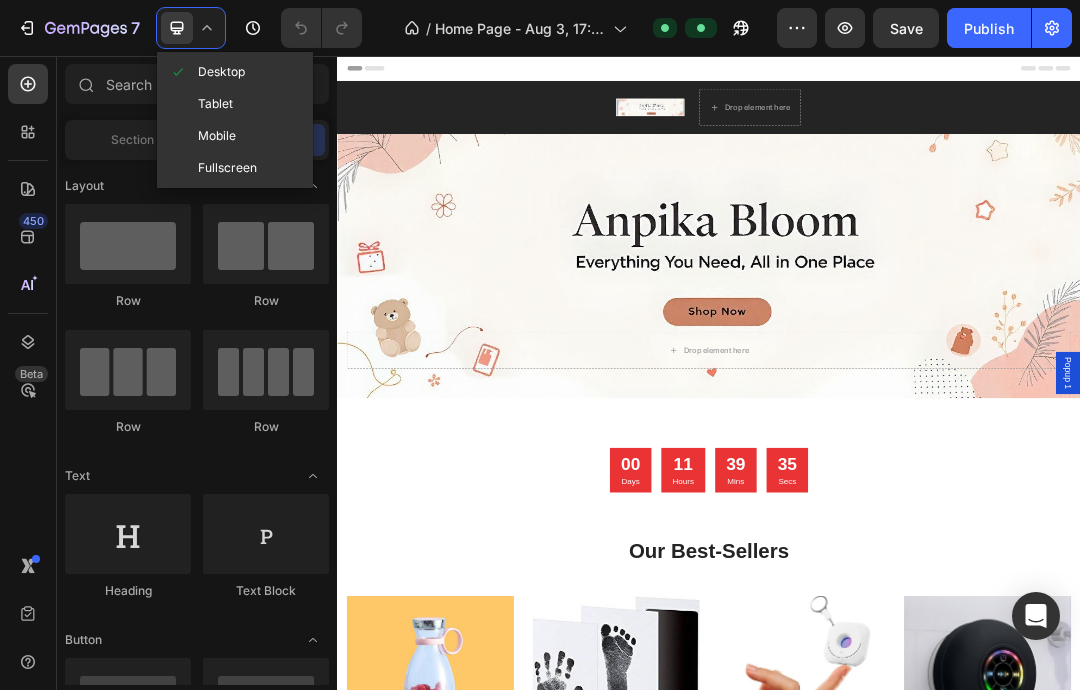 click on "Mobile" at bounding box center (217, 136) 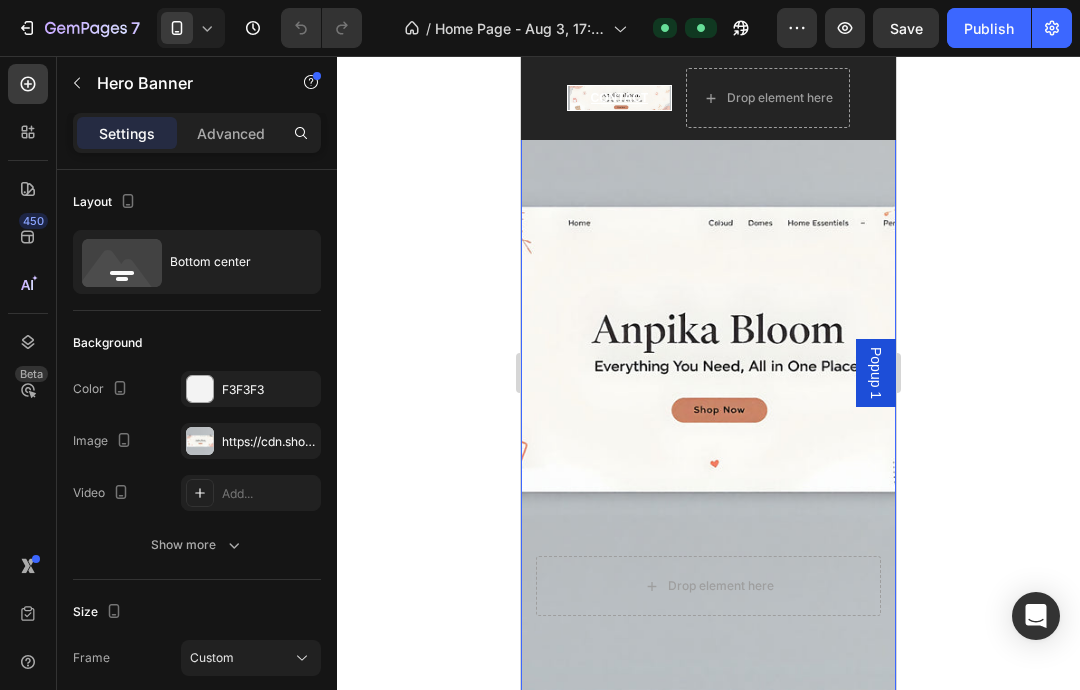 scroll, scrollTop: 181, scrollLeft: 0, axis: vertical 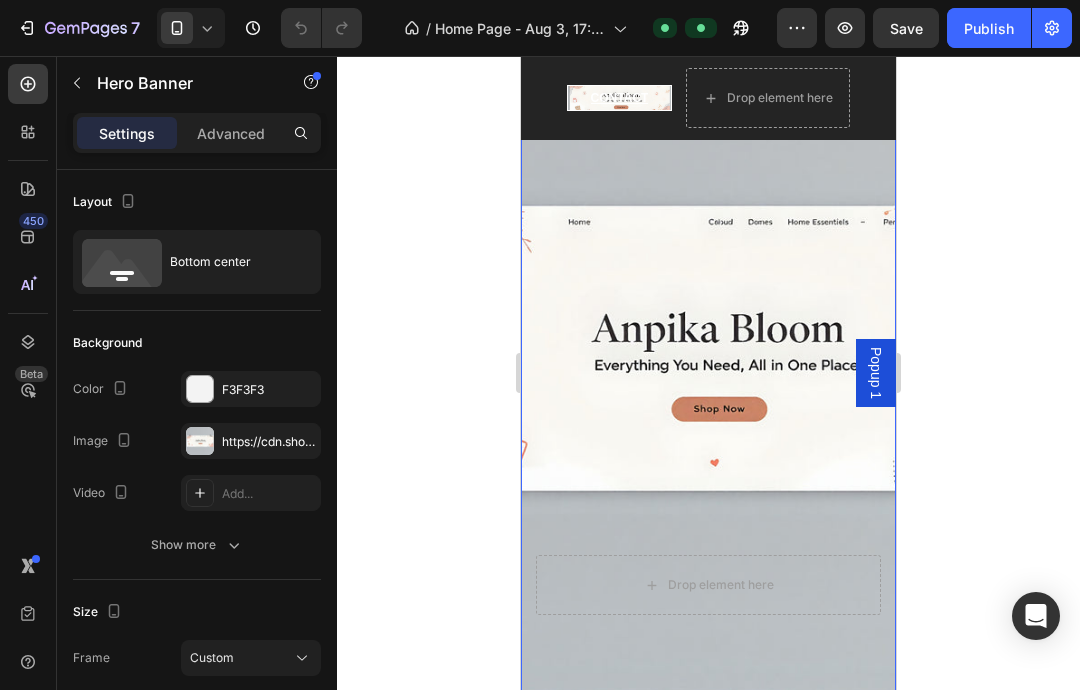 click at bounding box center [708, 347] 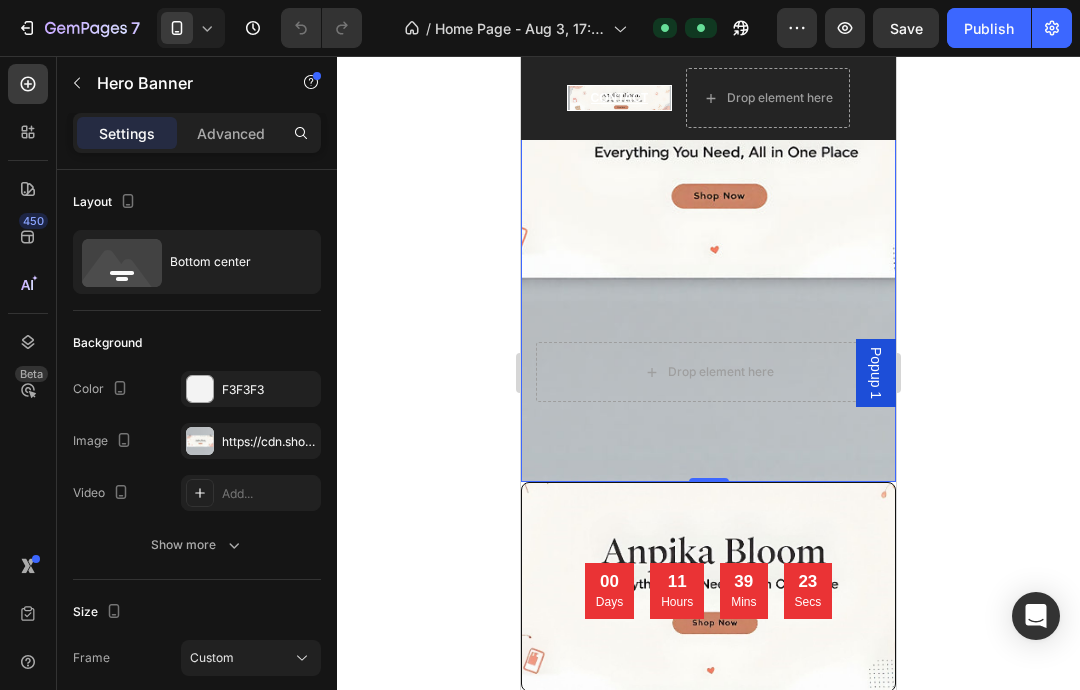scroll, scrollTop: 398, scrollLeft: 0, axis: vertical 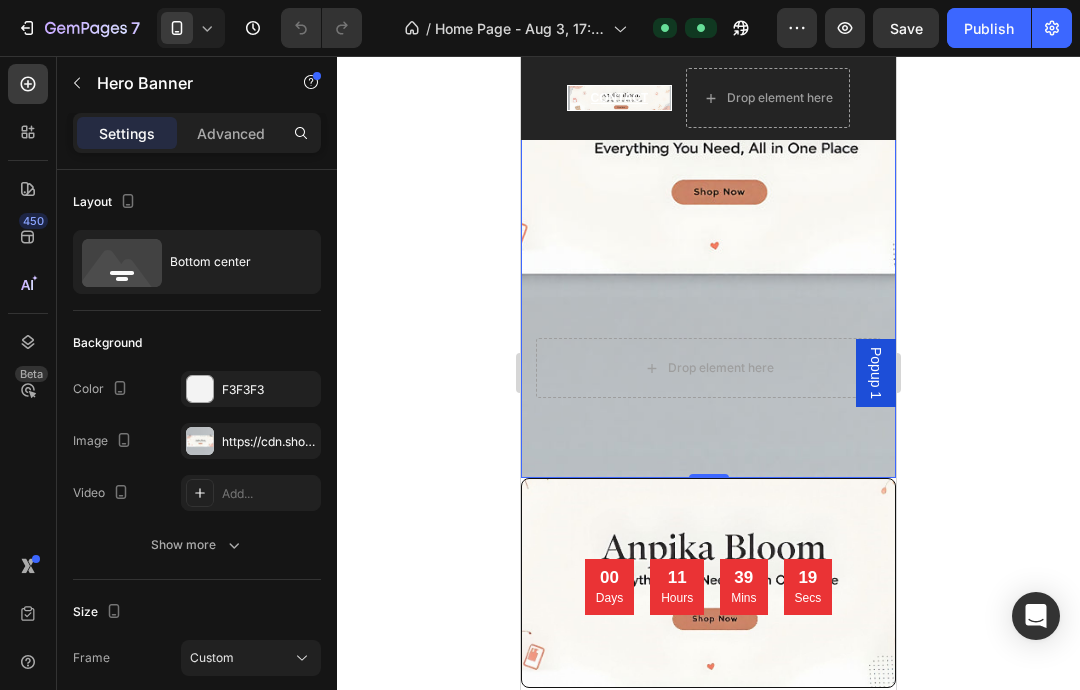 click at bounding box center (200, 441) 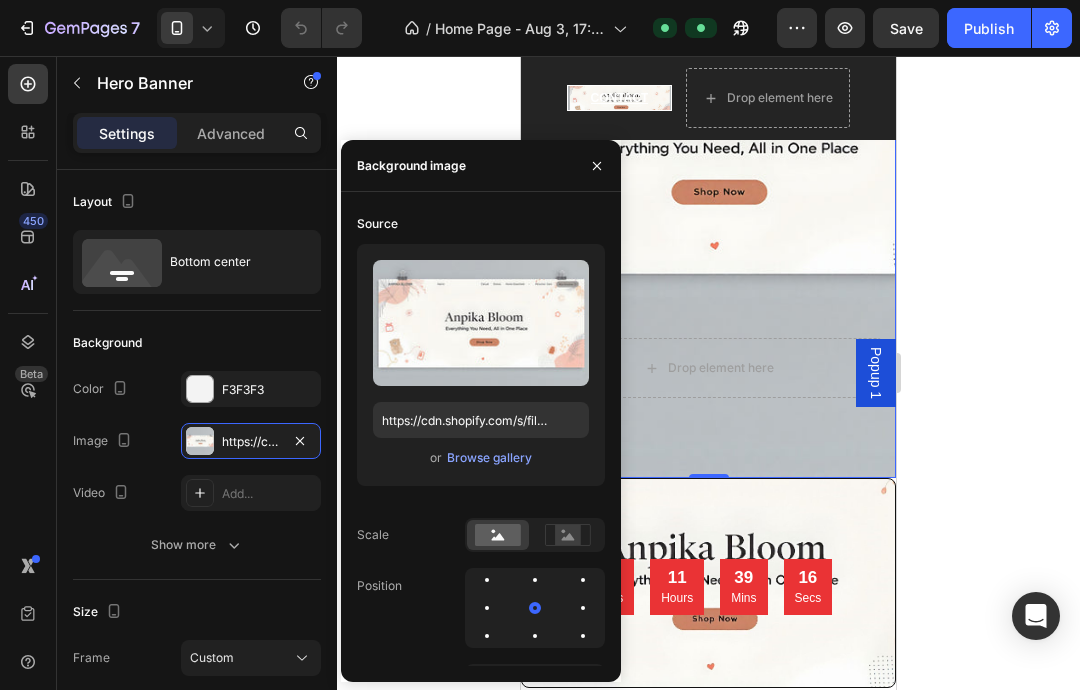 click on "Browse gallery" at bounding box center [489, 458] 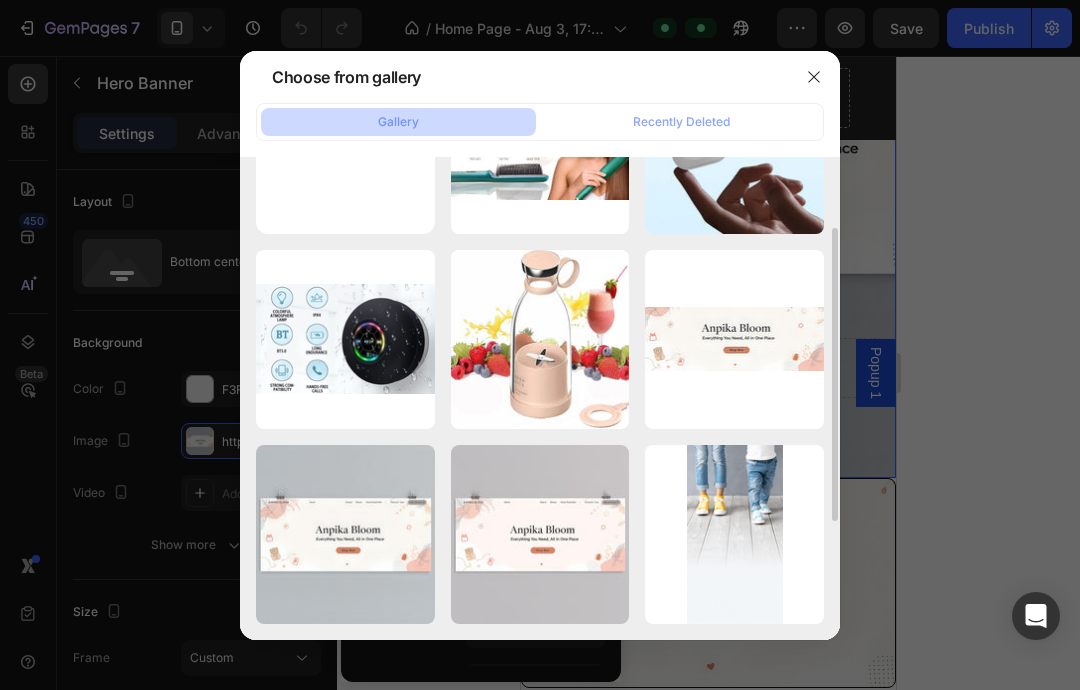 scroll, scrollTop: 116, scrollLeft: 0, axis: vertical 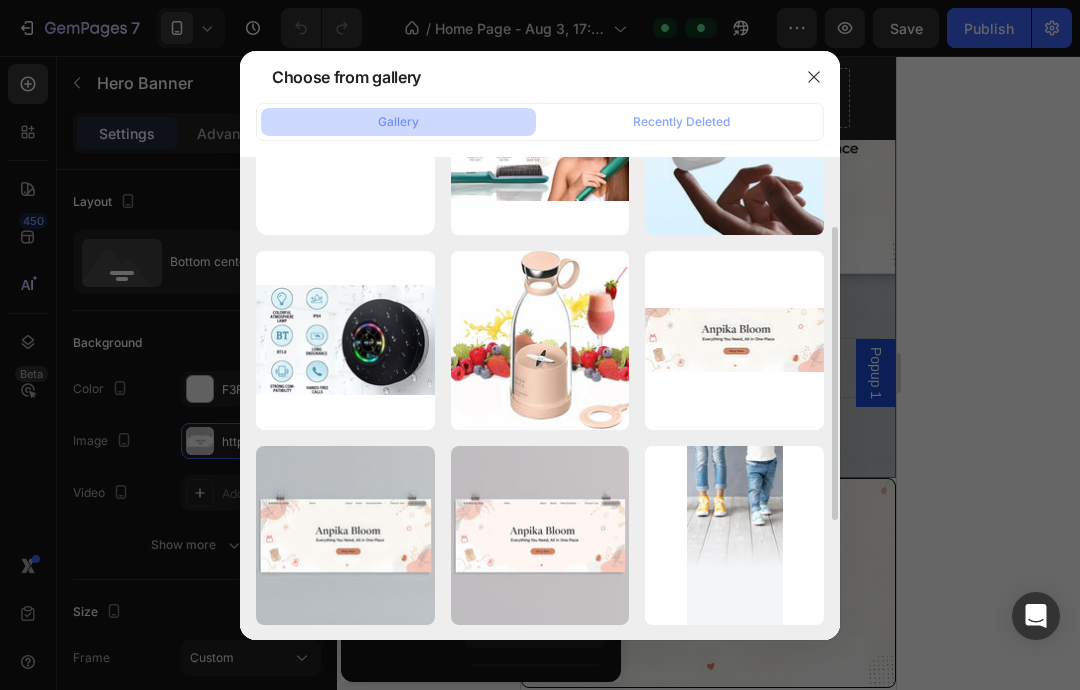 click on "openart-6debb456b5194...aw.jpg 73.89 kb" at bounding box center [0, 0] 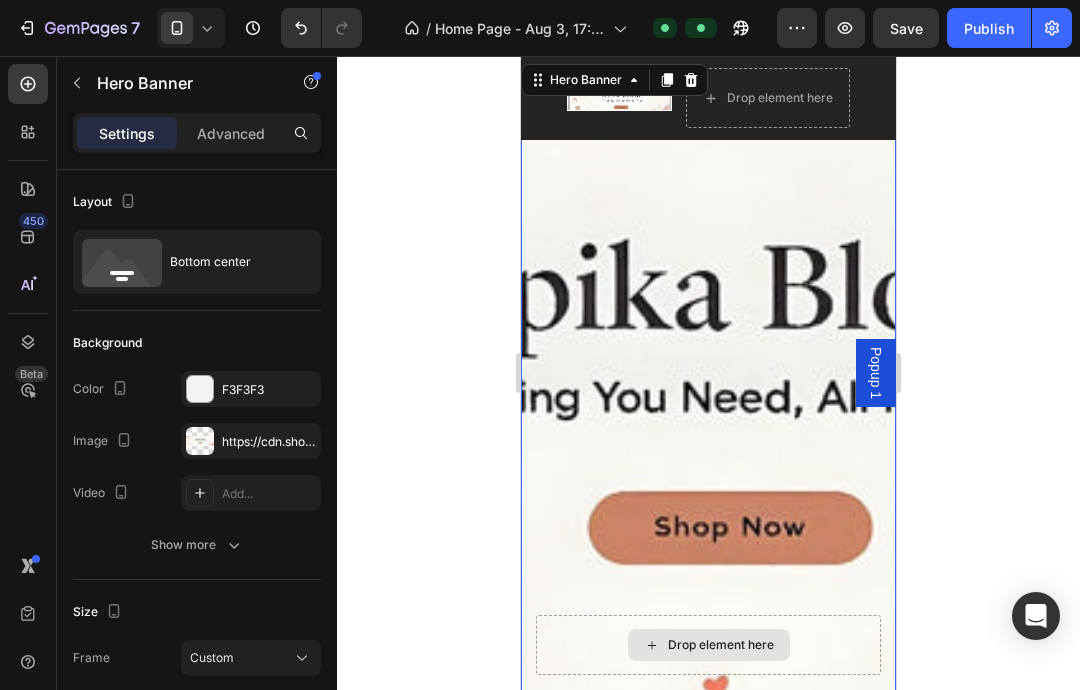 scroll, scrollTop: 120, scrollLeft: 0, axis: vertical 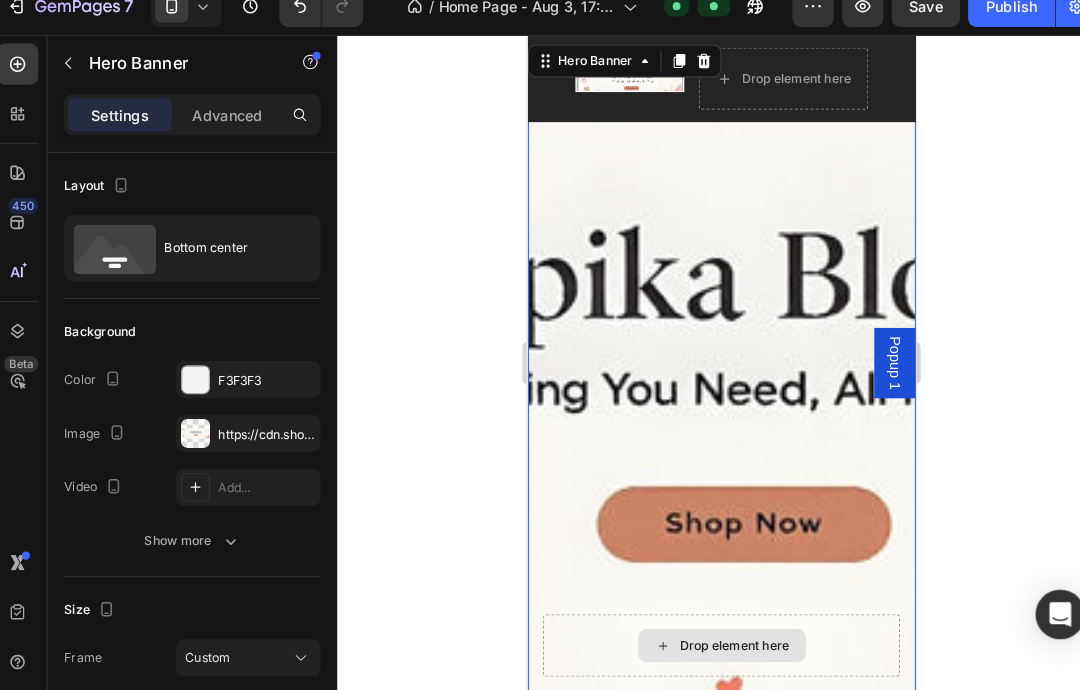 click at bounding box center (714, 387) 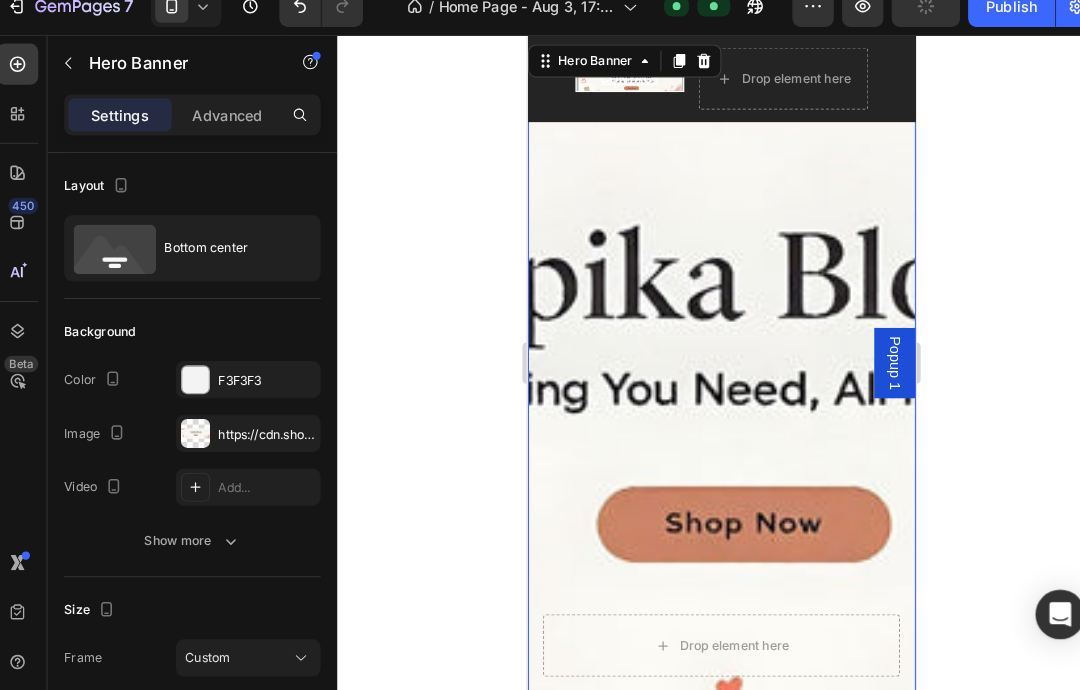 click on "https://cdn.shopify.com/s/files/1/0719/9047/6852/files/gempages_578298023247872965-7327cadf-5c90-4538-afc1-8dbcf2867229.jpg" at bounding box center [251, 441] 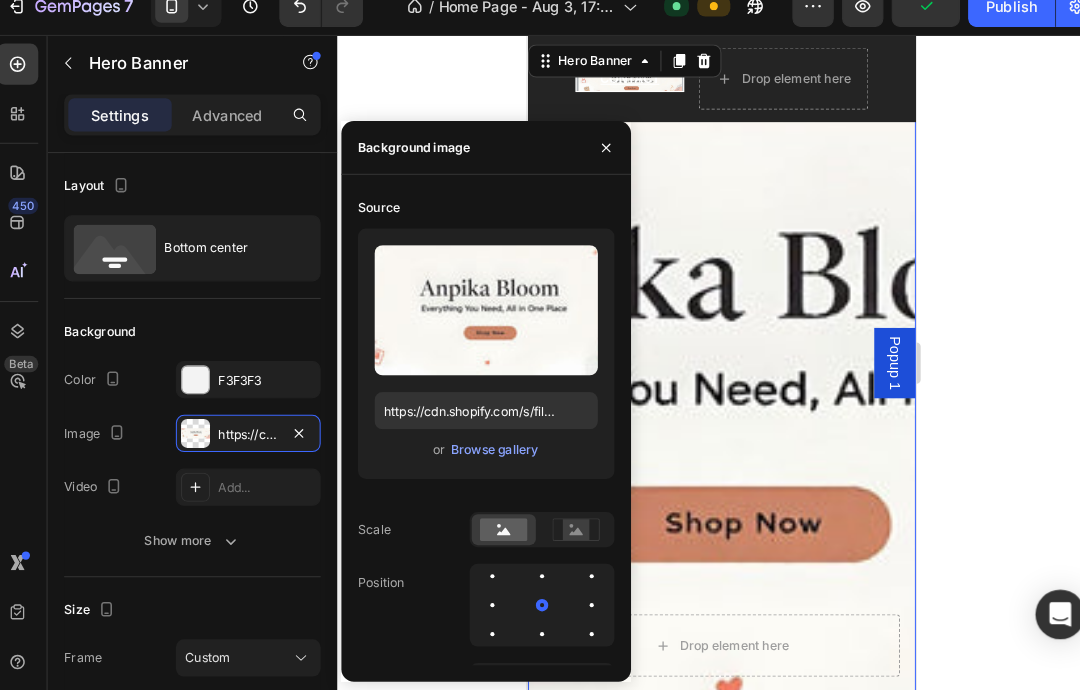 click on "https://cdn.shopify.com/s/files/1/0719/9047/6852/files/gempages_578298023247872965-7327cadf-5c90-4538-afc1-8dbcf2867229.jpg" at bounding box center (251, 441) 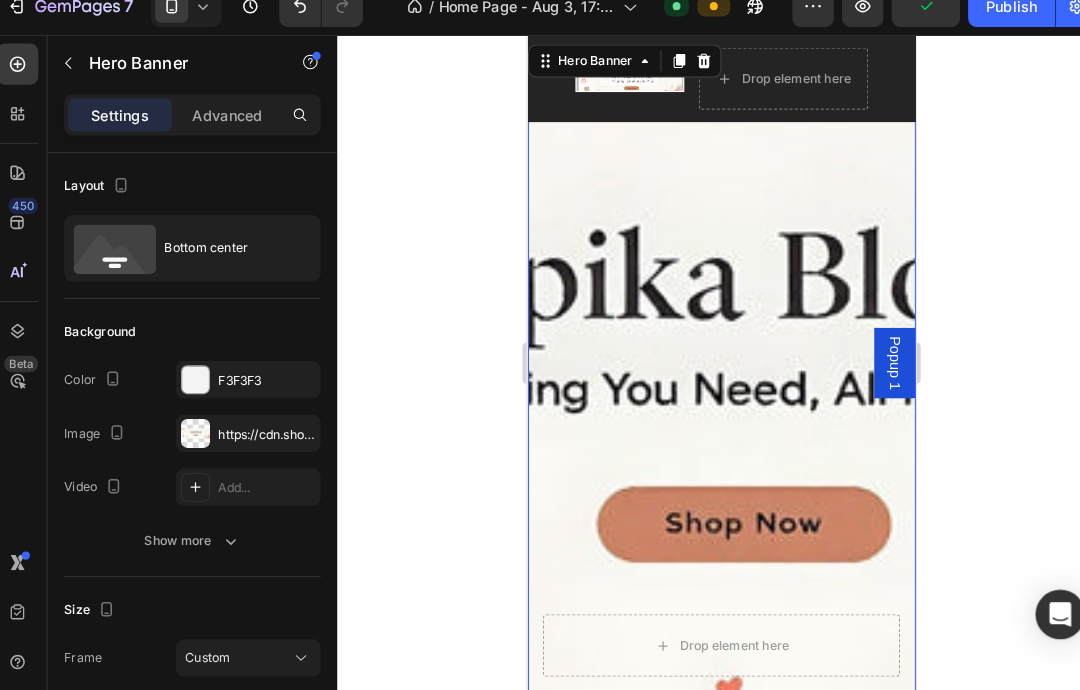 click at bounding box center [200, 441] 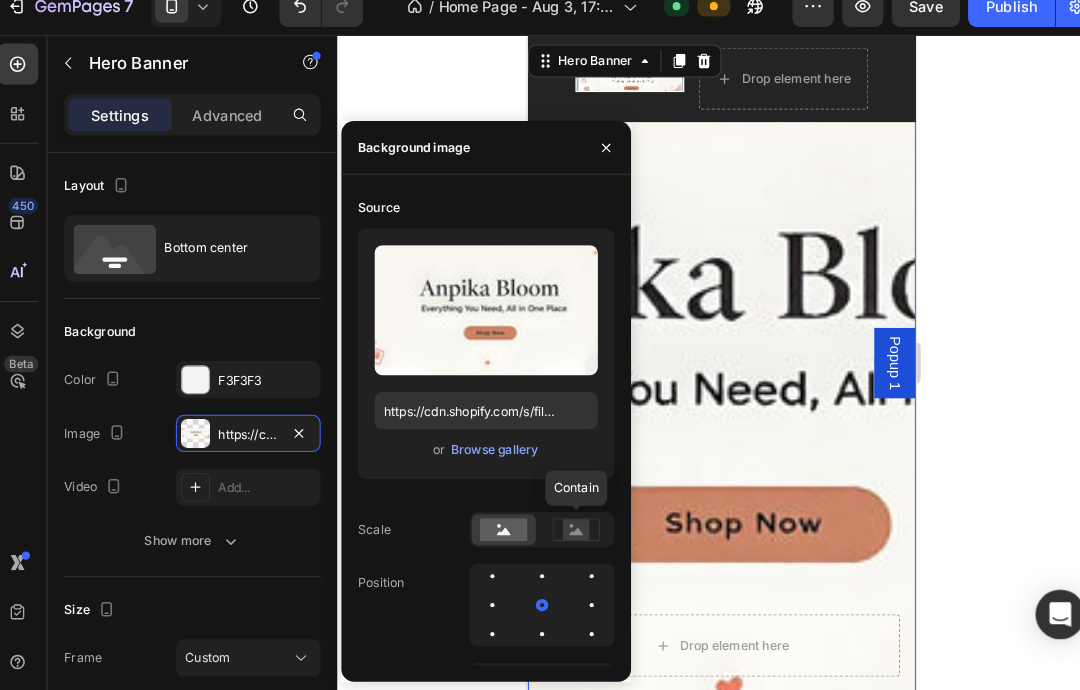 click on "Contain" 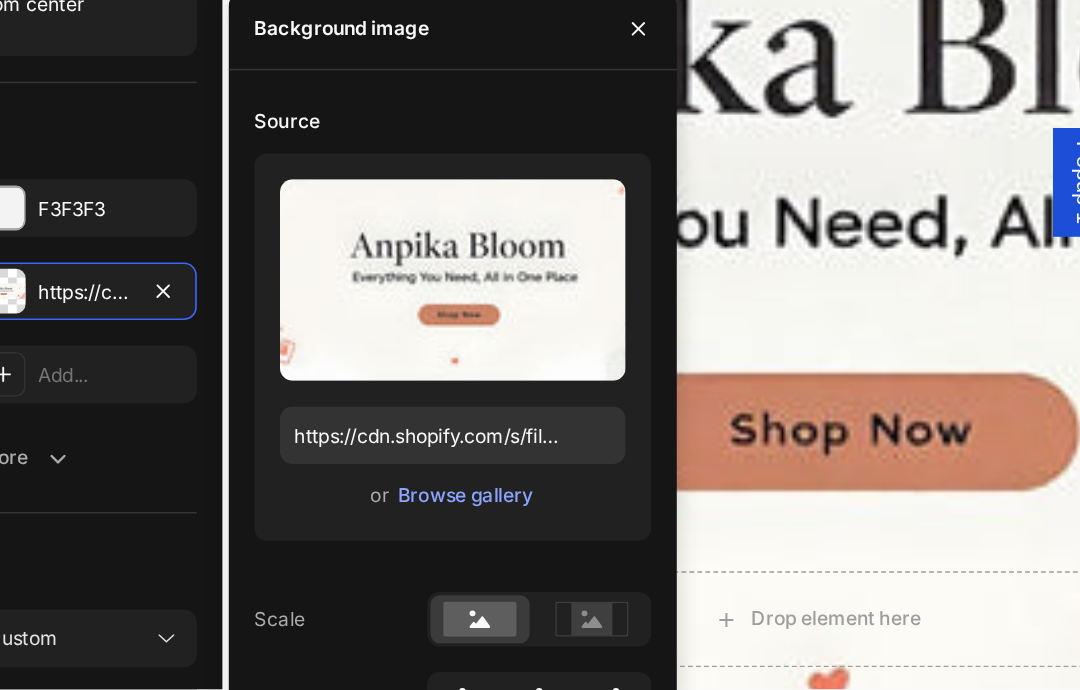 click 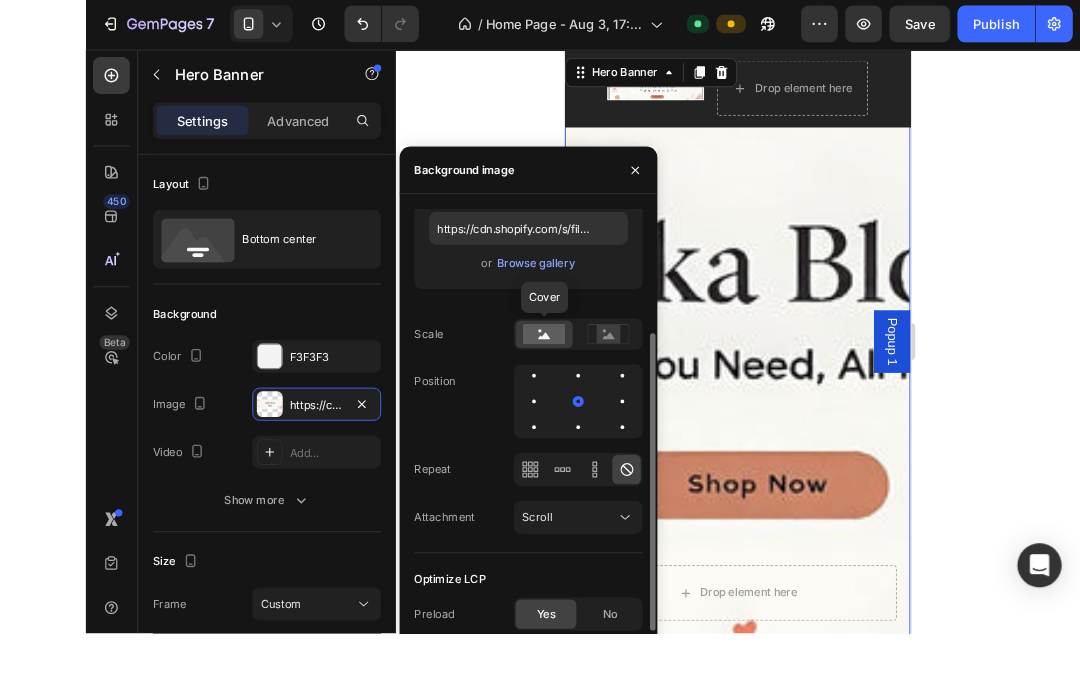 scroll, scrollTop: 191, scrollLeft: 0, axis: vertical 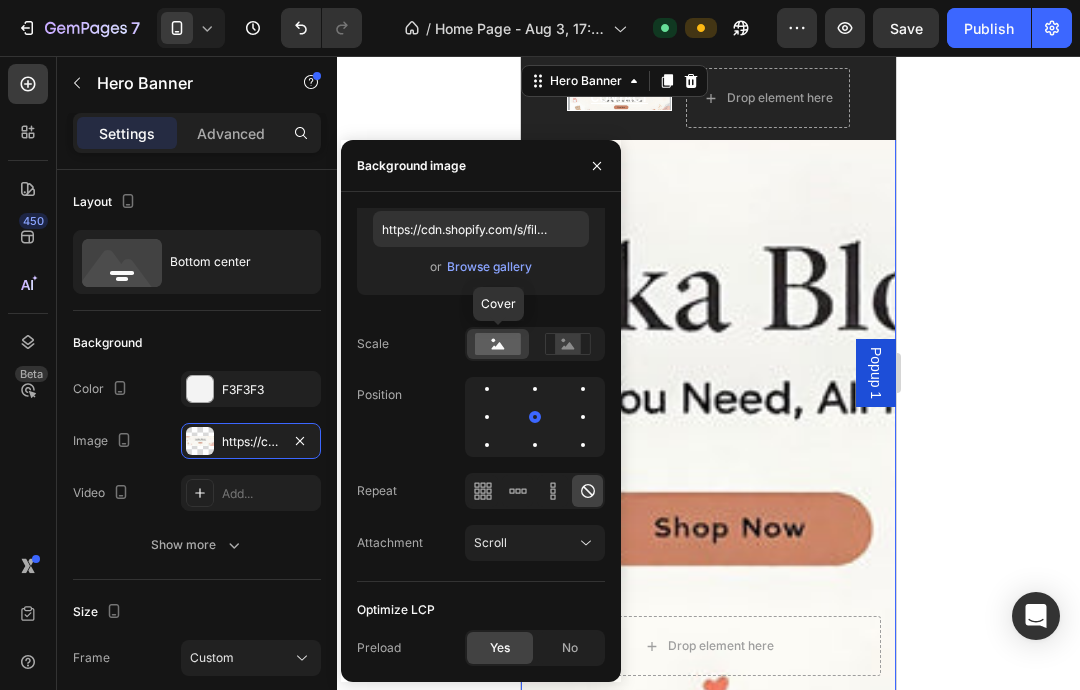 click on "No" 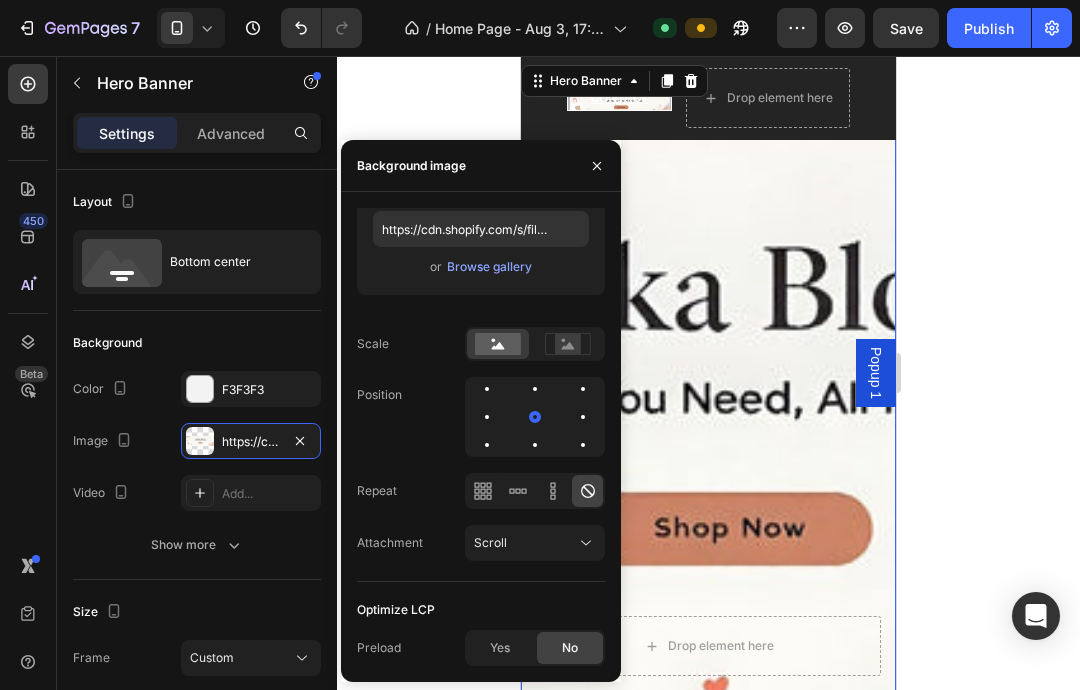 click on "Scroll" 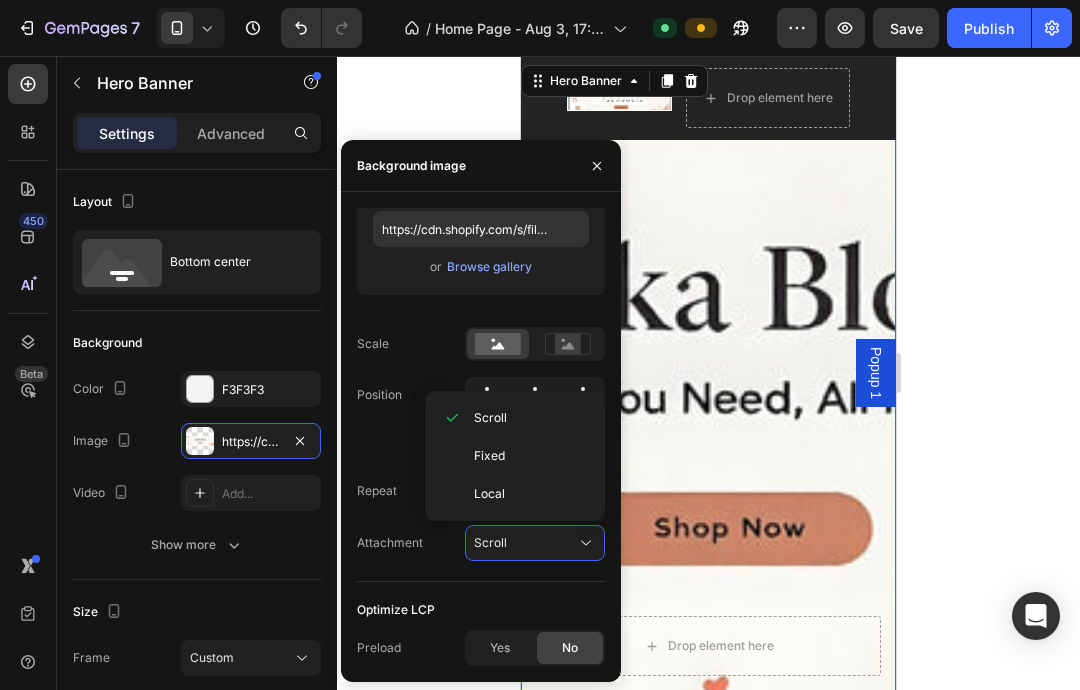 click on "Fixed" 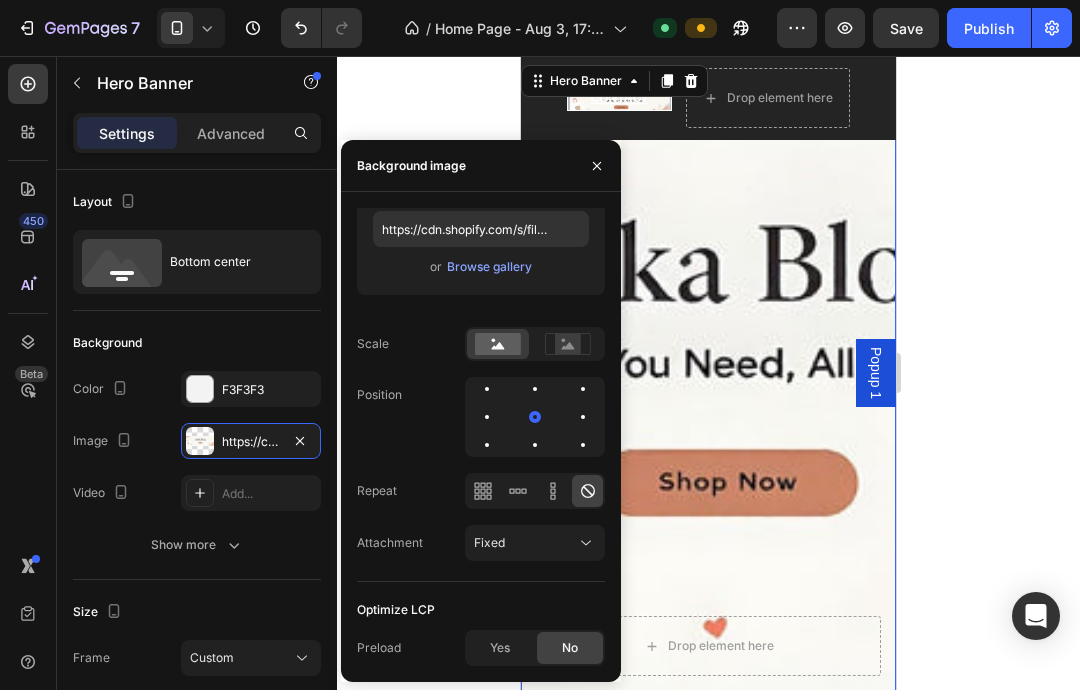 click 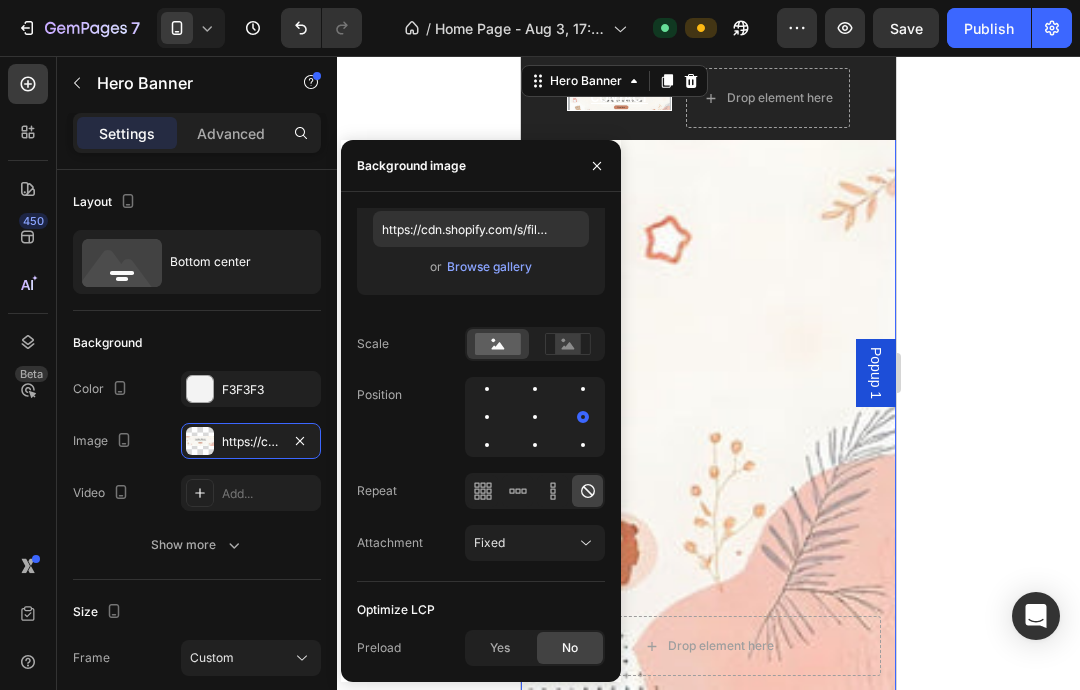 click 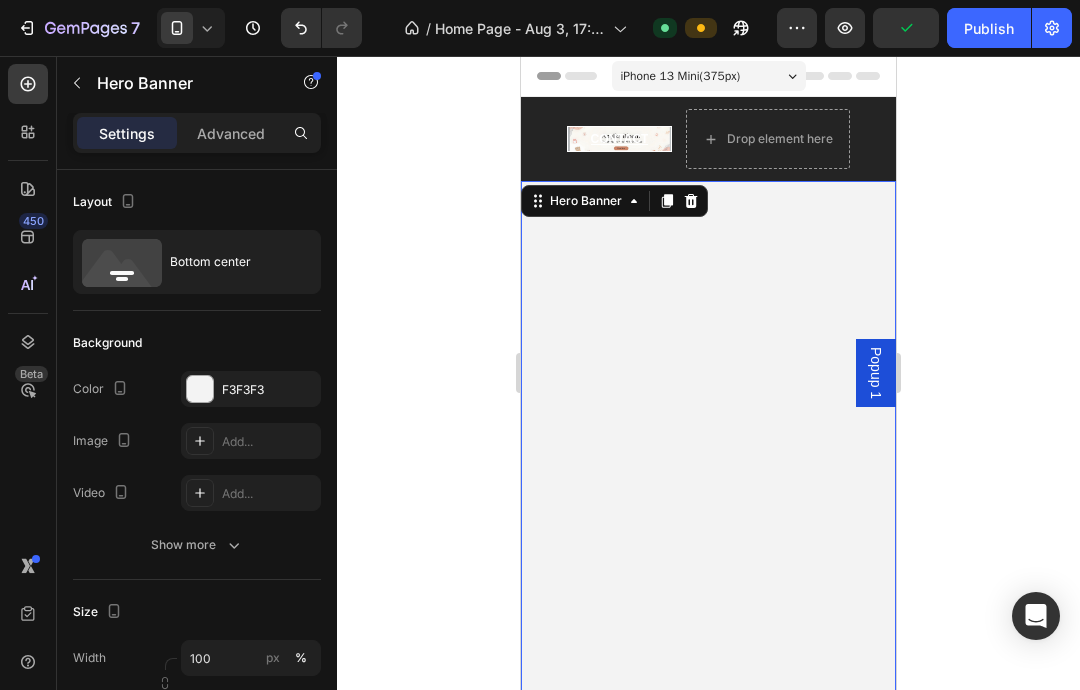 scroll, scrollTop: 31, scrollLeft: 0, axis: vertical 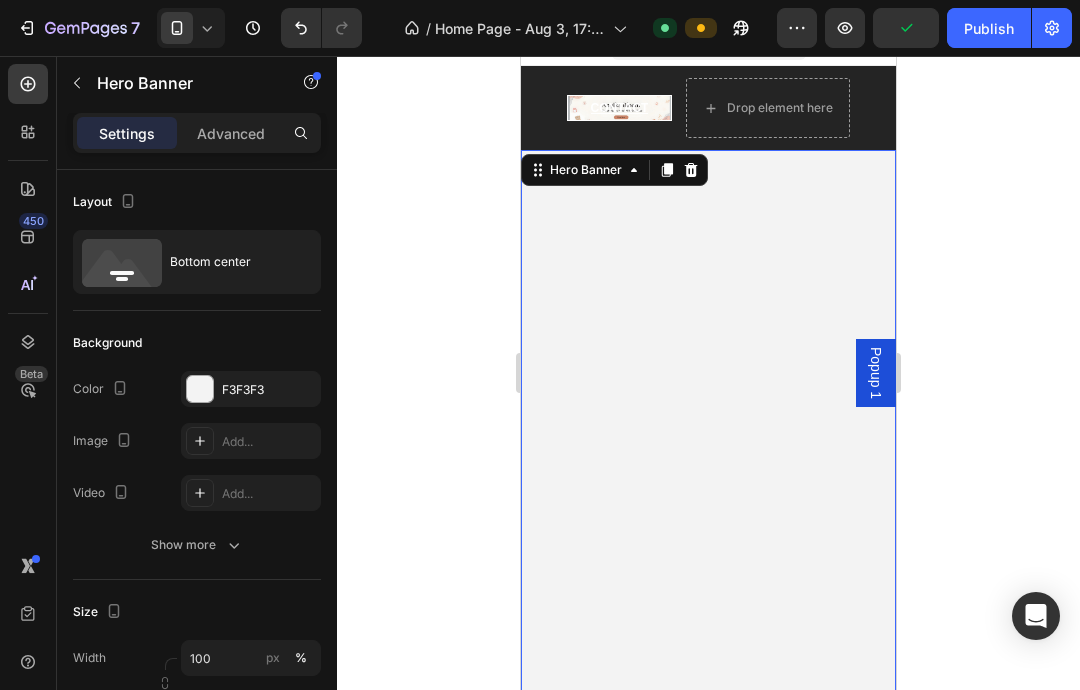 click at bounding box center (708, 497) 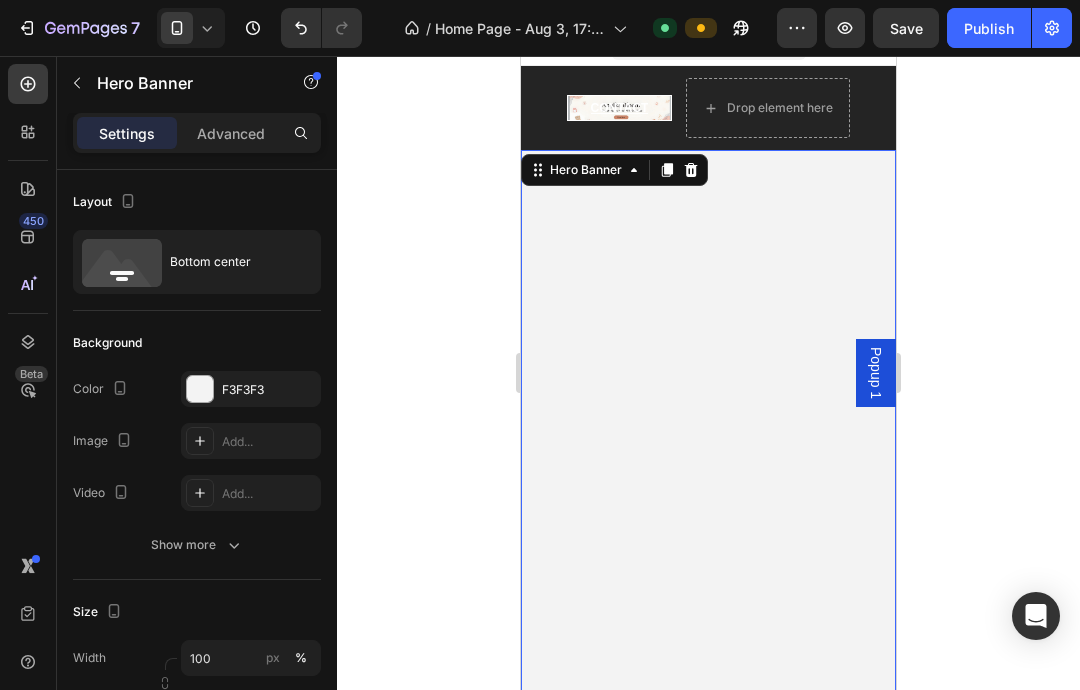 click 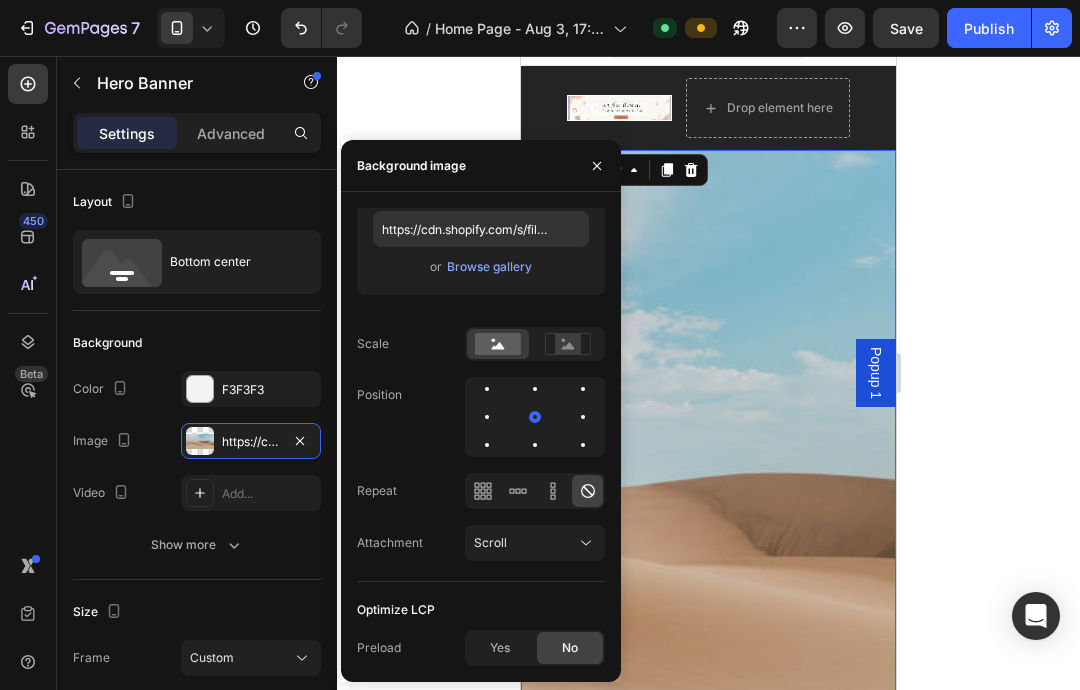 click on "Browse gallery" at bounding box center [489, 267] 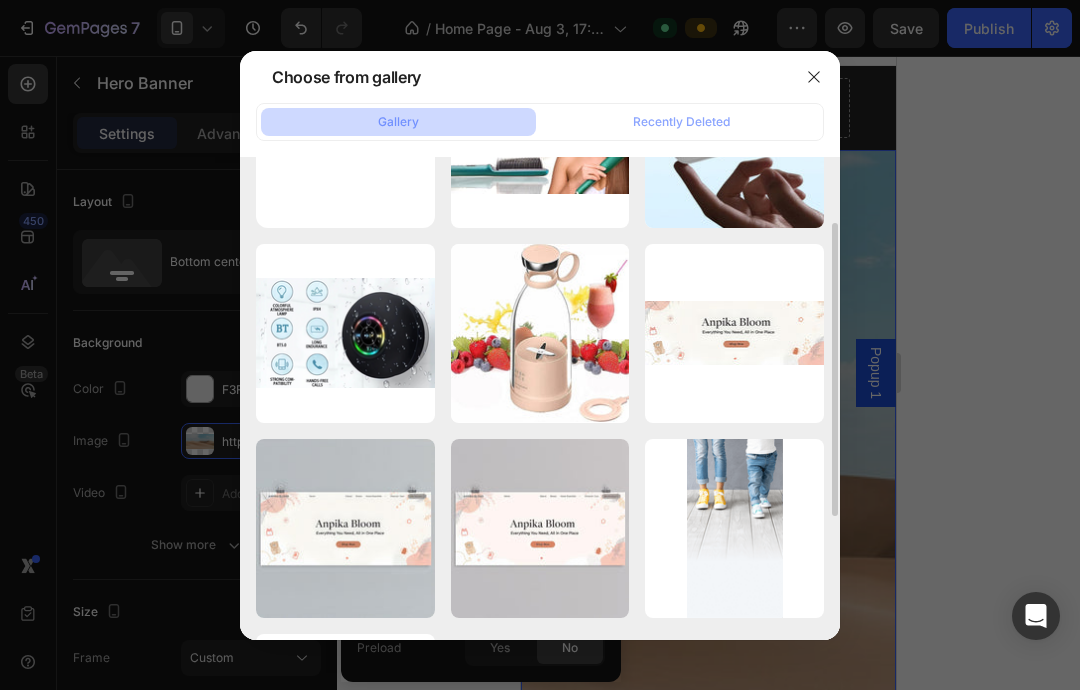 scroll, scrollTop: 118, scrollLeft: 0, axis: vertical 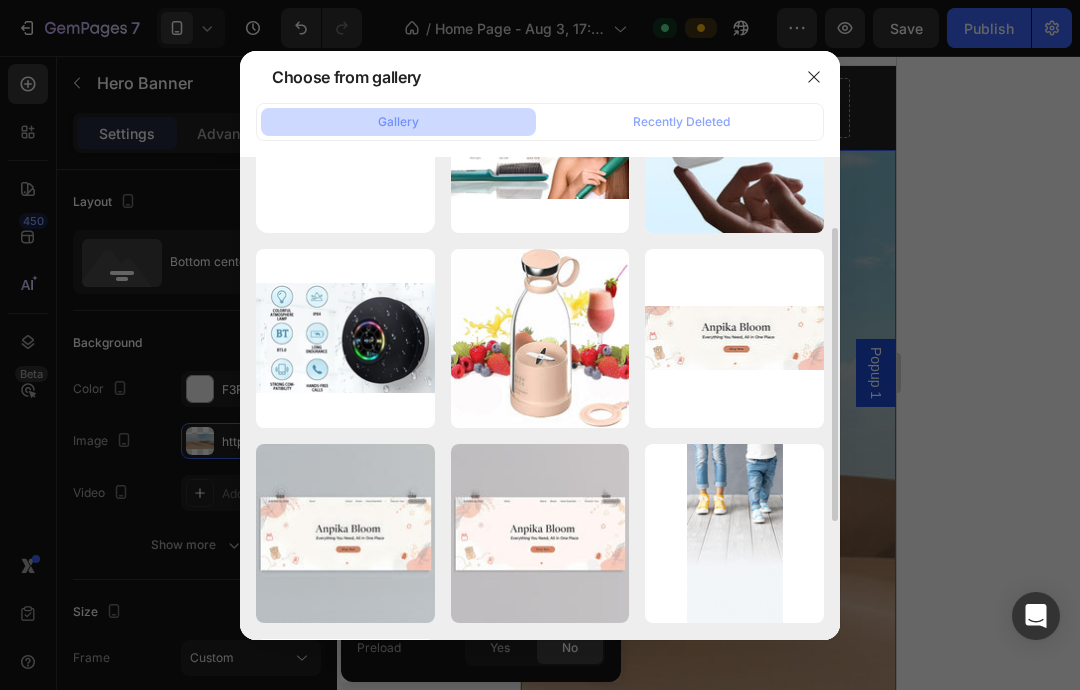 click on "openart-6debb456b5194...aw.jpg 73.89 kb" at bounding box center (0, 0) 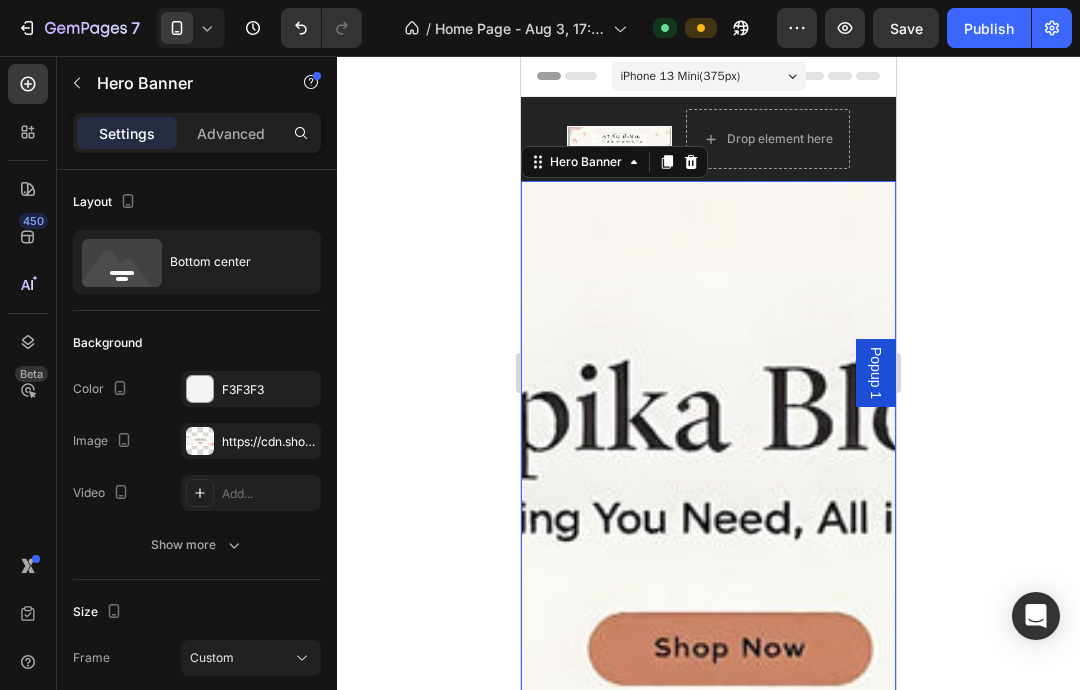 scroll, scrollTop: 0, scrollLeft: 0, axis: both 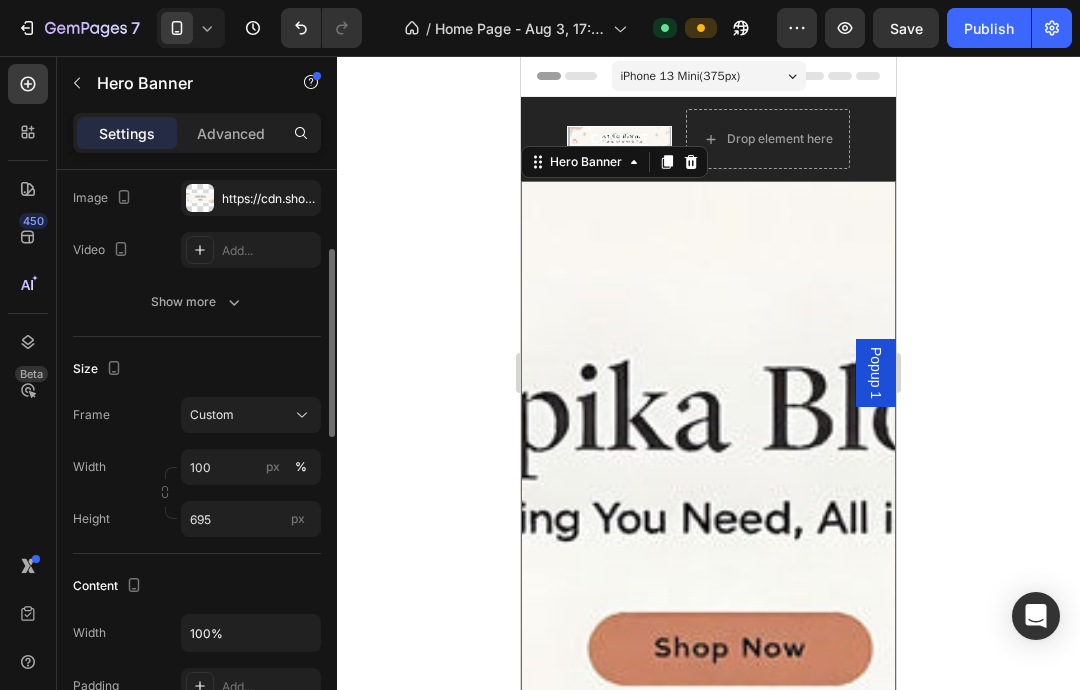 click on "Custom" at bounding box center (212, 415) 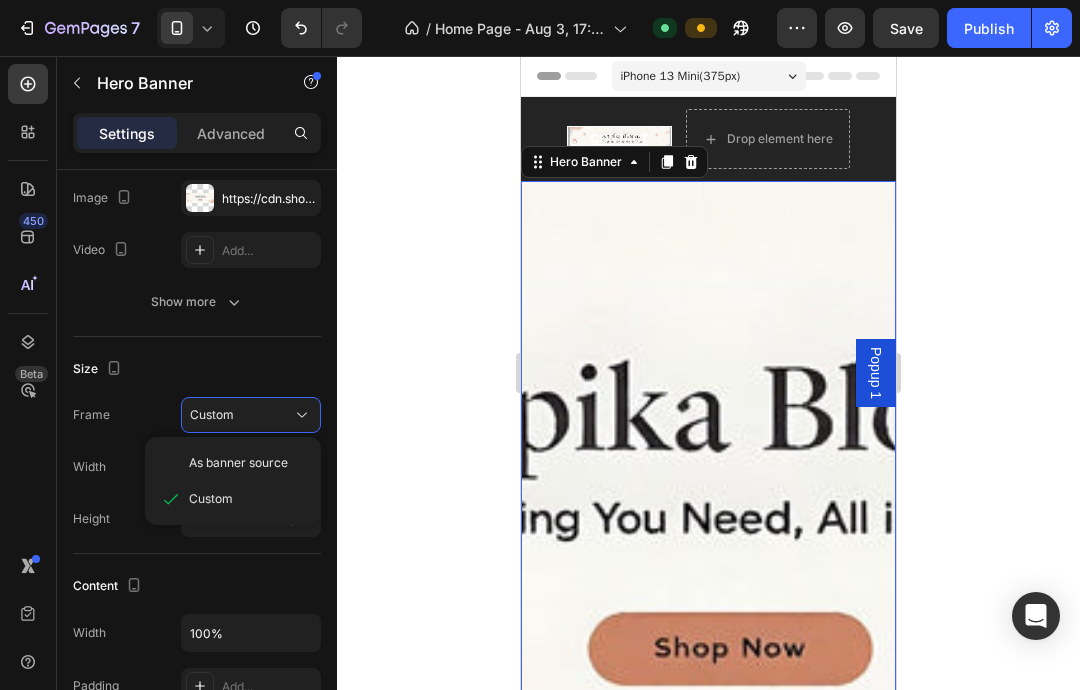 click on "As banner source" 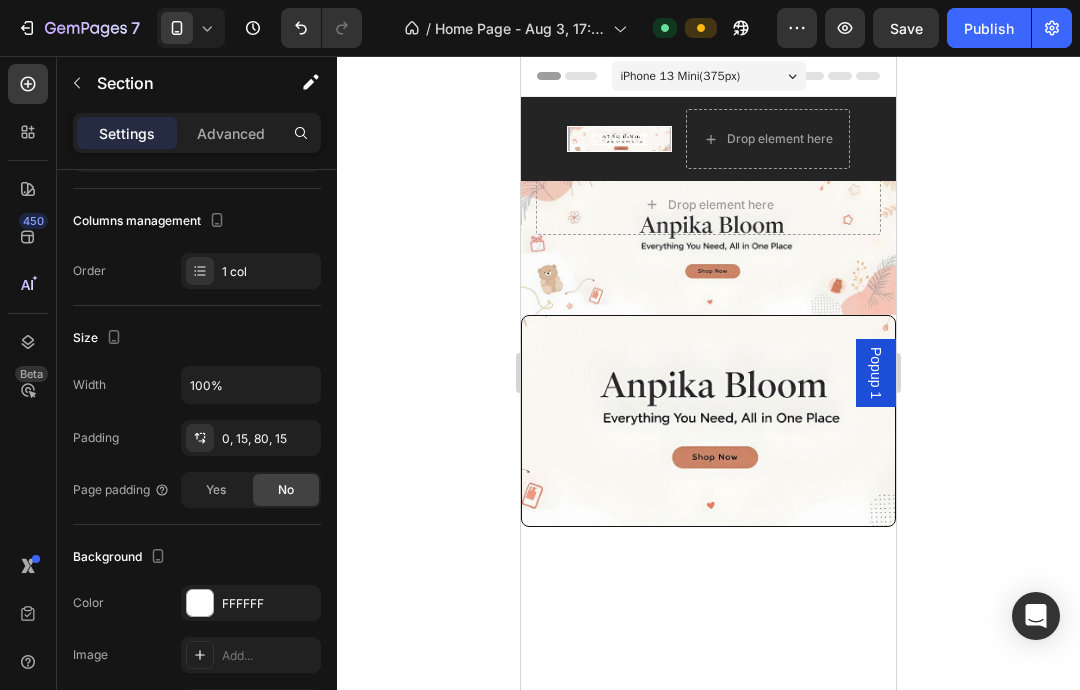 scroll, scrollTop: 0, scrollLeft: 0, axis: both 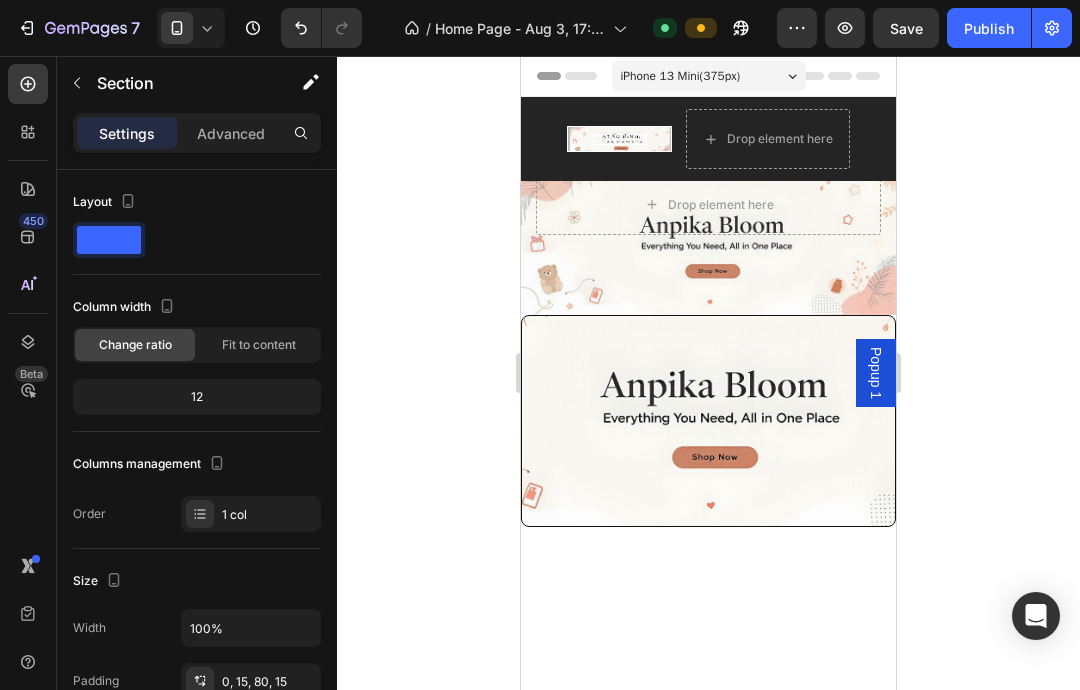 click at bounding box center [708, 579] 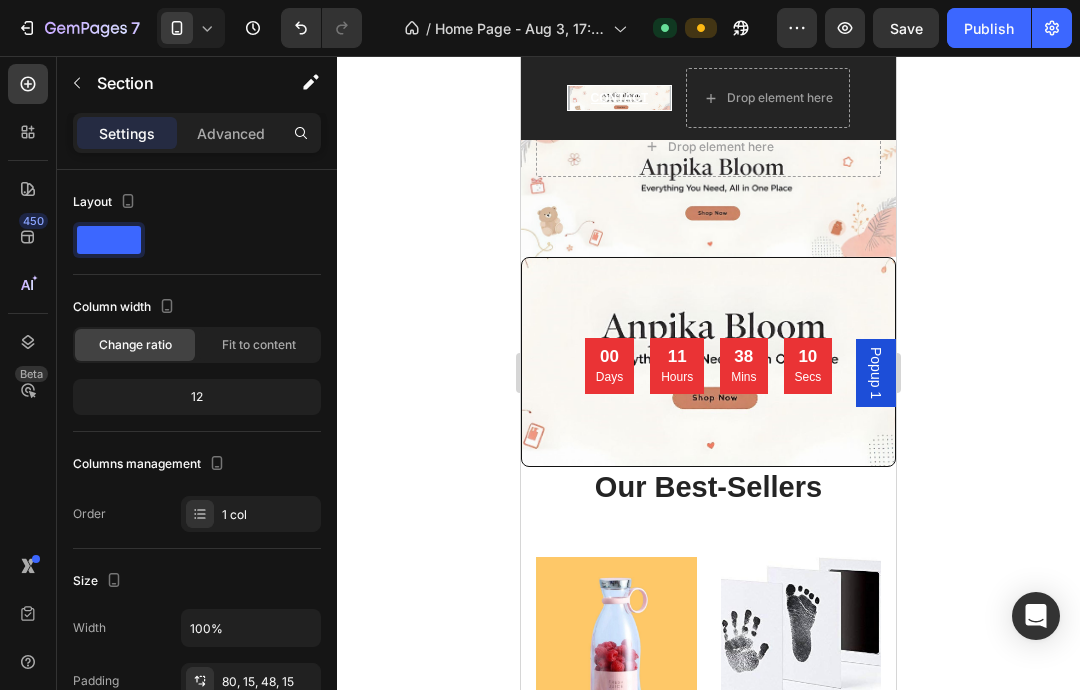 scroll, scrollTop: 68, scrollLeft: 0, axis: vertical 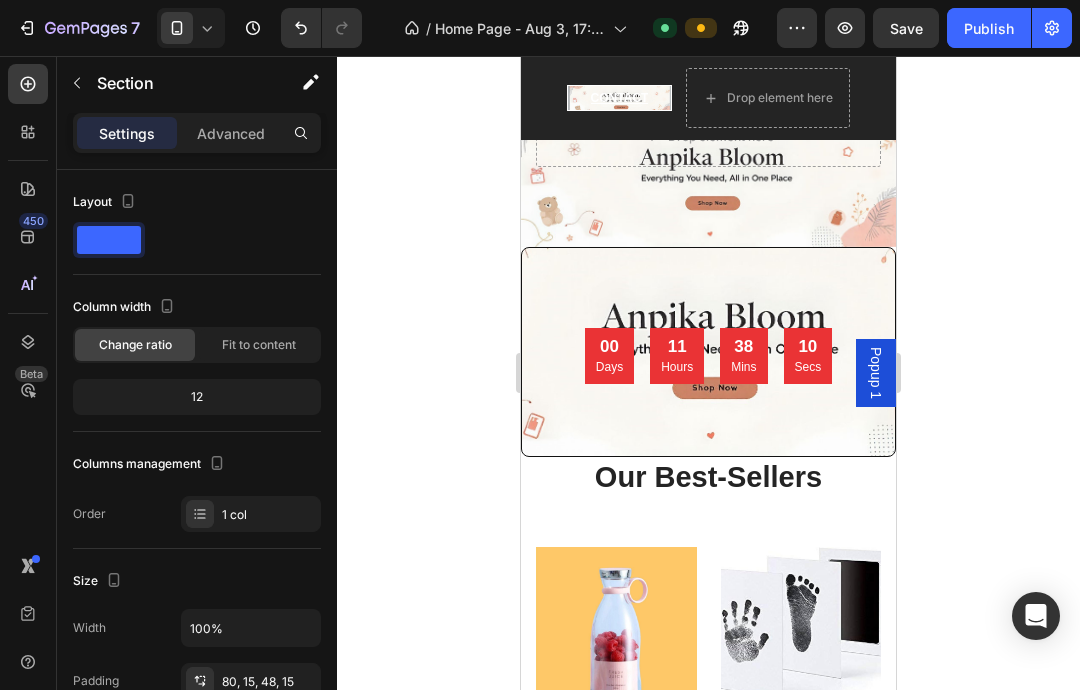 click on "00 Days 11 Hours 38 Mins 10 Secs Countdown Timer" at bounding box center (708, 368) 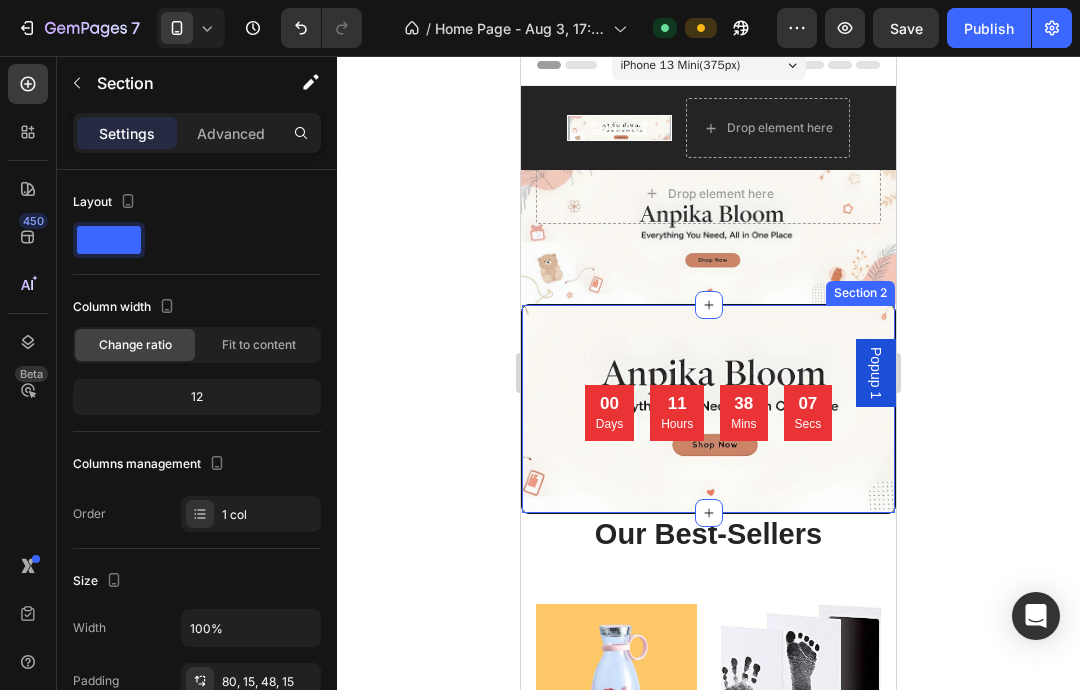 scroll, scrollTop: 7, scrollLeft: 0, axis: vertical 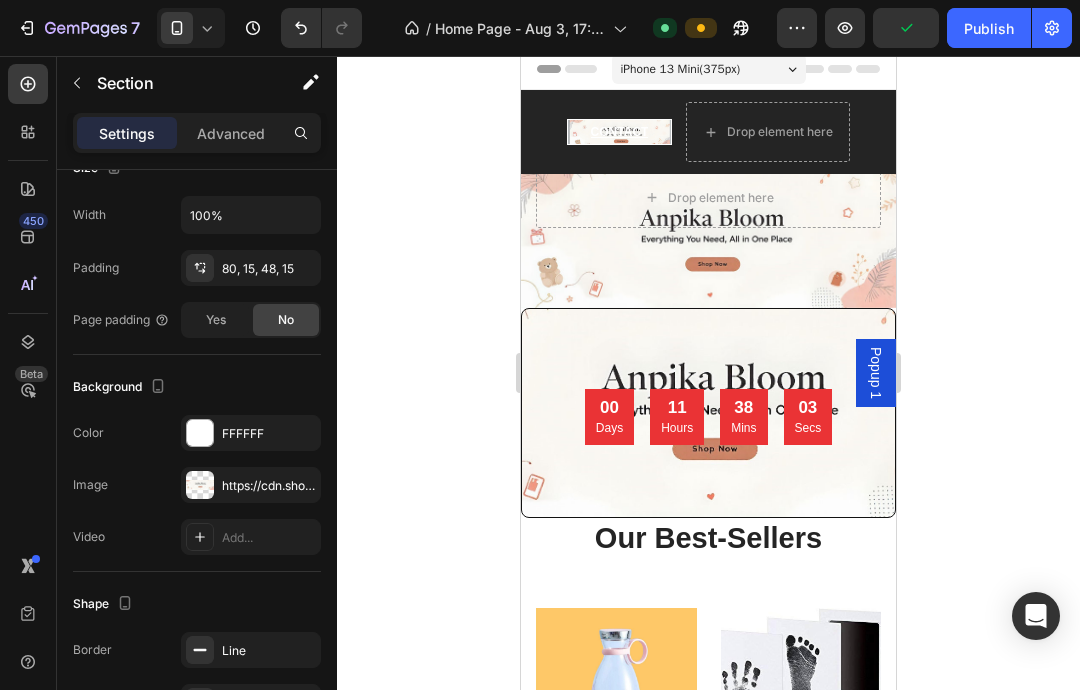 click 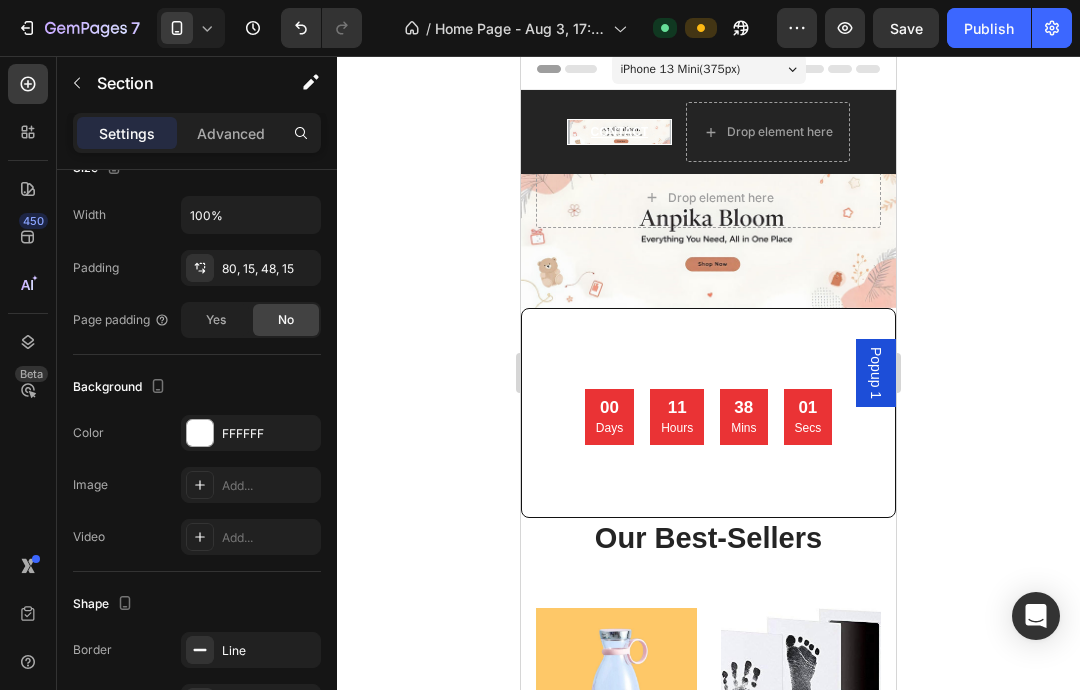 click 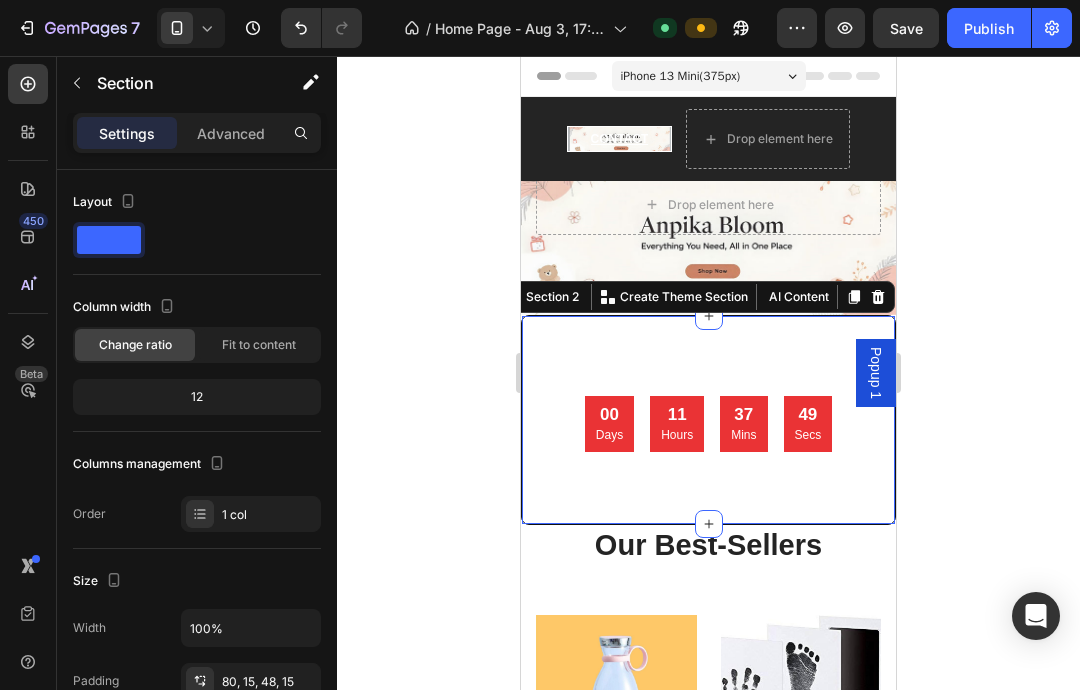 scroll, scrollTop: 0, scrollLeft: 0, axis: both 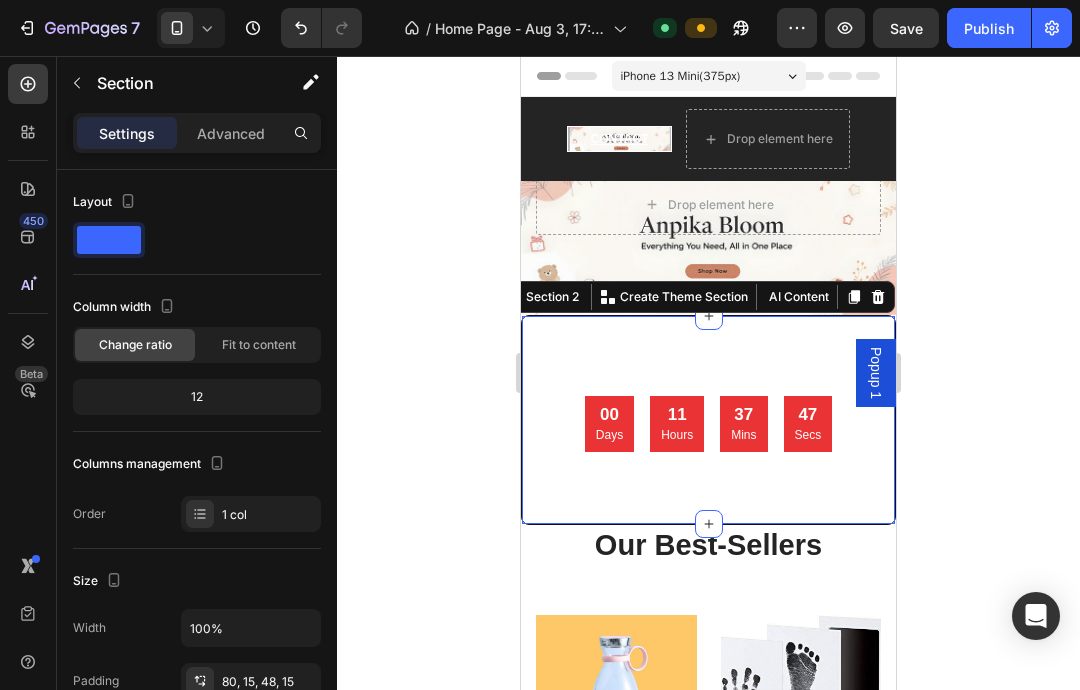 click 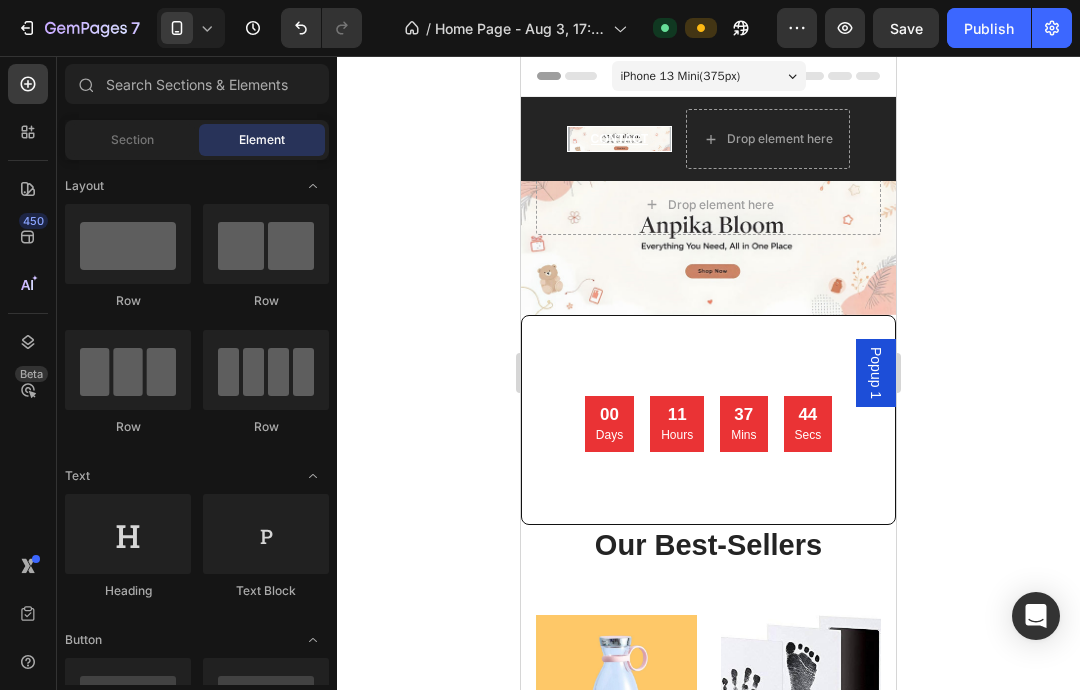 click on "Publish" at bounding box center (989, 28) 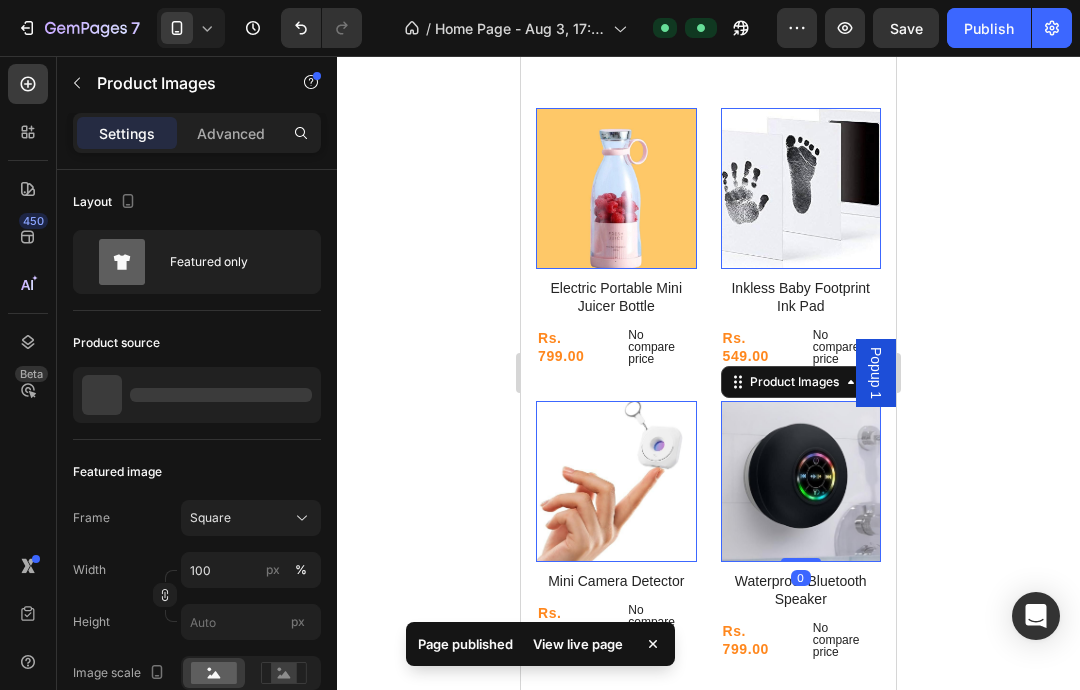 scroll, scrollTop: 537, scrollLeft: 0, axis: vertical 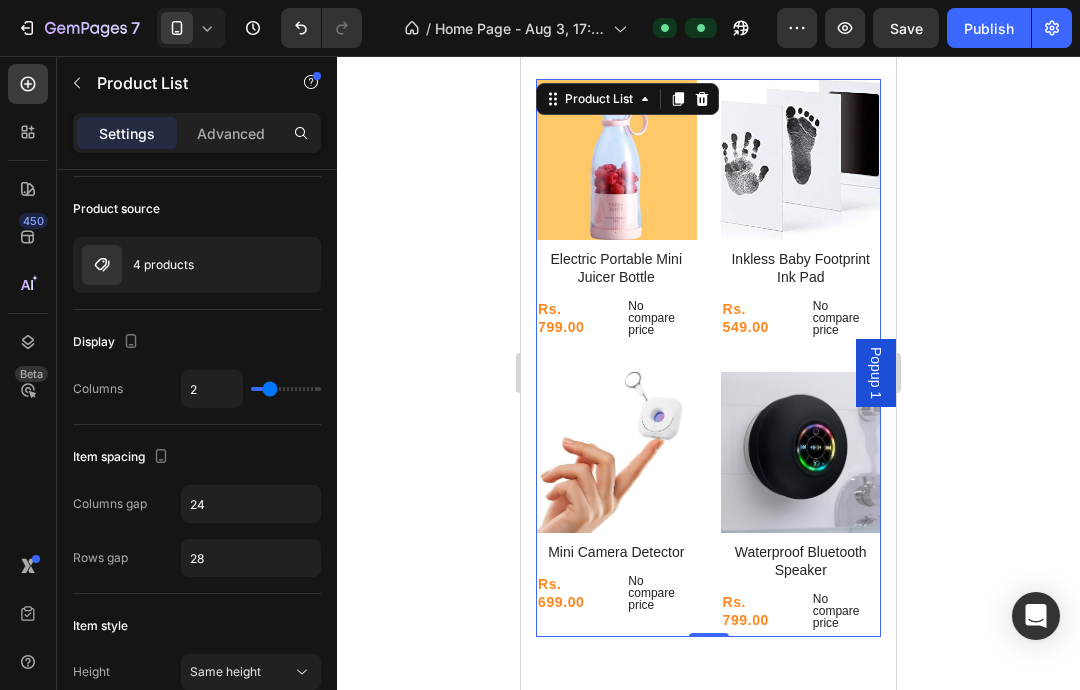 click 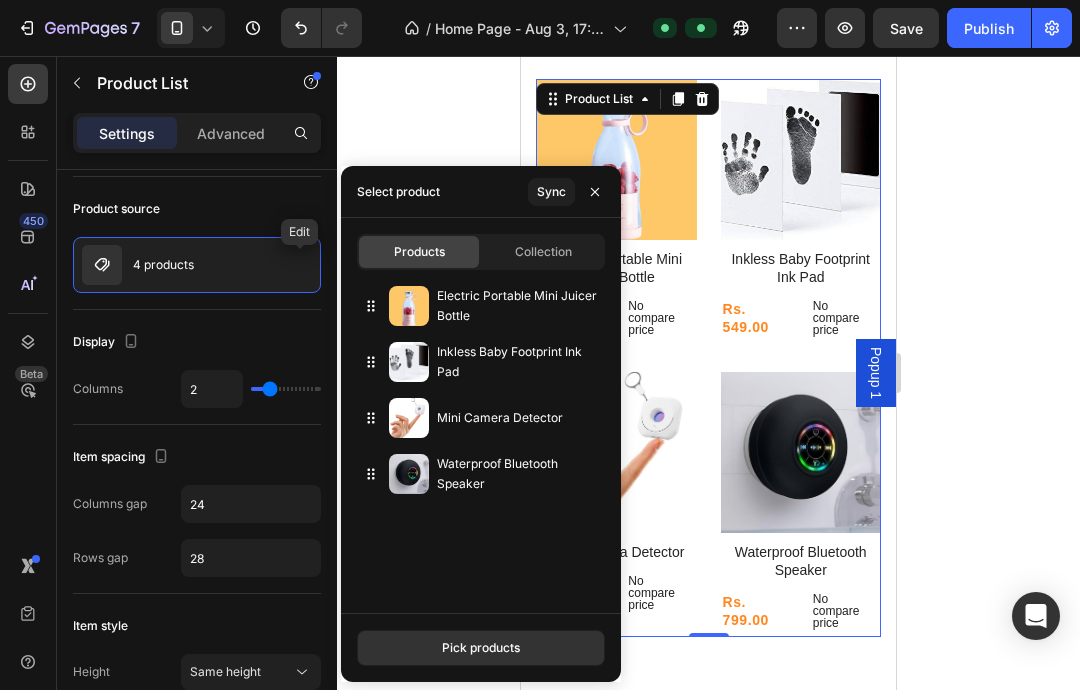 click on "Collection" 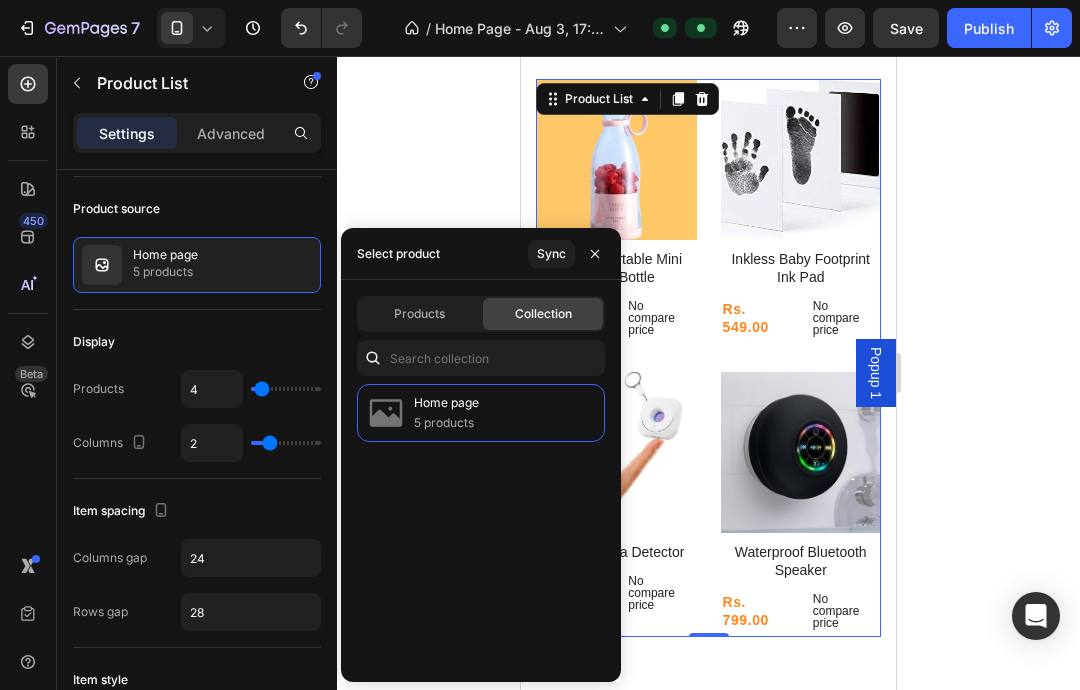 click on "Home page 5 products" 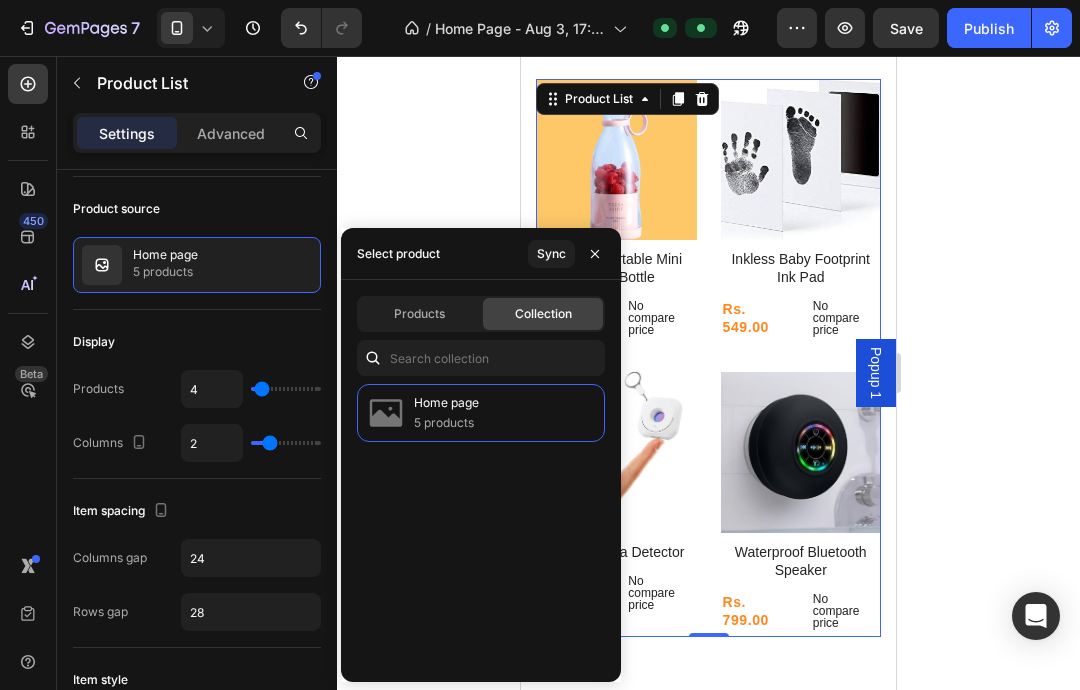 click on "Sync" at bounding box center [551, 254] 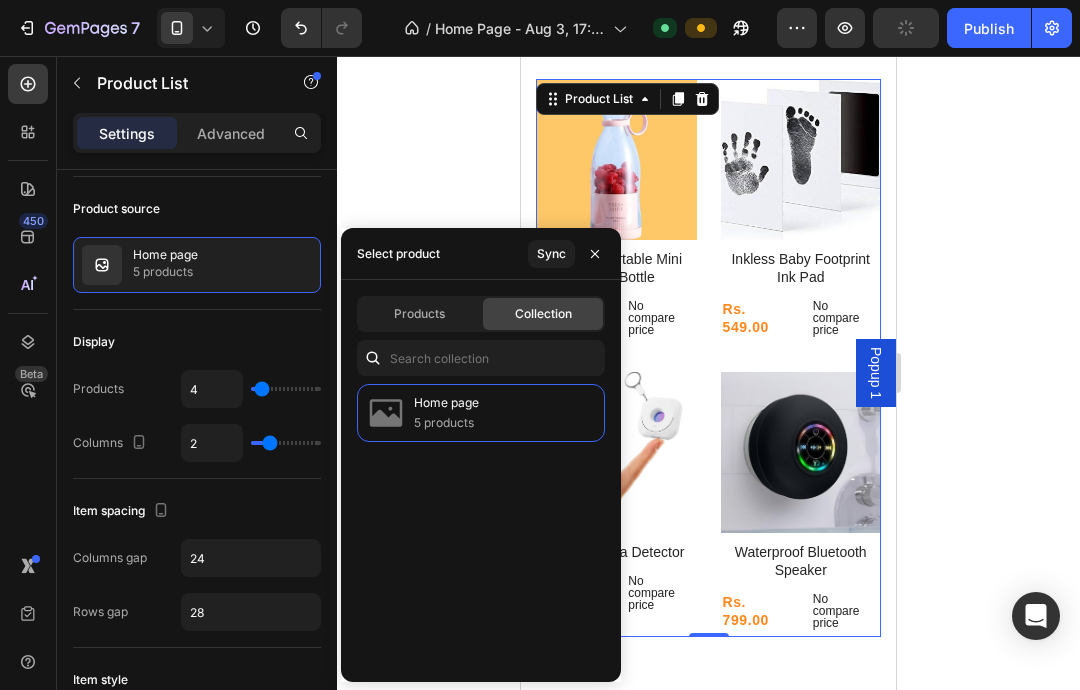 click on "Products" 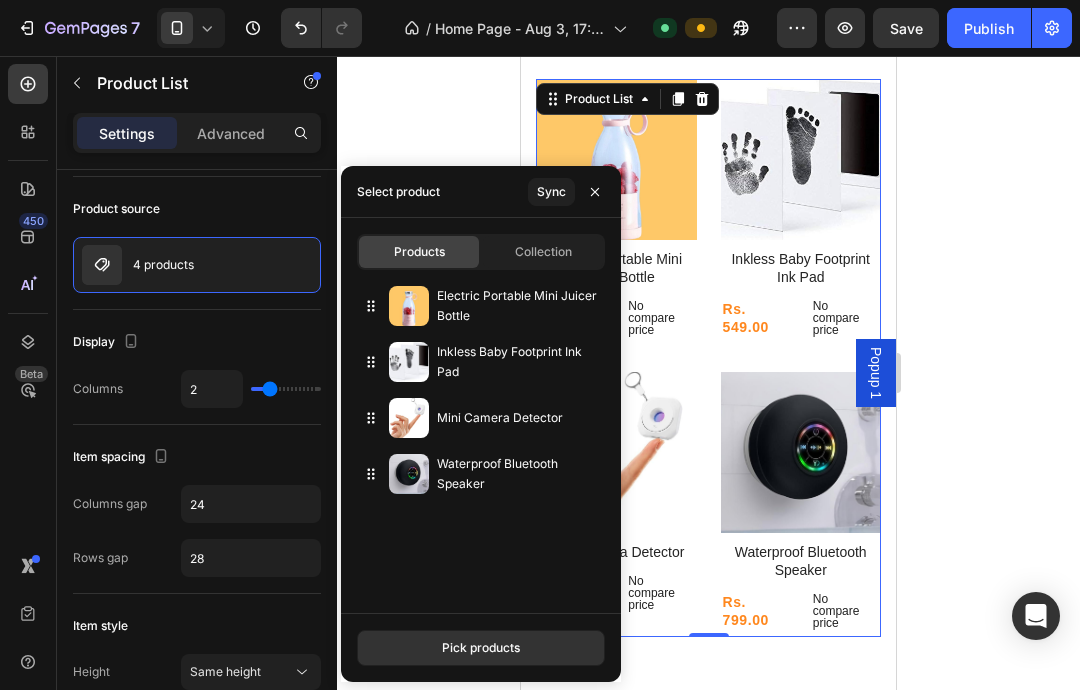 click on "Collection" 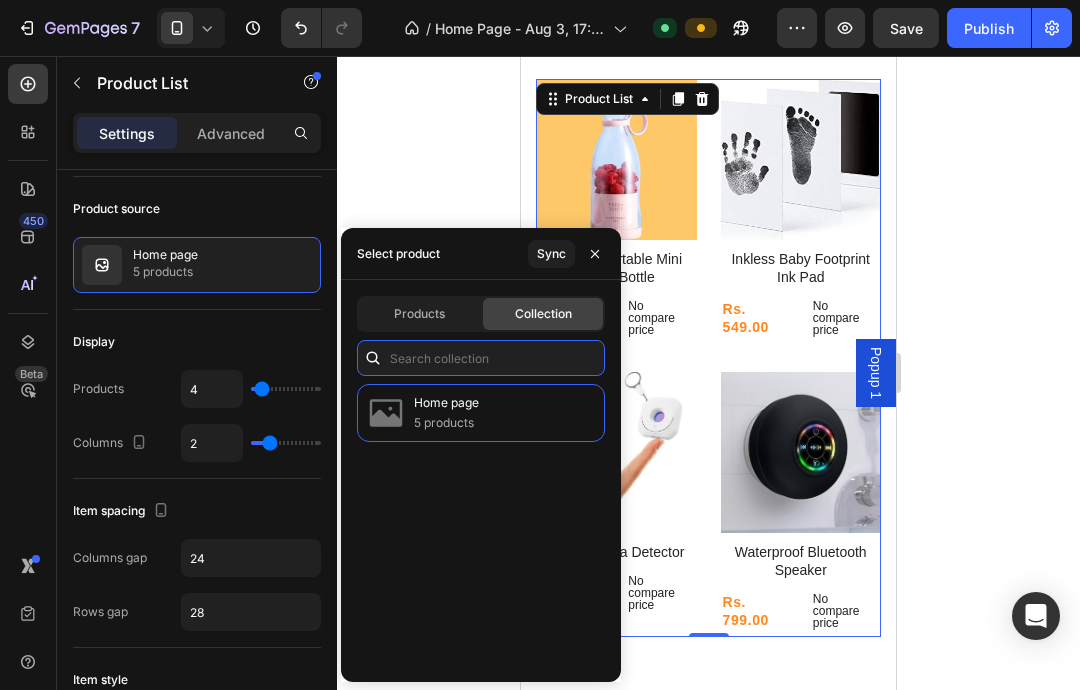 click at bounding box center [481, 358] 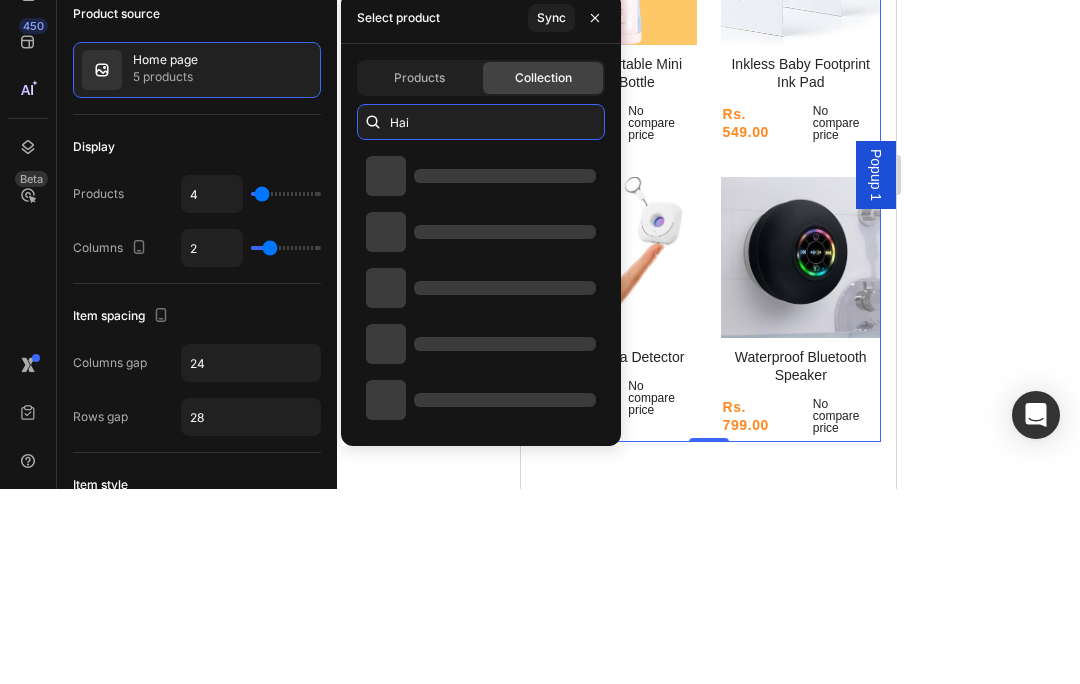 type on "Hair" 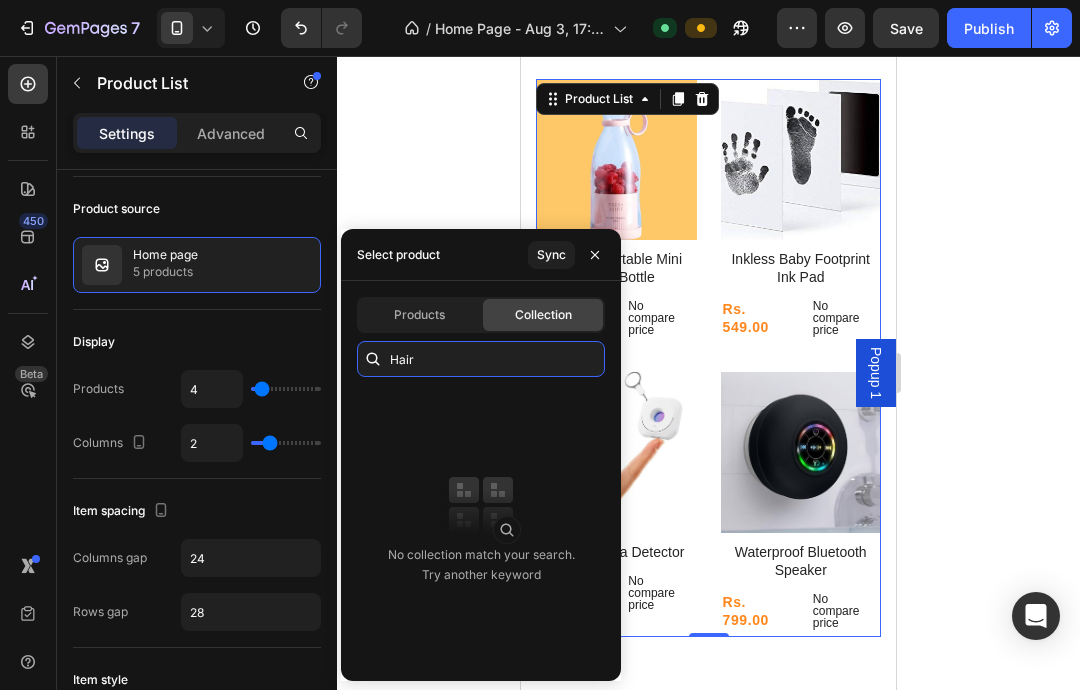 click on "Hair" at bounding box center (481, 359) 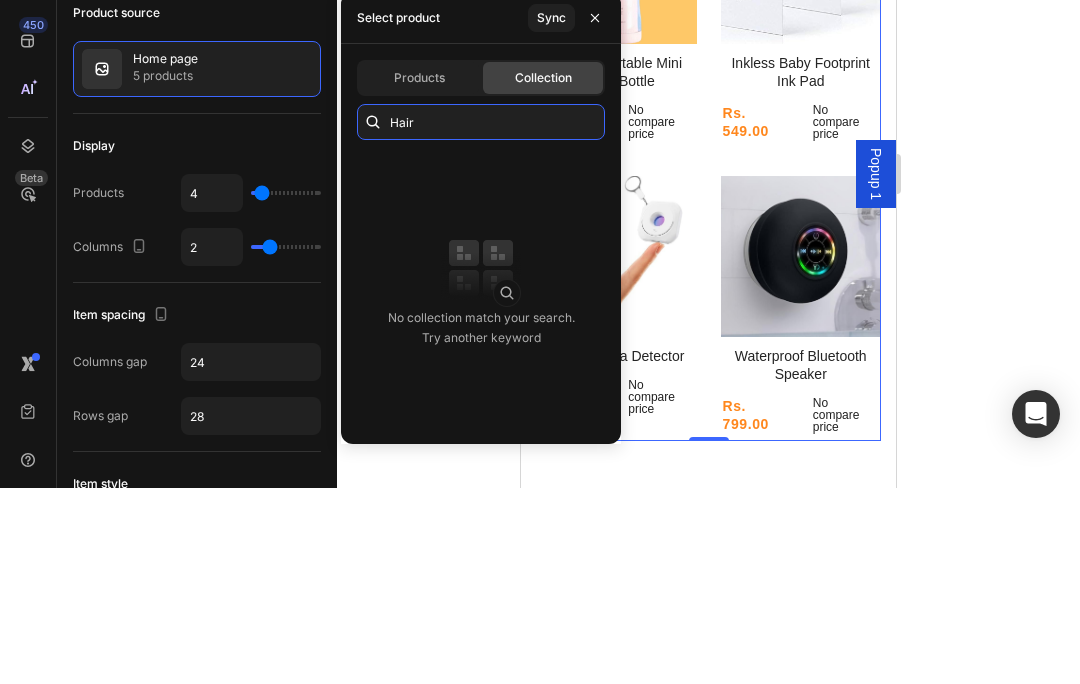 type 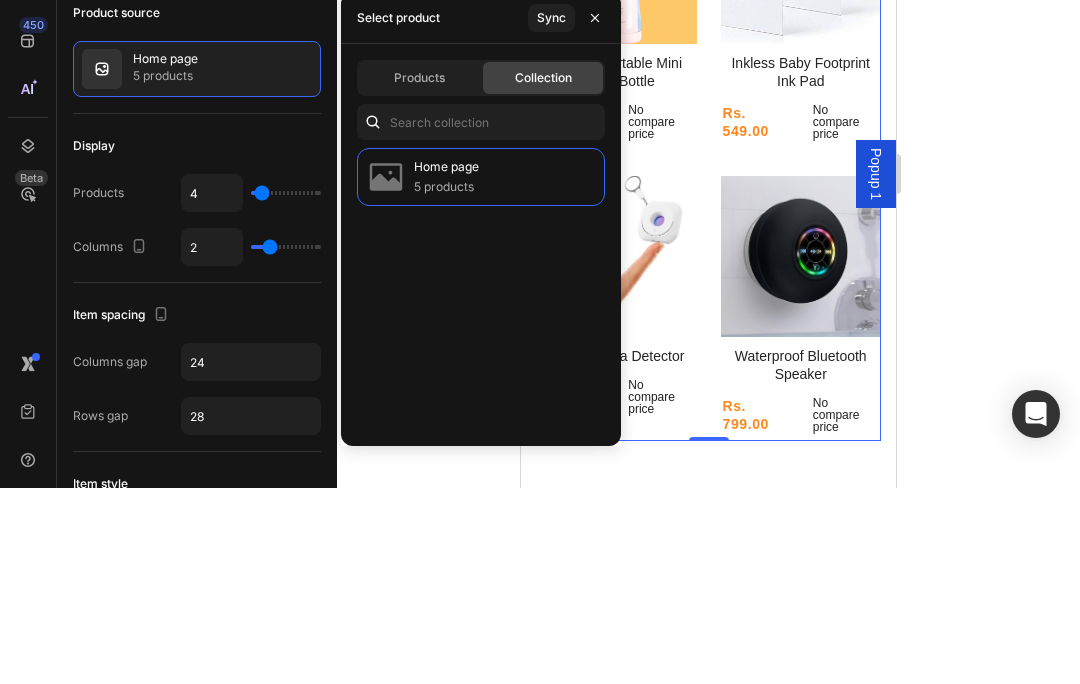 click on "Products" 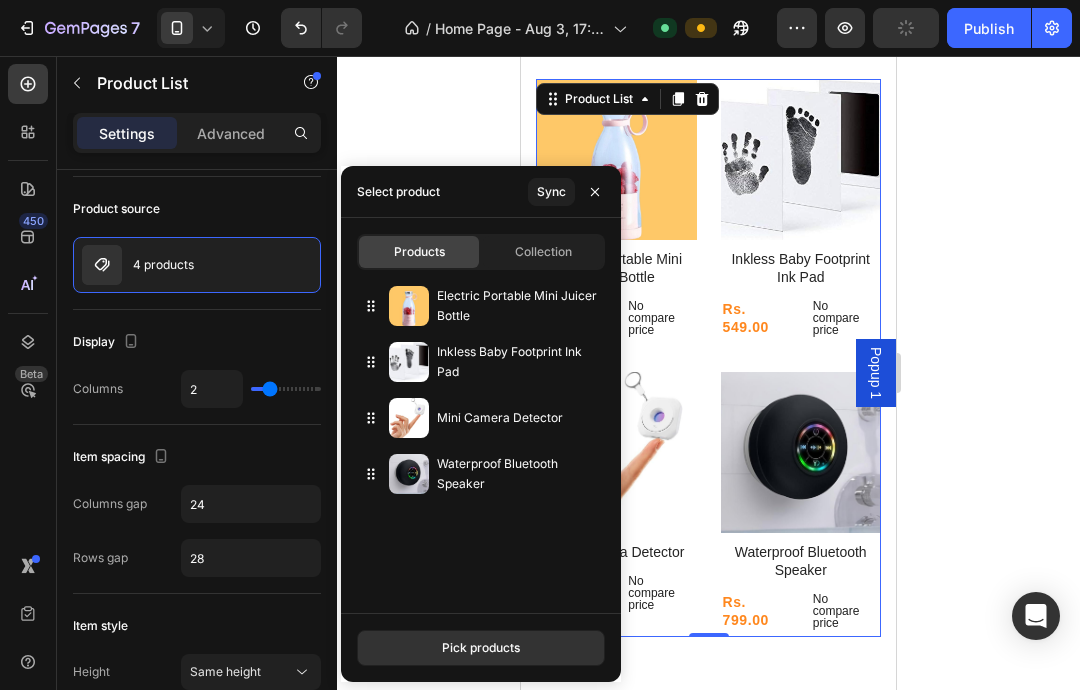 type 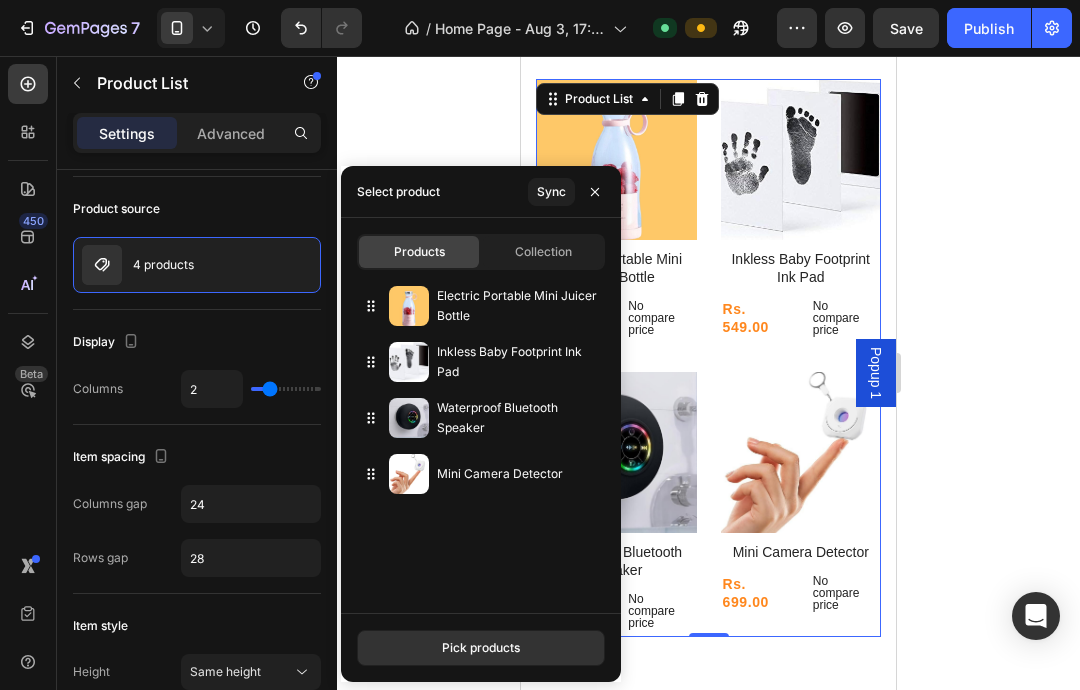 click on "Pick products" at bounding box center [481, 648] 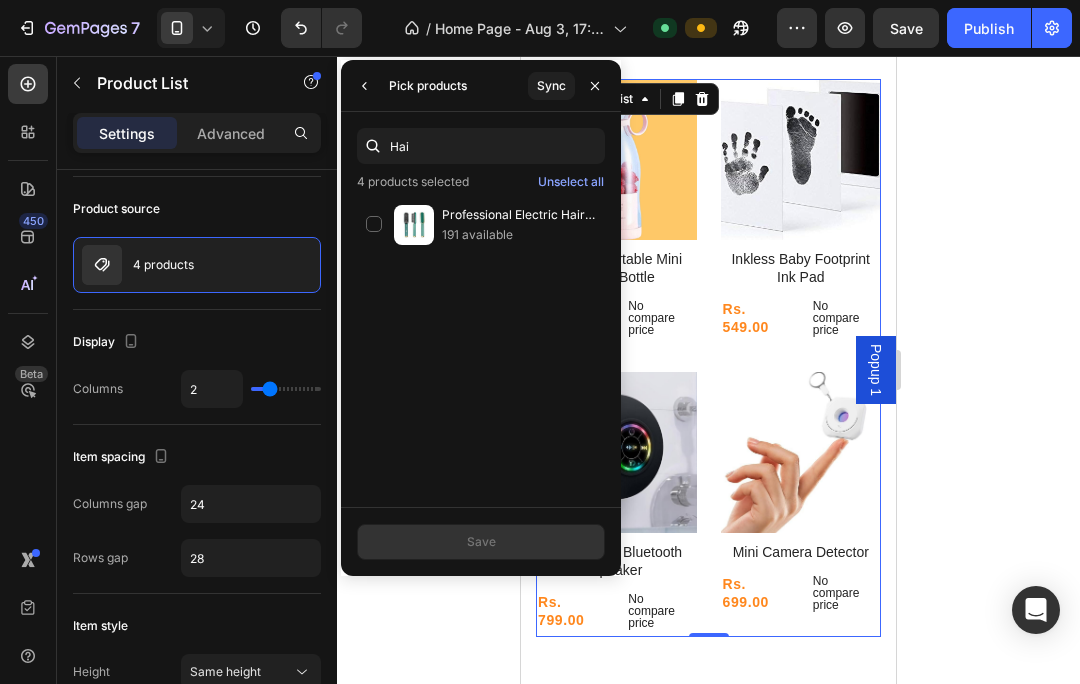 type on "Hai" 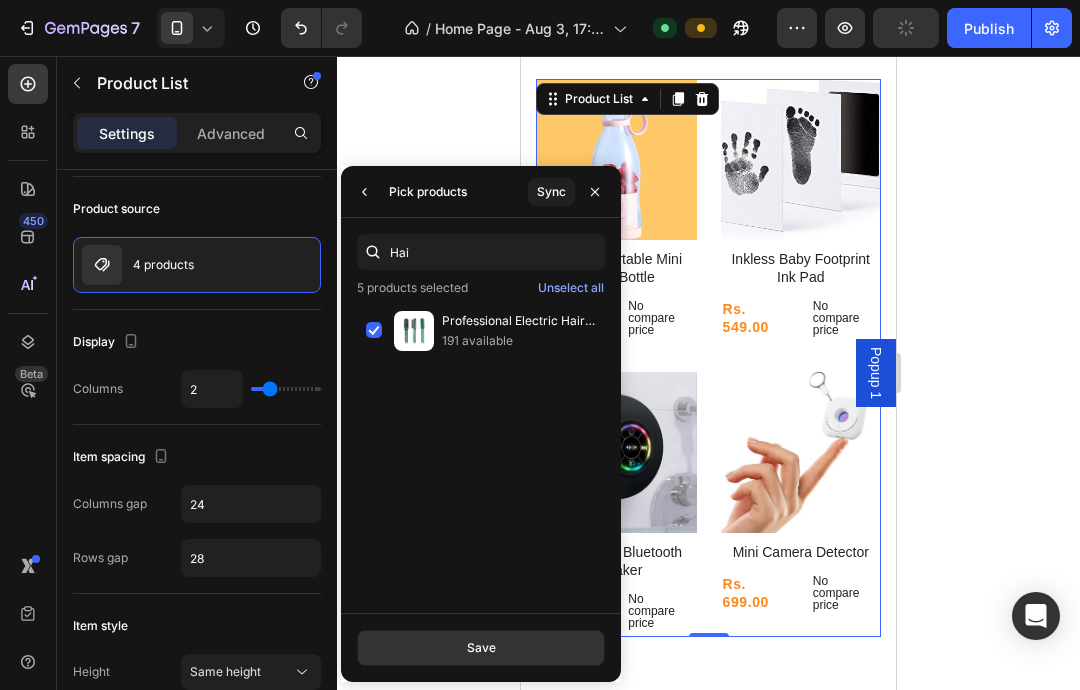 click on "Save" at bounding box center (481, 648) 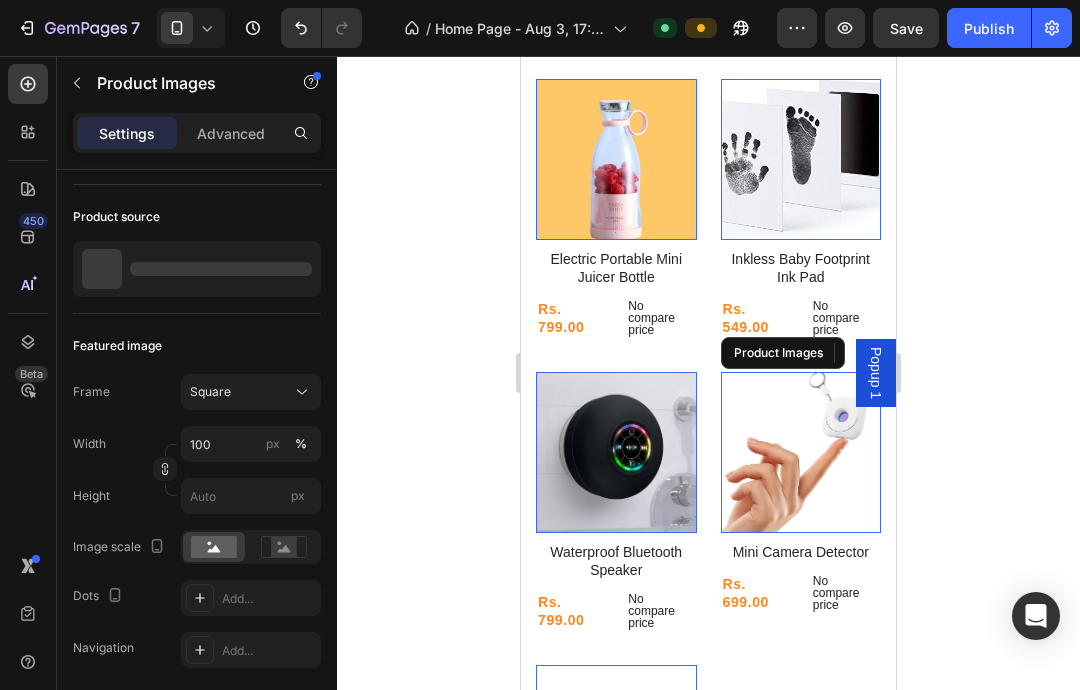 scroll, scrollTop: 604, scrollLeft: 0, axis: vertical 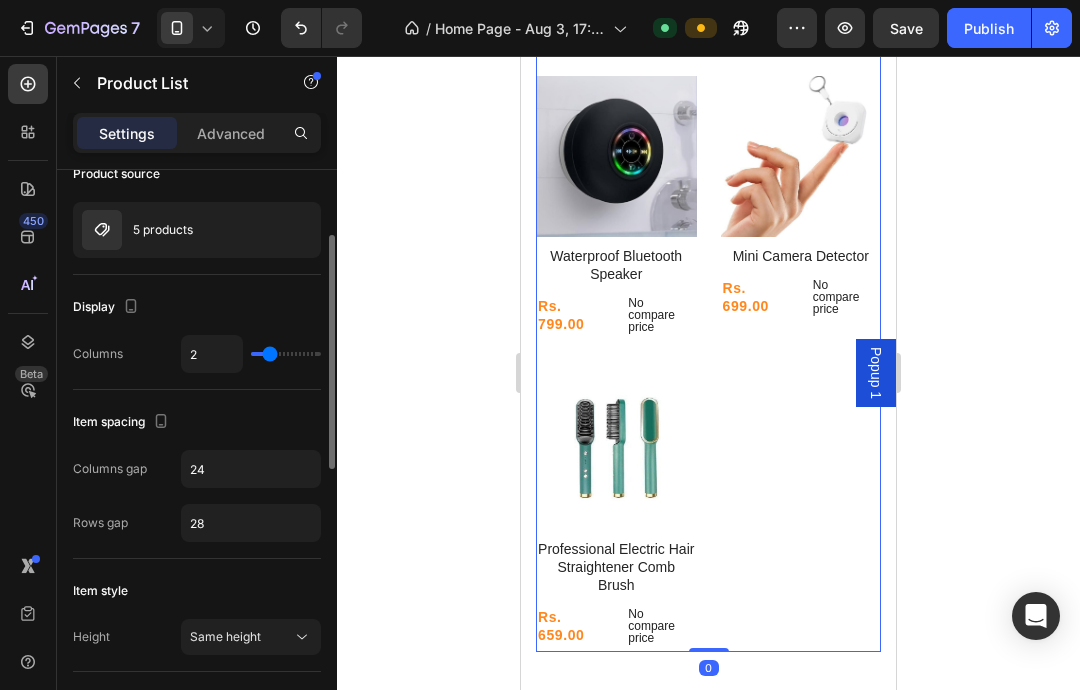 click on "2" at bounding box center [212, 354] 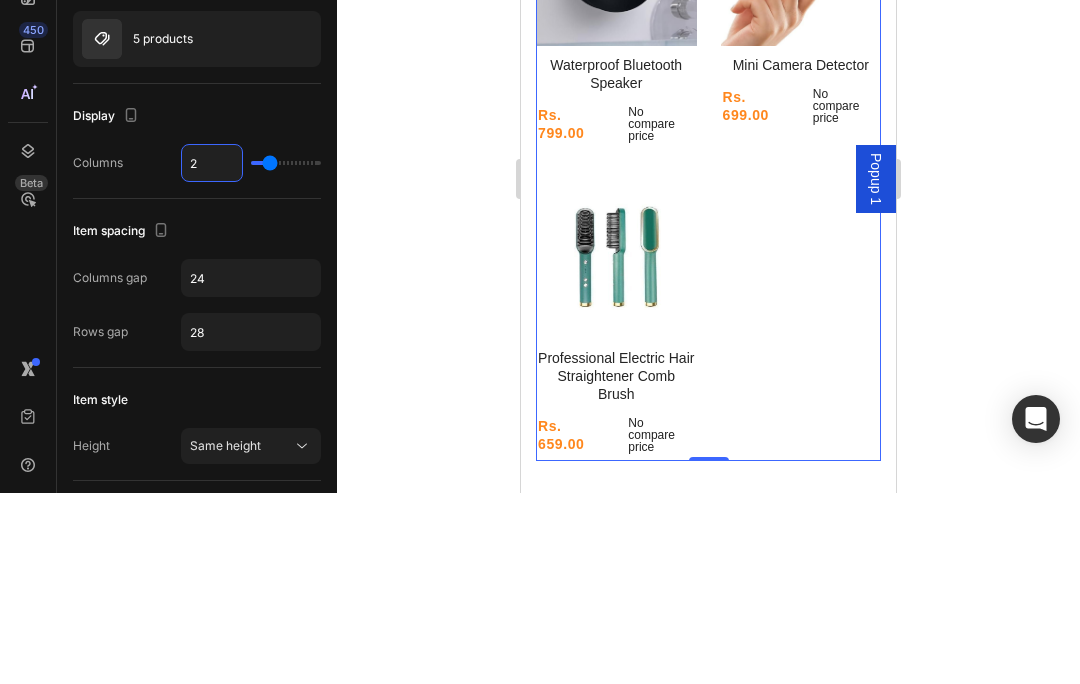 type 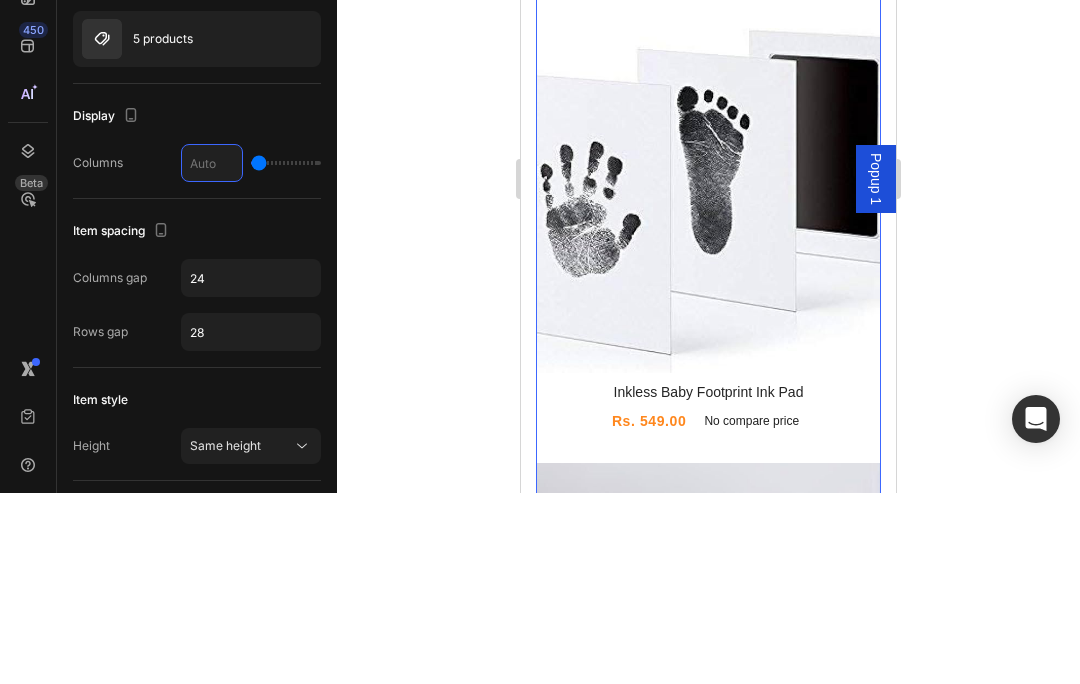 type on "Q" 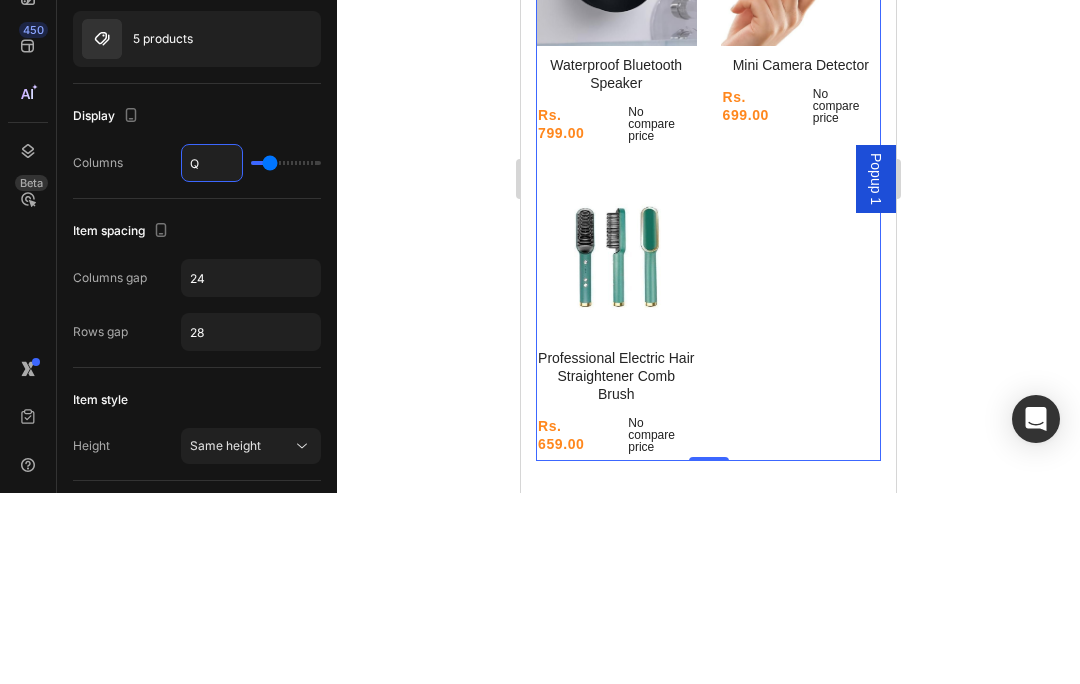 type 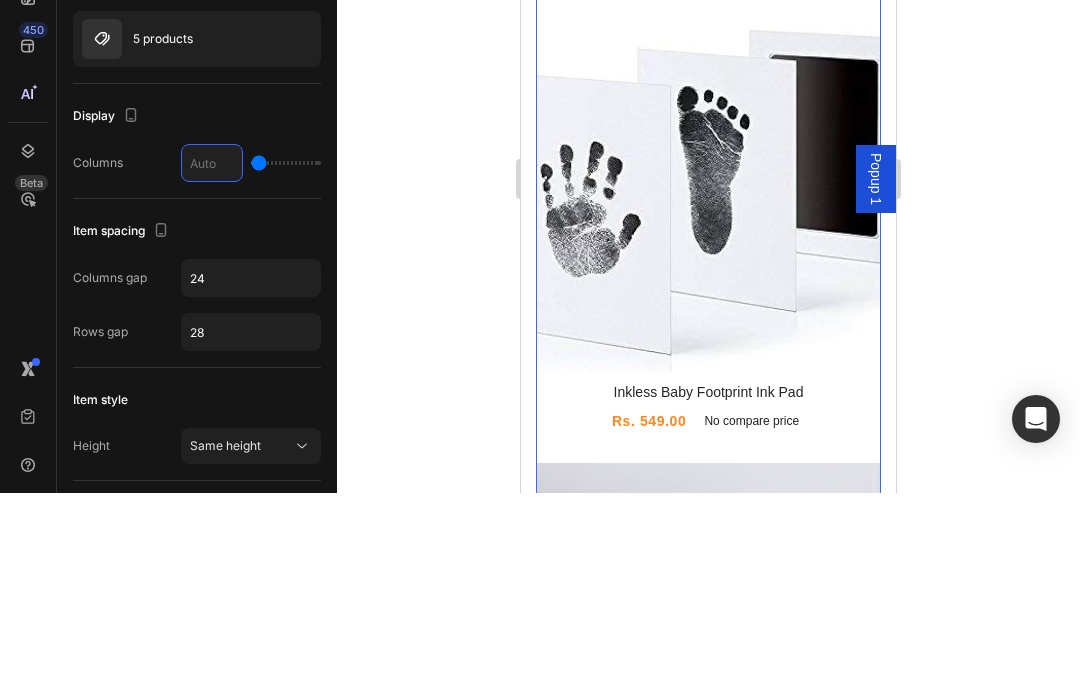 type on "1" 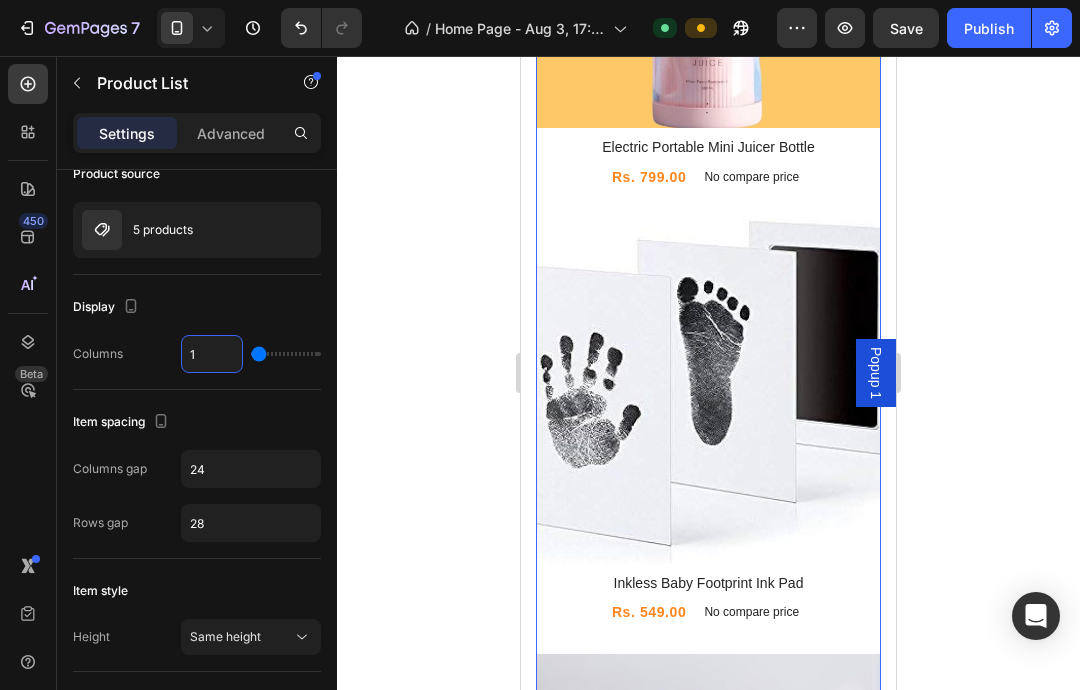 click on "1" at bounding box center [212, 354] 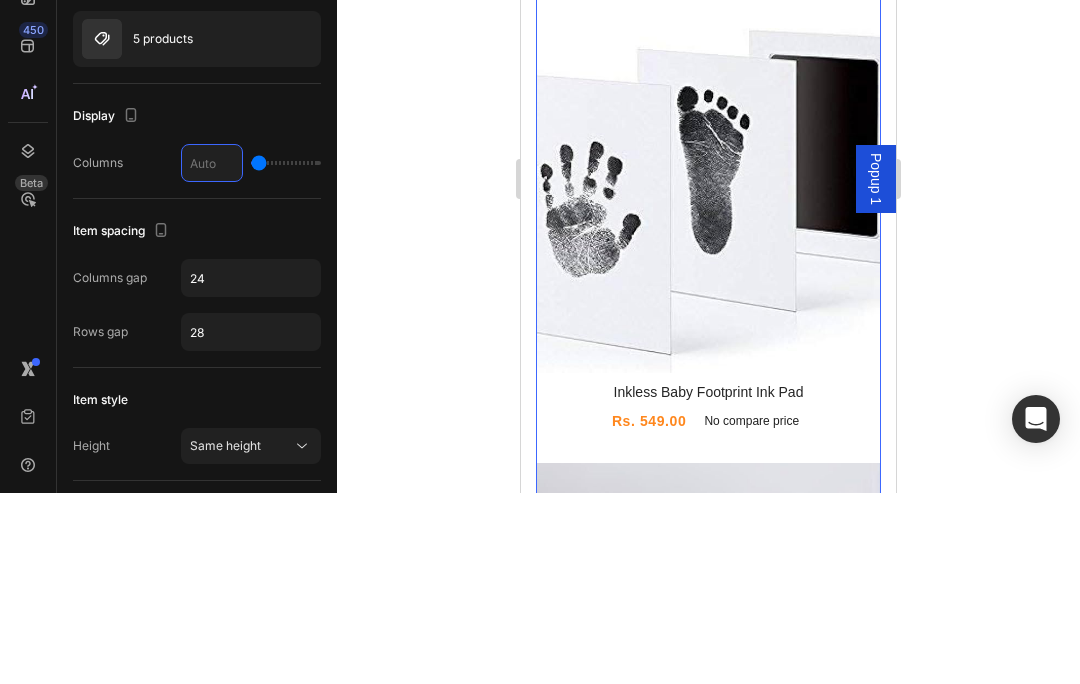type on "4" 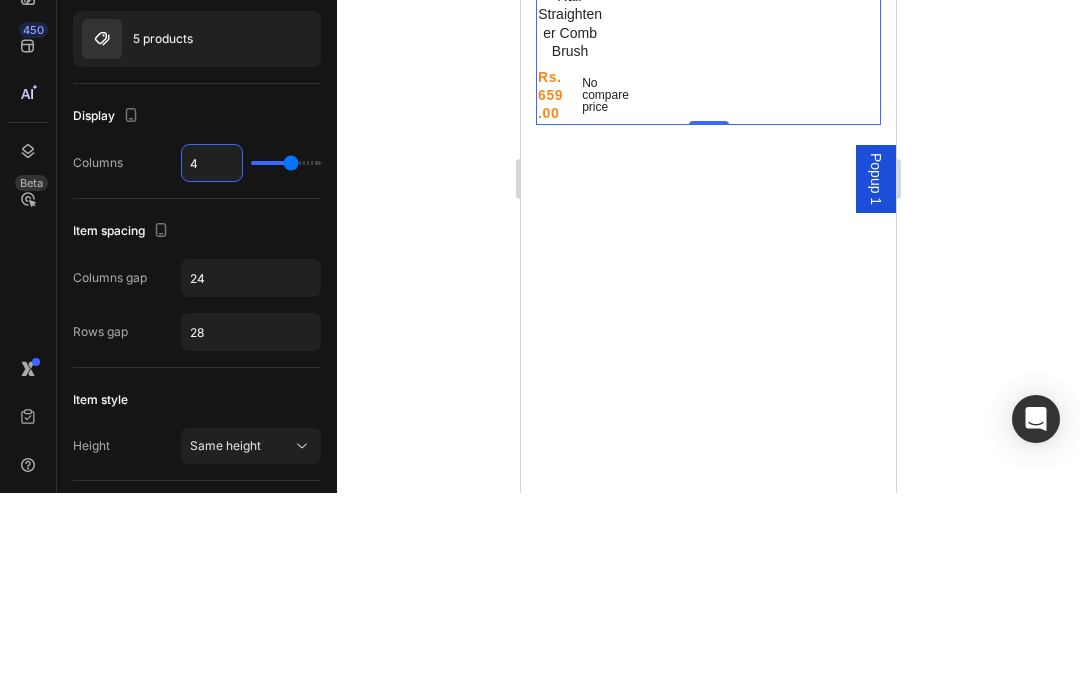 type 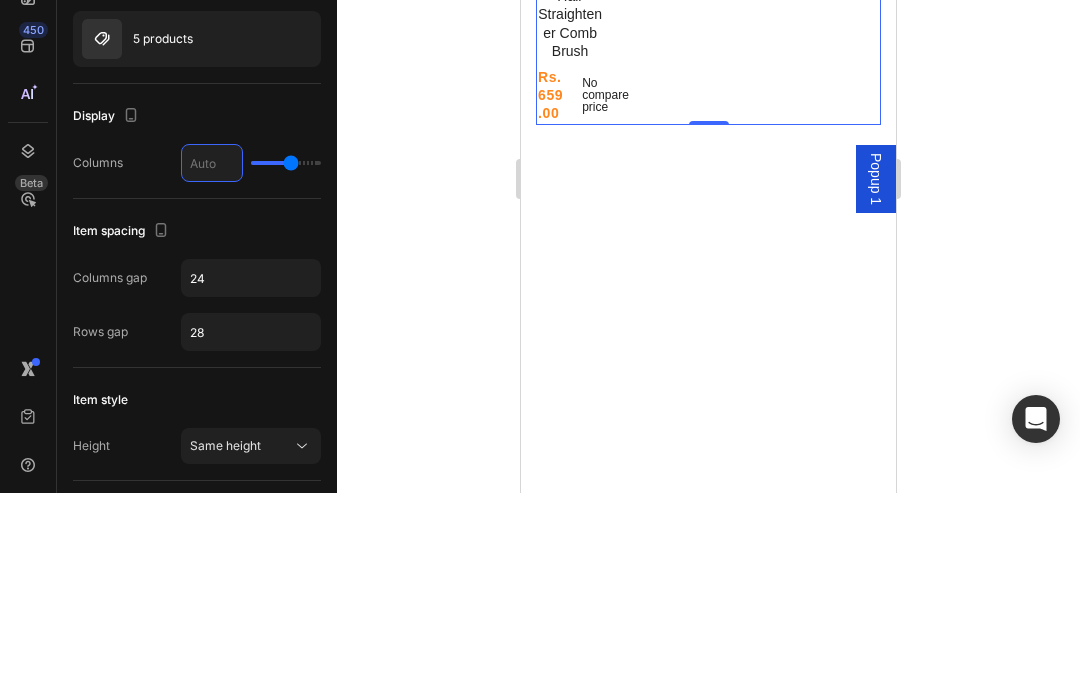 type on "1" 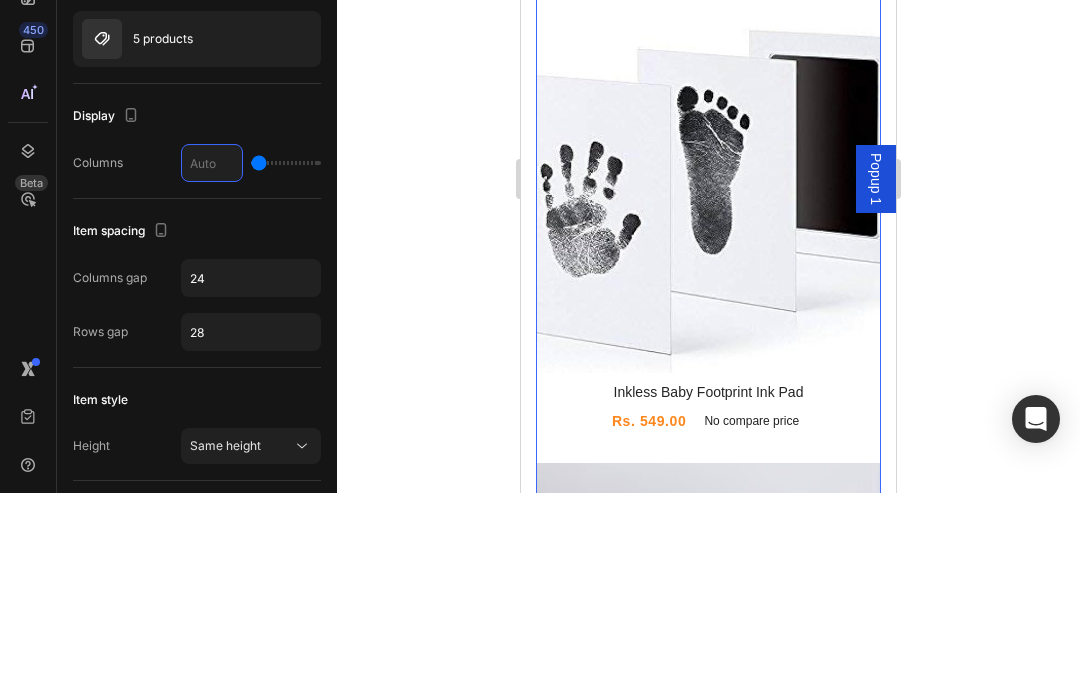 type on "5" 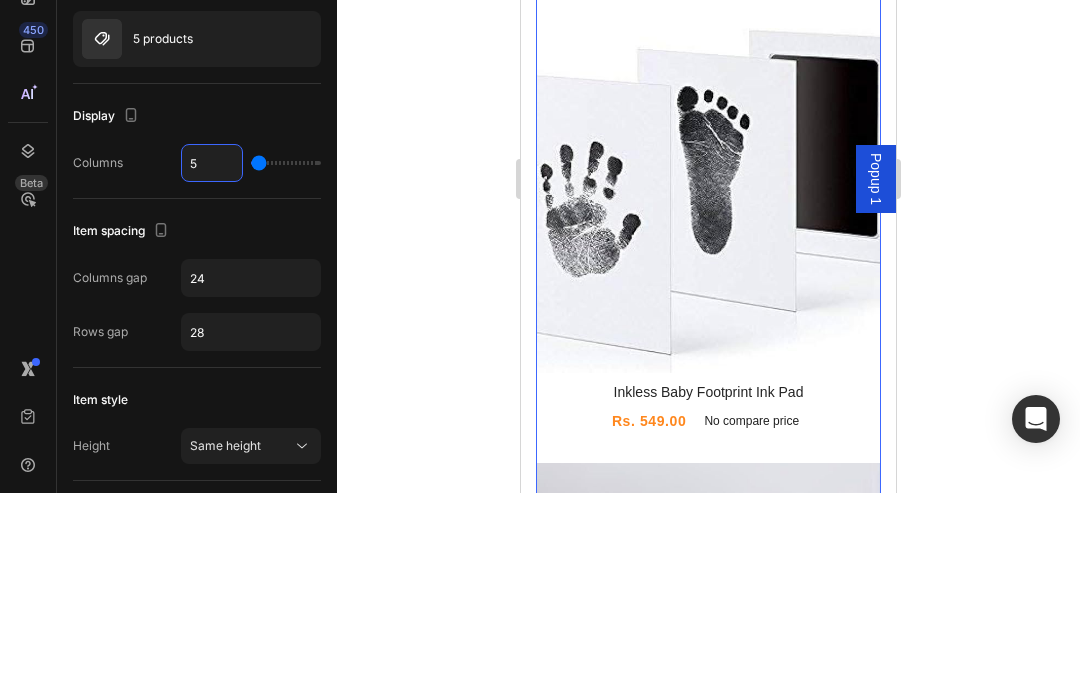 type on "5" 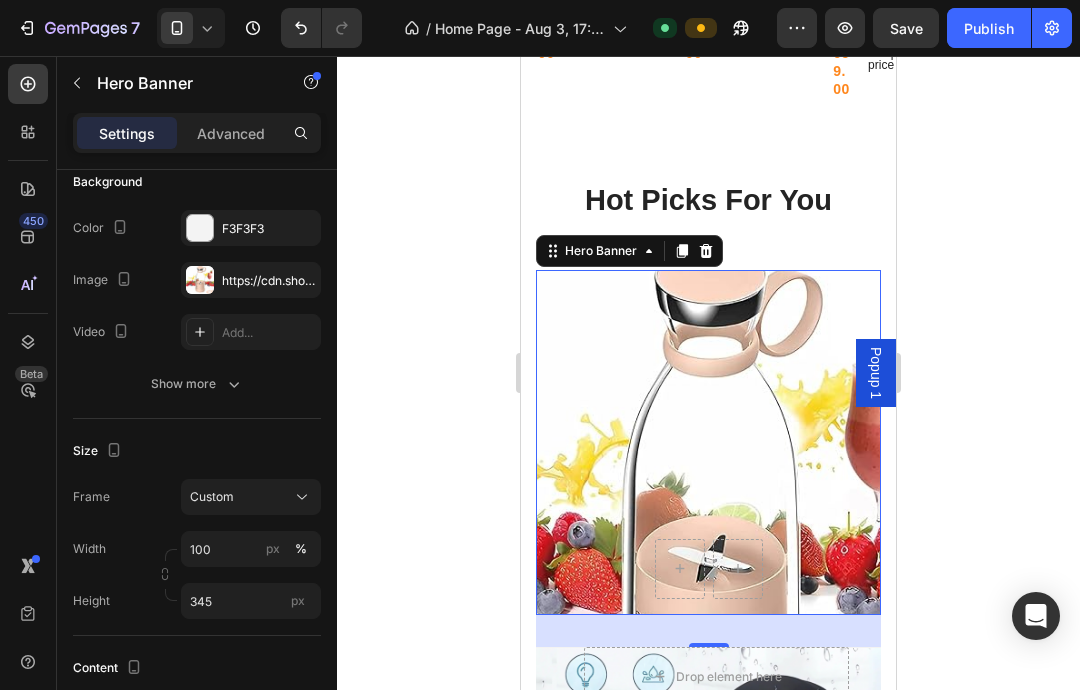 scroll, scrollTop: 0, scrollLeft: 0, axis: both 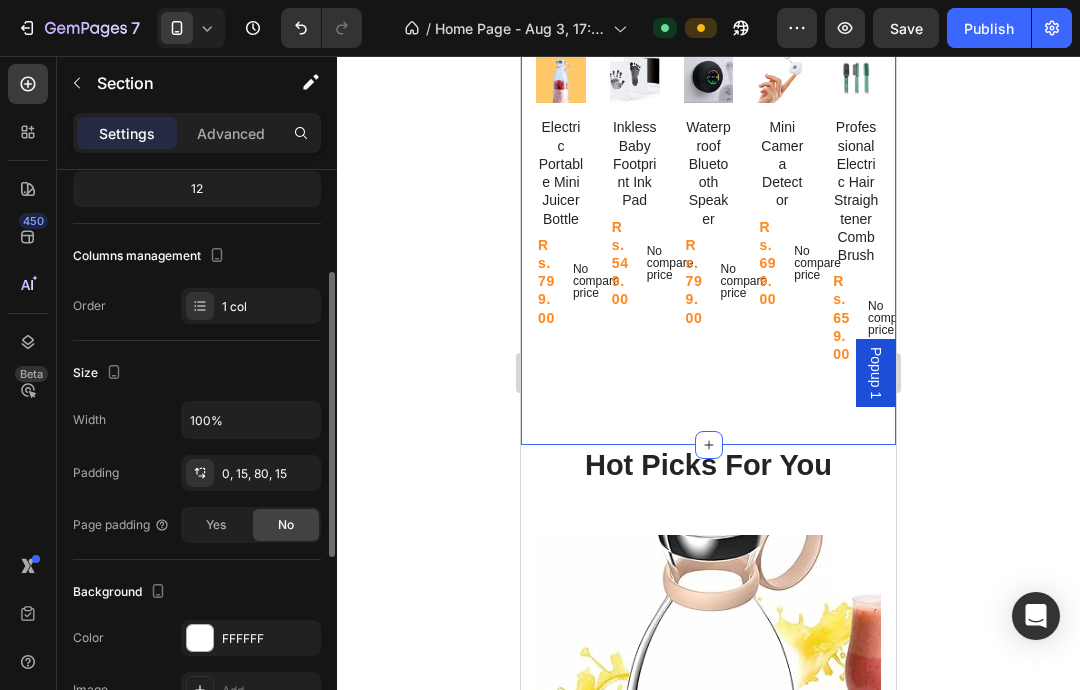 click at bounding box center [200, 306] 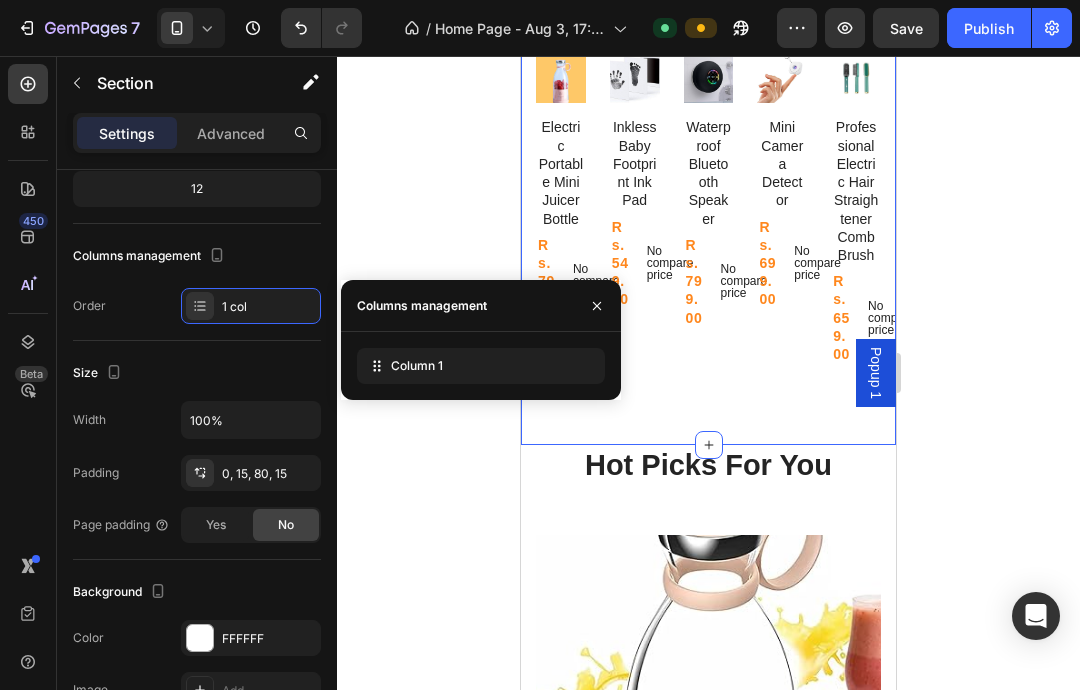 click 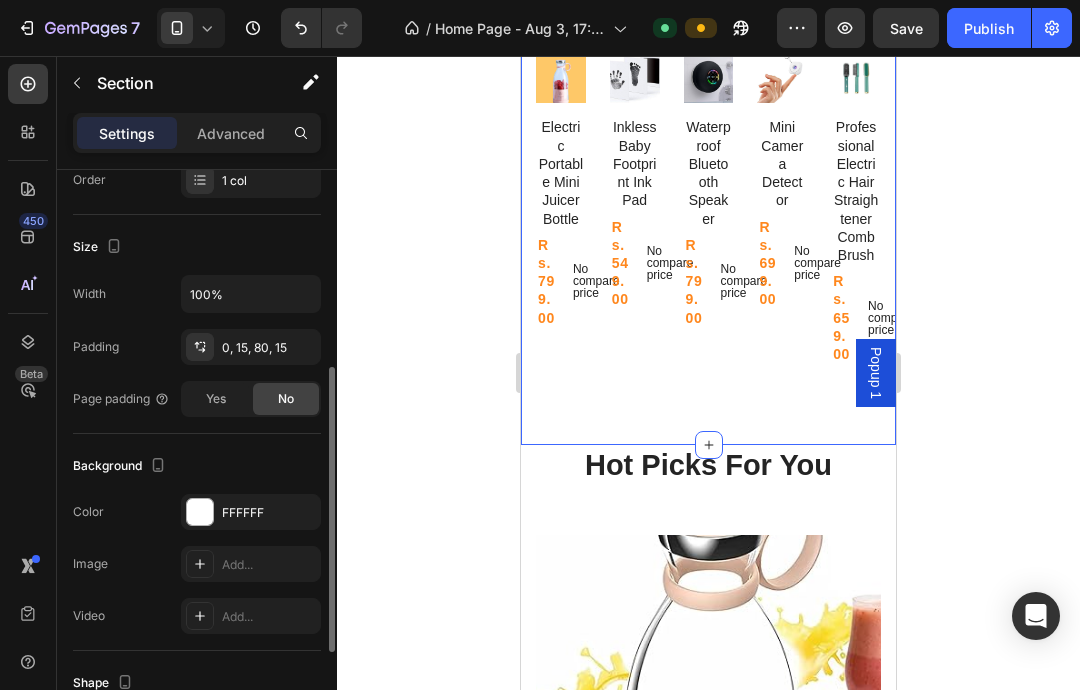 scroll, scrollTop: 356, scrollLeft: 0, axis: vertical 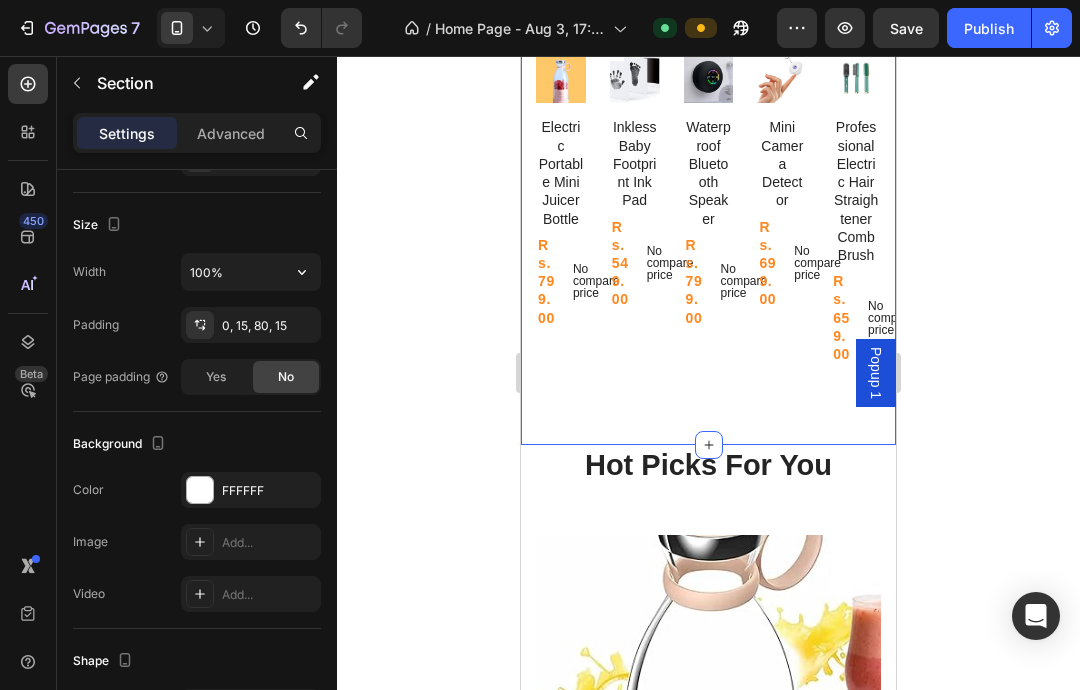 click 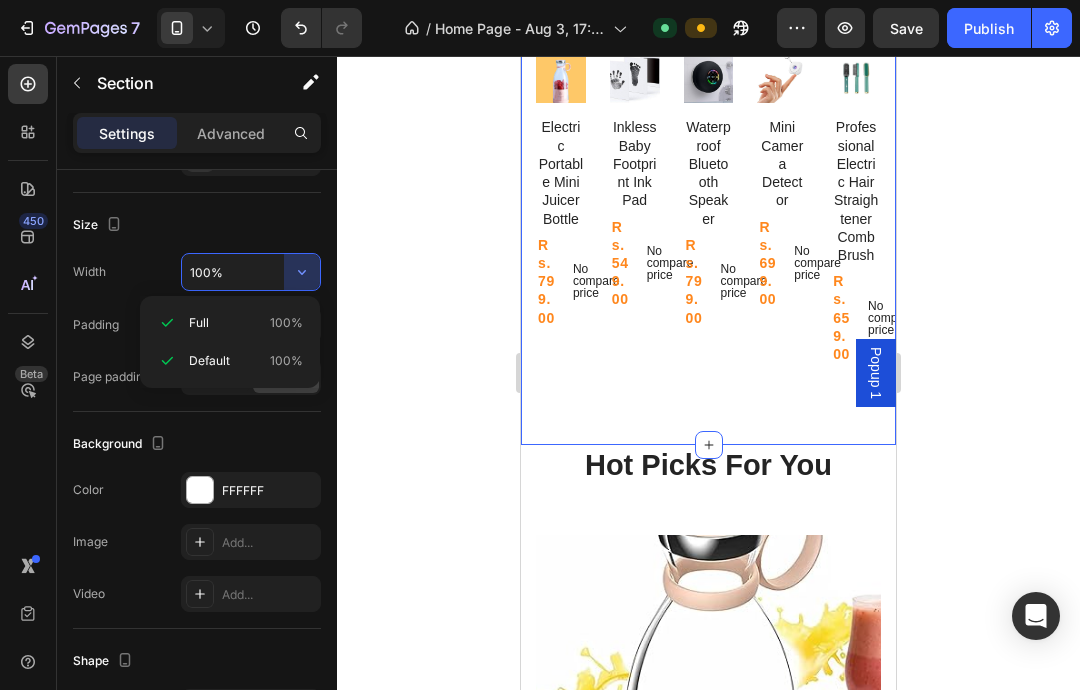 click on "Size" at bounding box center (197, 225) 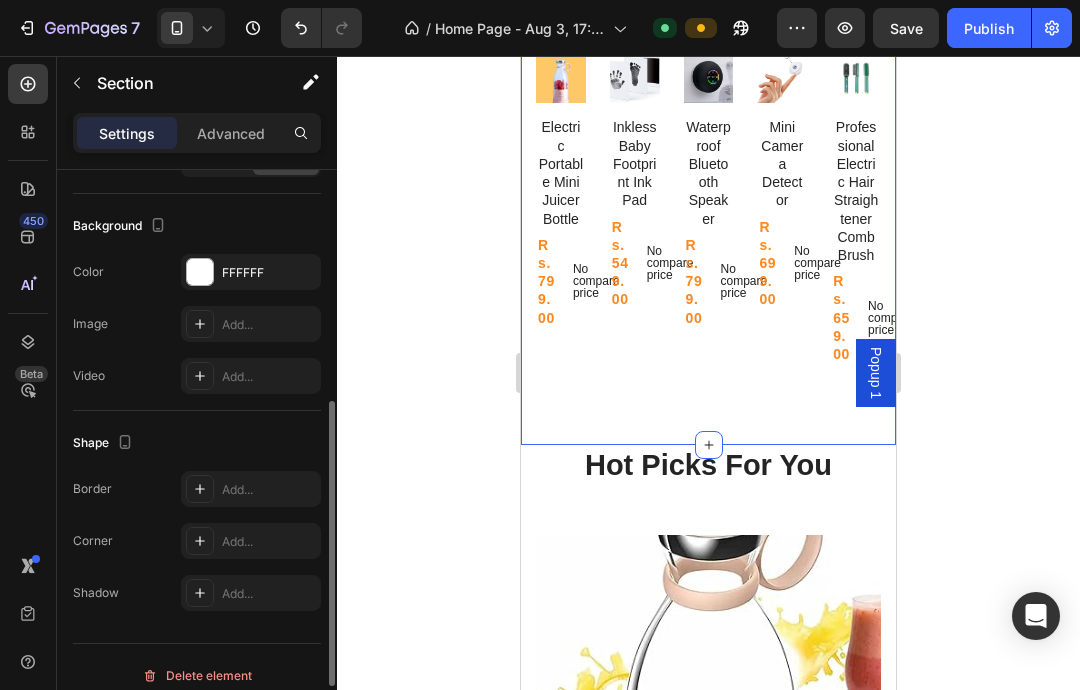 scroll, scrollTop: 591, scrollLeft: 0, axis: vertical 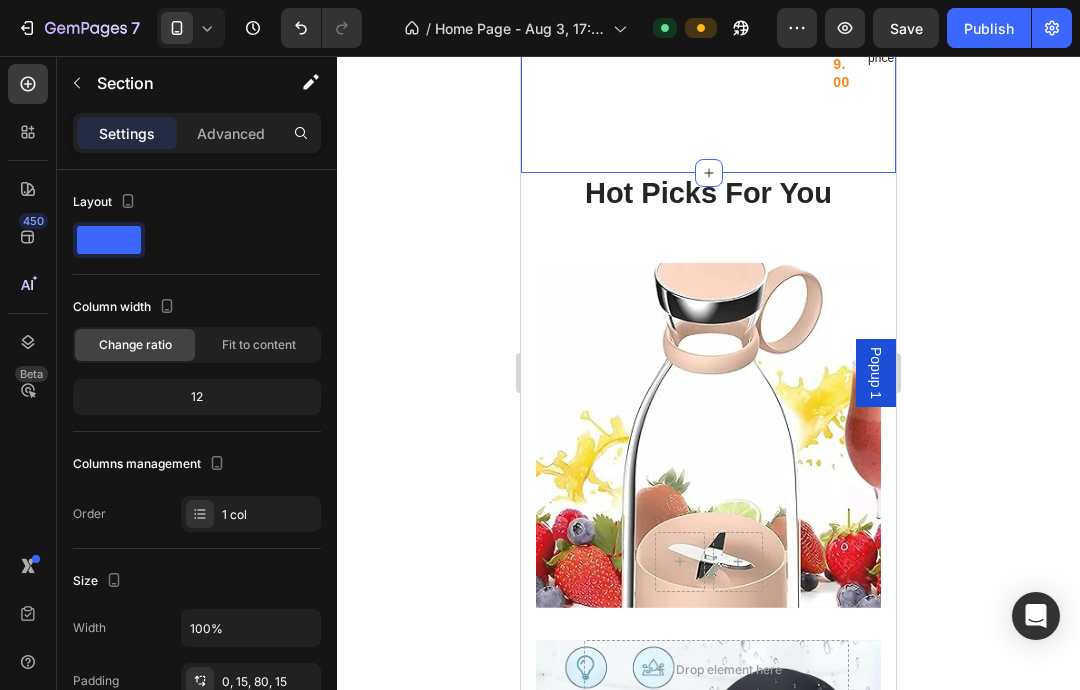 click 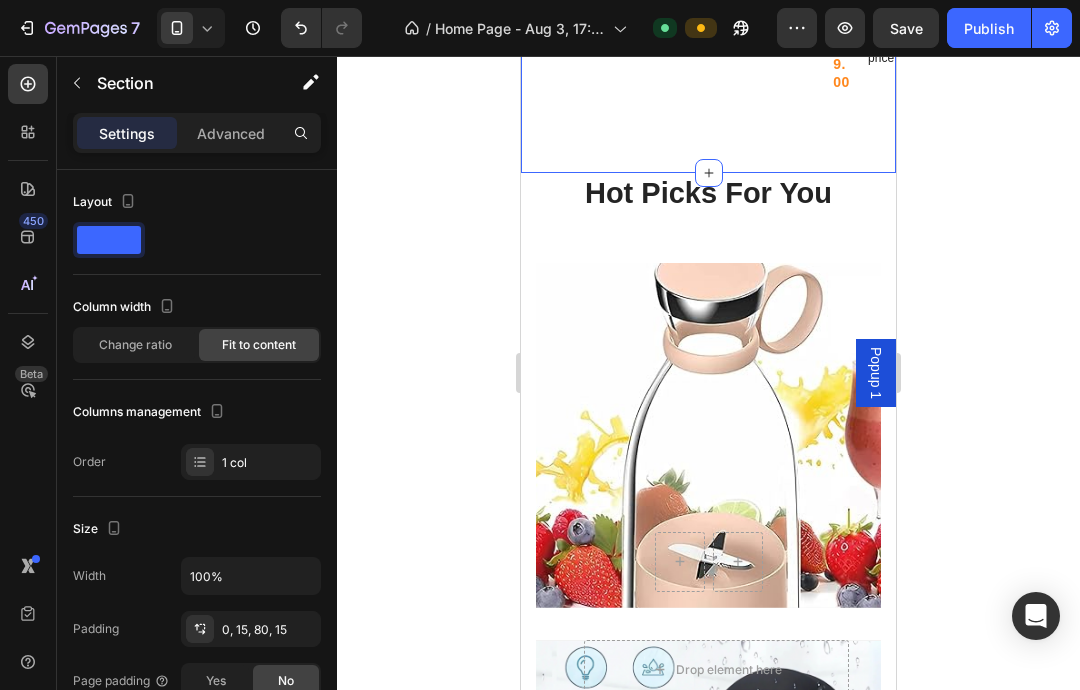 click on "Change ratio" 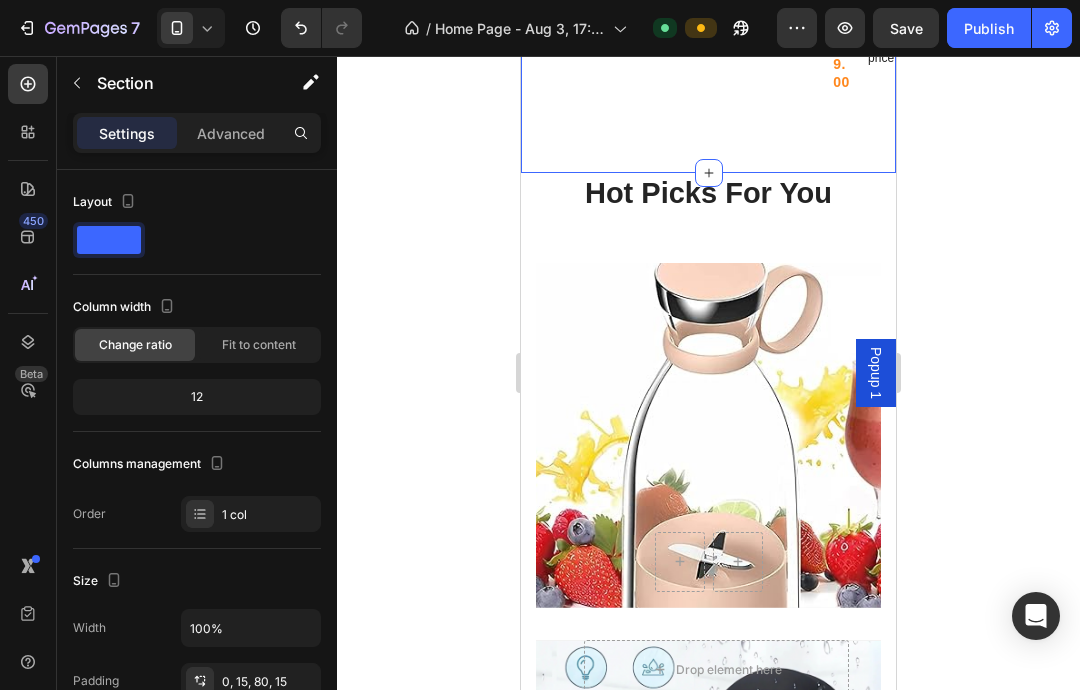 click at bounding box center [200, 514] 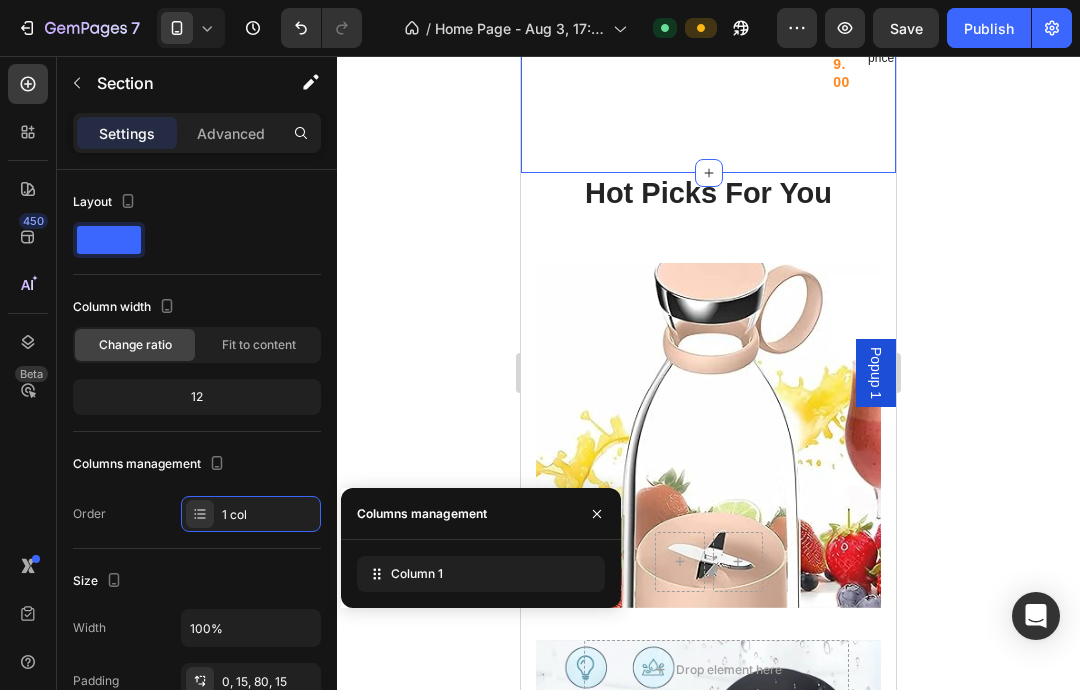 click at bounding box center [597, 513] 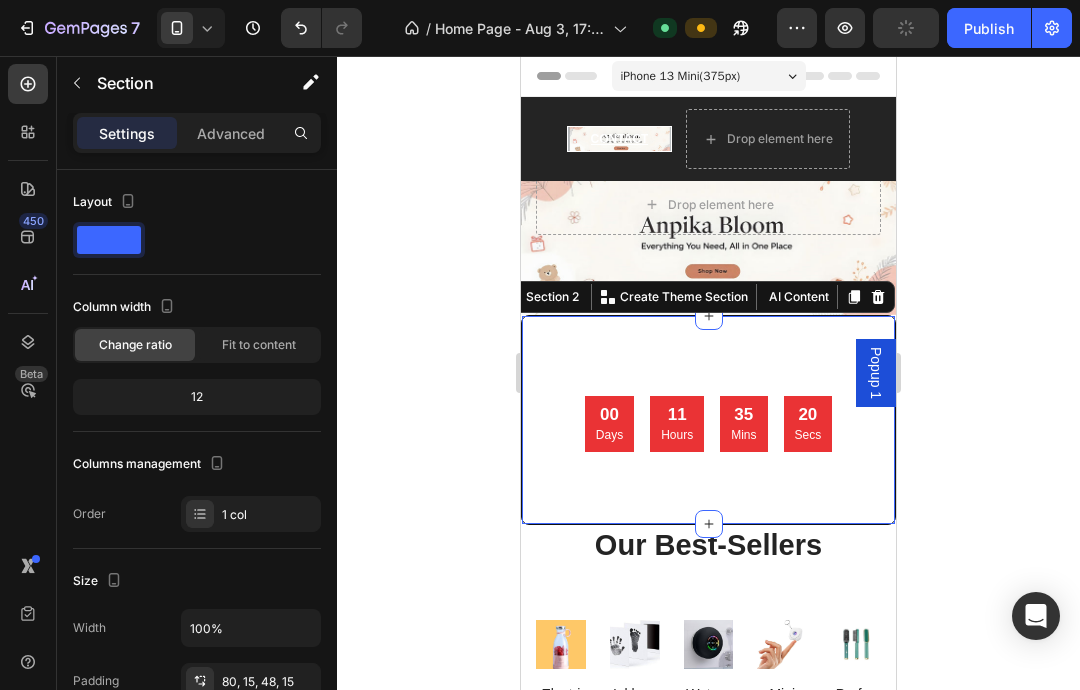 scroll, scrollTop: 0, scrollLeft: 0, axis: both 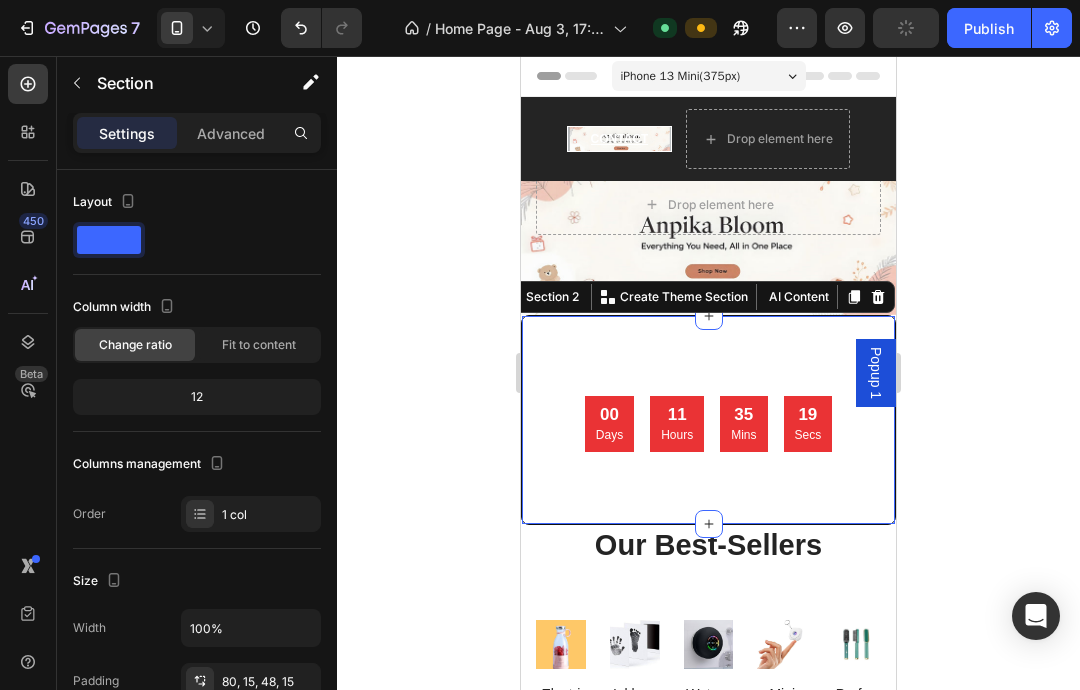 click on "00 Days 11 Hours 35 Mins 19 Secs Countdown Timer Section 2   You can create reusable sections Create Theme Section AI Content Write with GemAI What would you like to describe here? Tone and Voice Persuasive Product Electric Portable Mini Juicer Bottle Show more Generate" at bounding box center (708, 420) 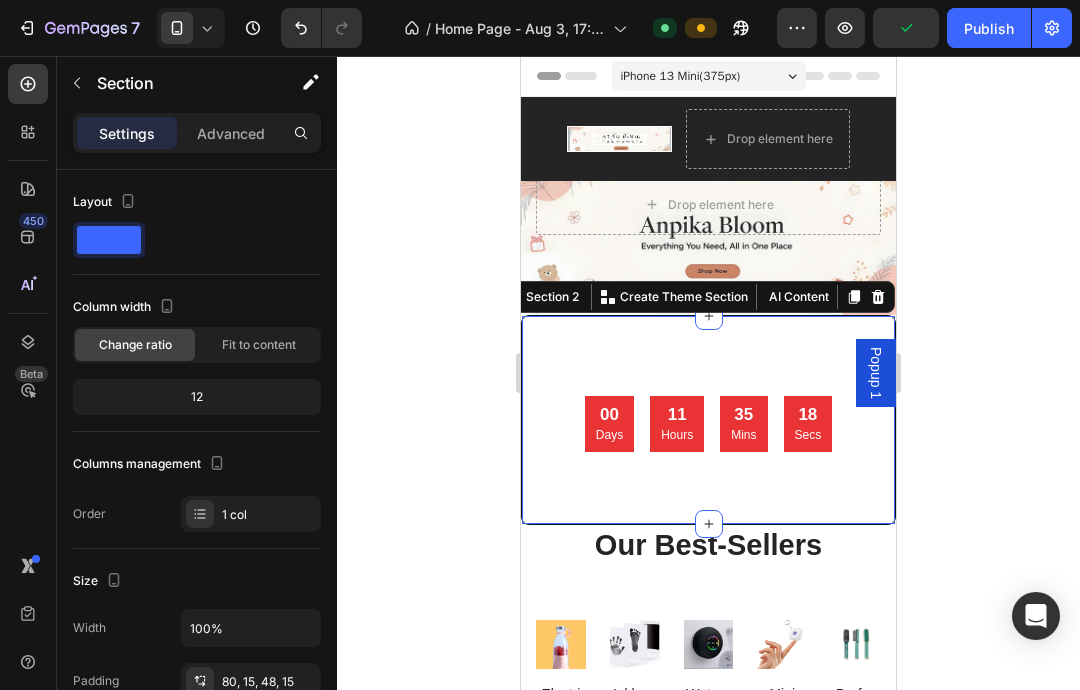 scroll, scrollTop: 0, scrollLeft: 0, axis: both 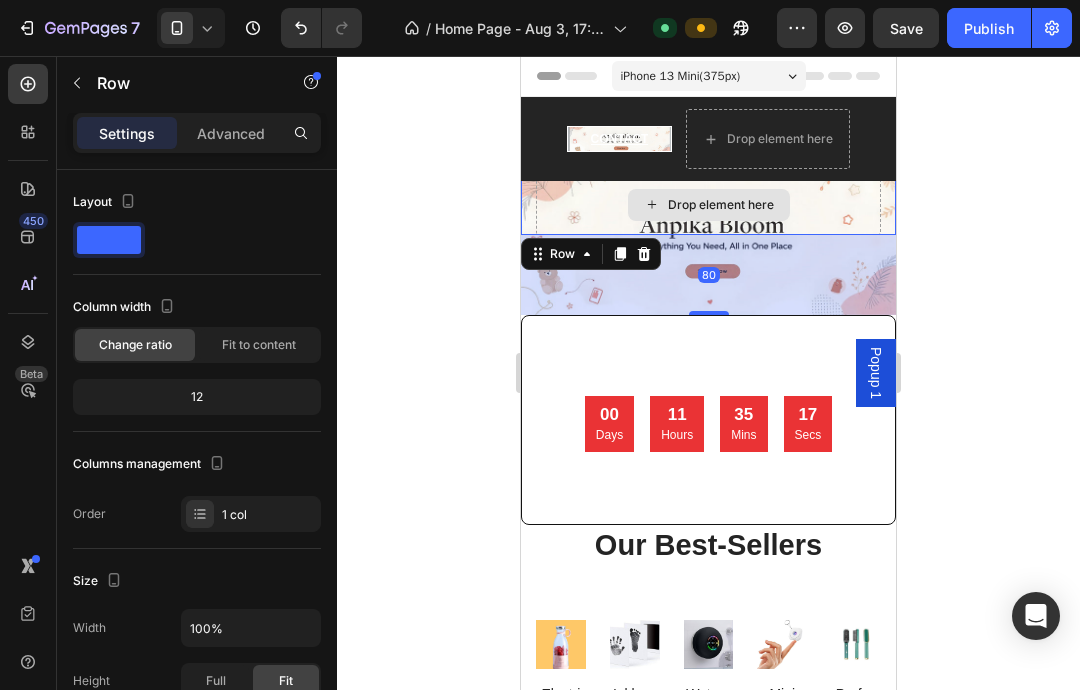 click on "Publish" 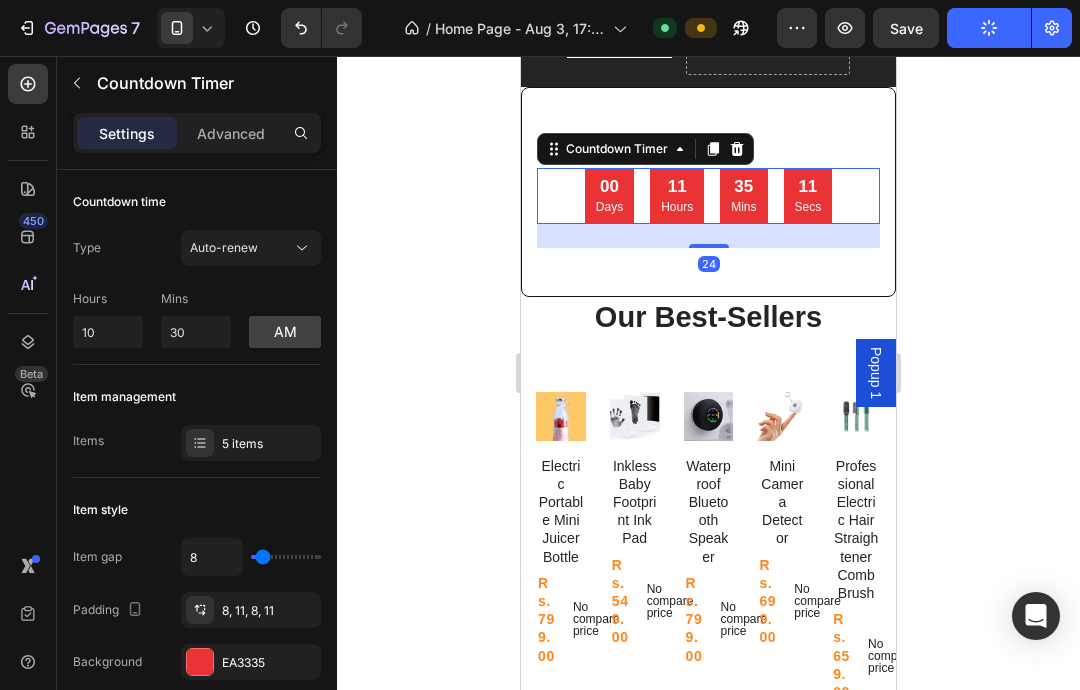 scroll, scrollTop: 229, scrollLeft: 0, axis: vertical 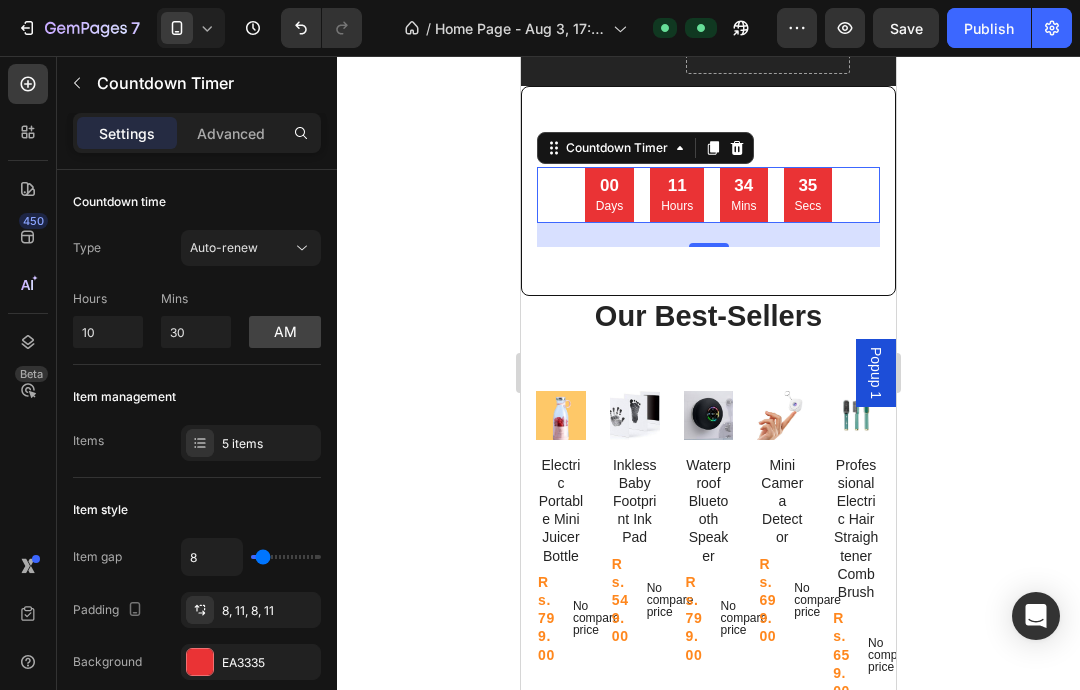 click on "Publish" at bounding box center [989, 28] 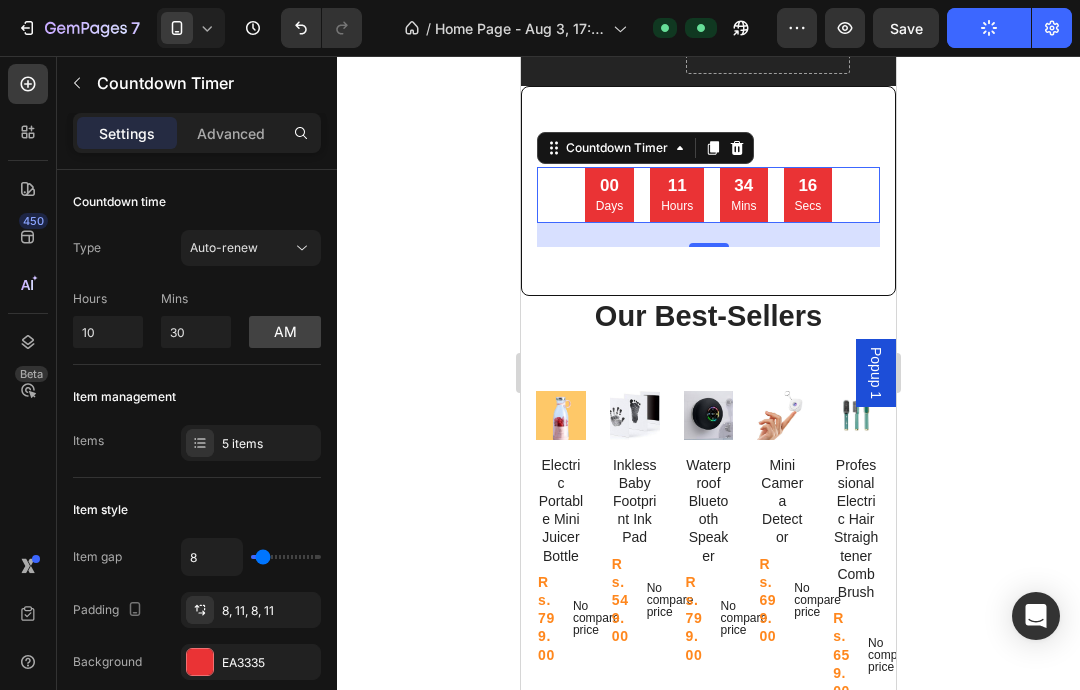 click 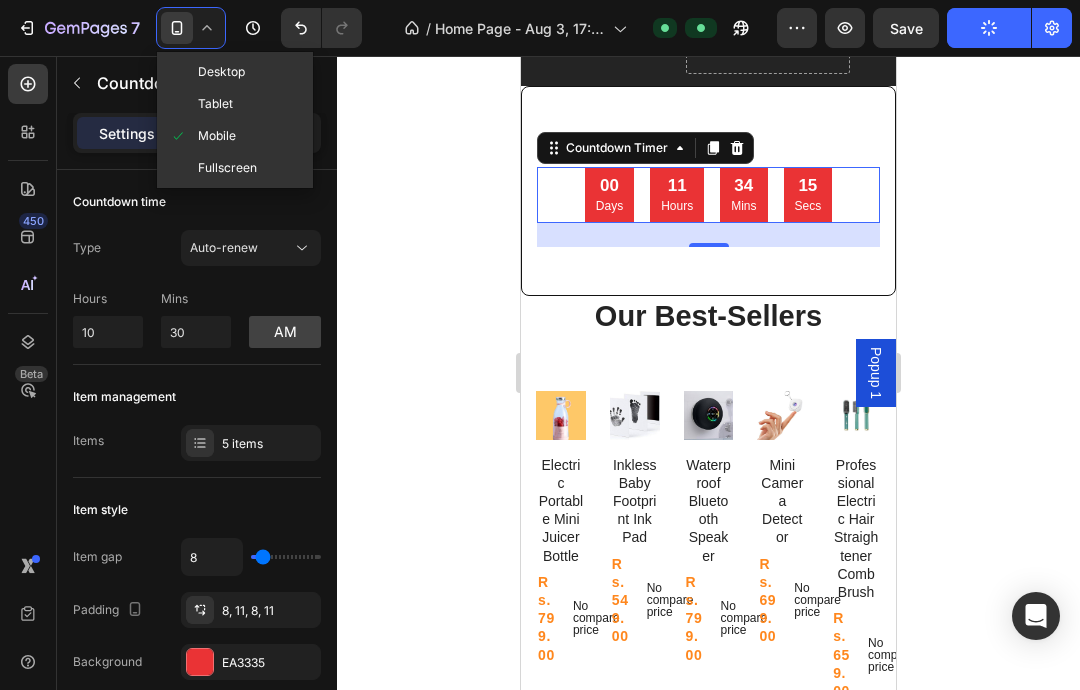 click on "Desktop" at bounding box center [221, 72] 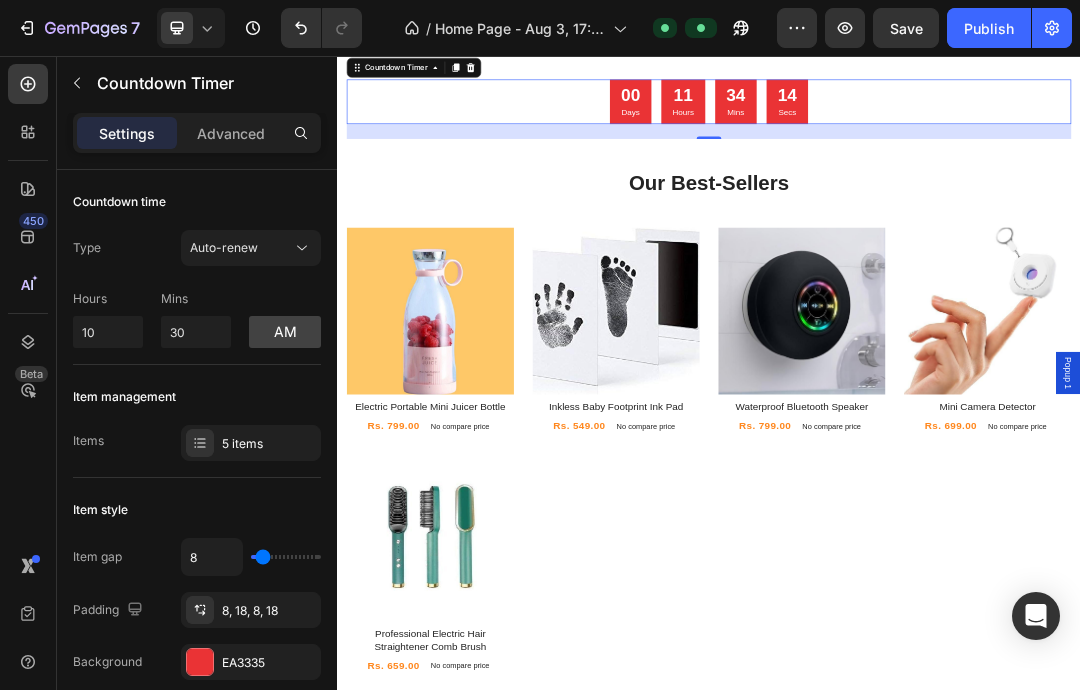 scroll, scrollTop: 135, scrollLeft: 0, axis: vertical 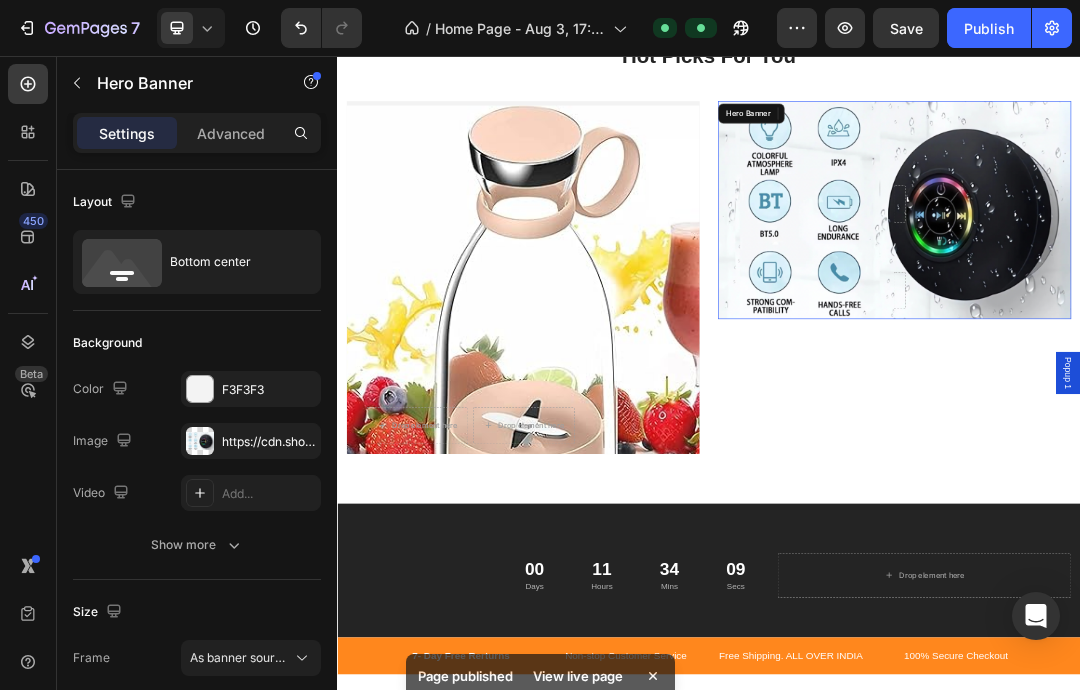 click 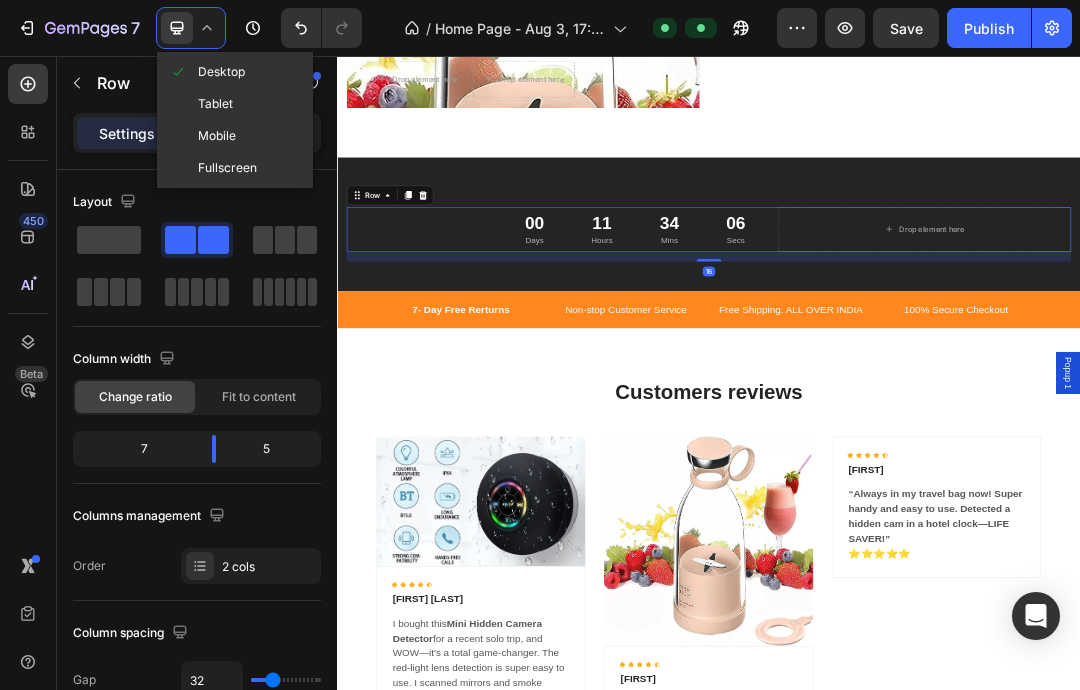 scroll, scrollTop: 1153, scrollLeft: 0, axis: vertical 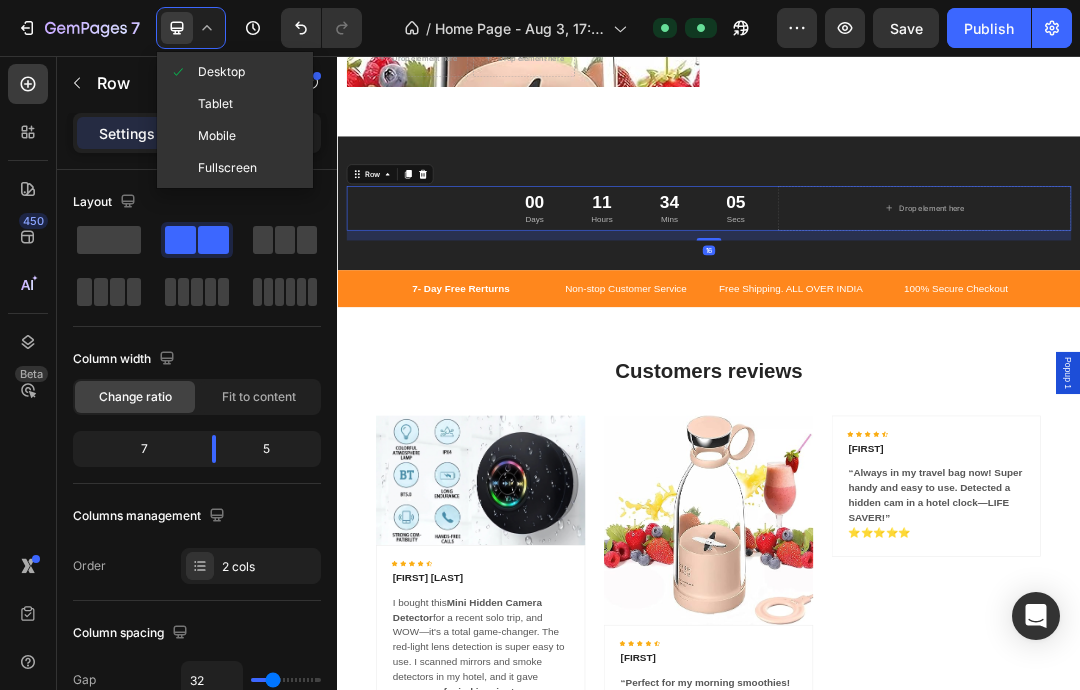 click on "Mobile" at bounding box center (217, 136) 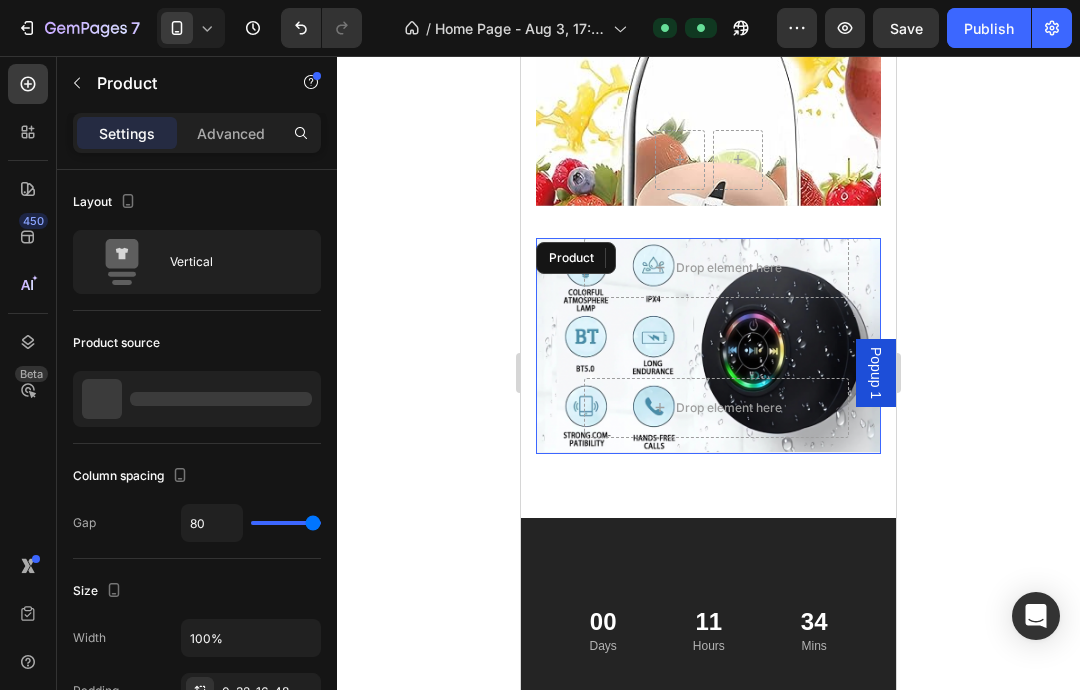scroll, scrollTop: 823, scrollLeft: 0, axis: vertical 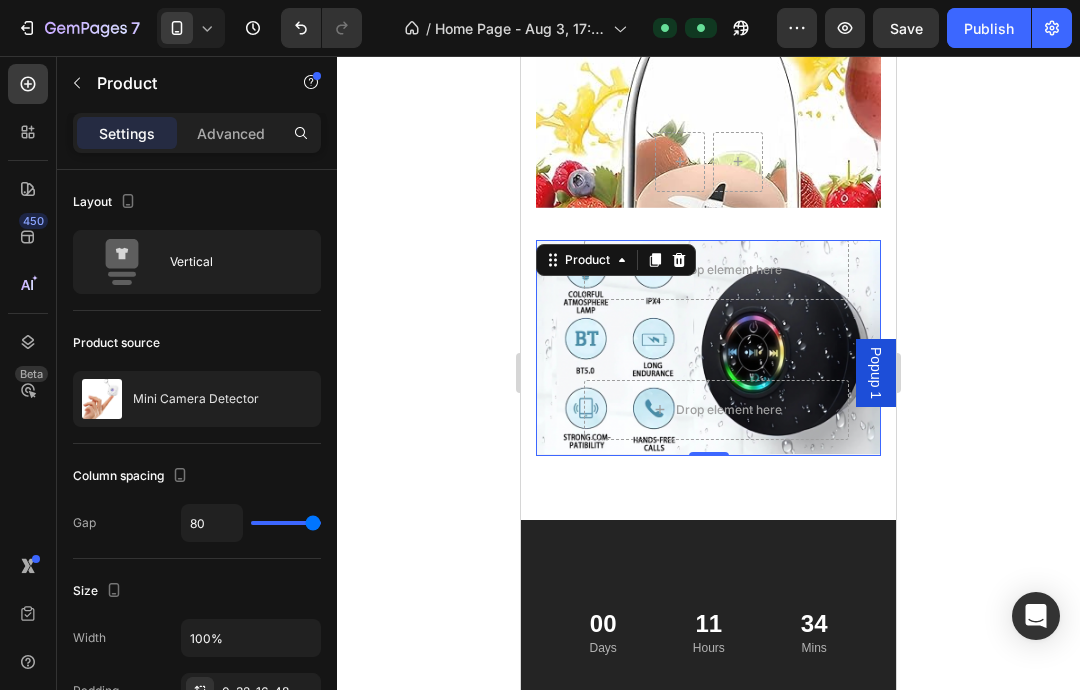 click on "Drop element here Row
Drop element here Product   0" at bounding box center (708, 348) 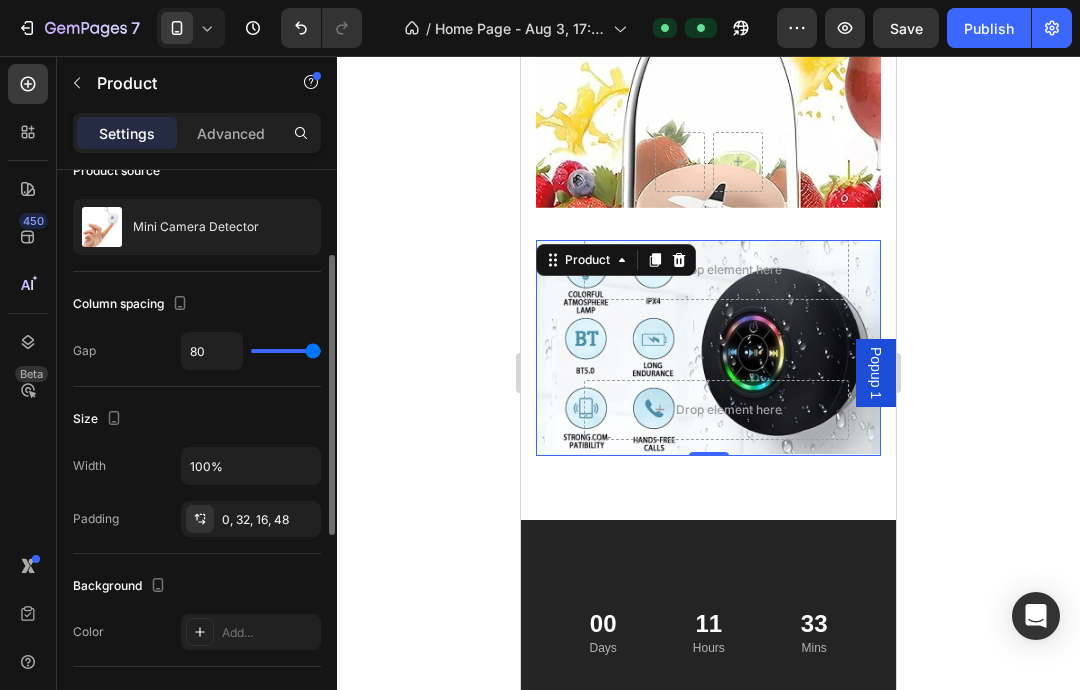 scroll, scrollTop: 173, scrollLeft: 0, axis: vertical 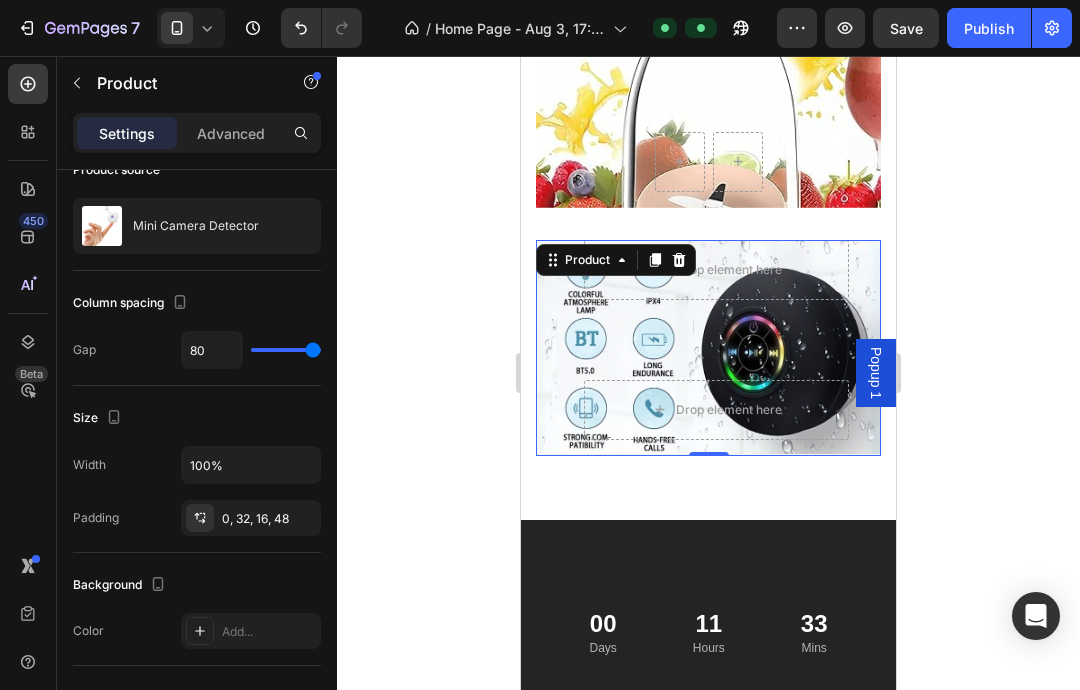 click on "80" at bounding box center (251, 350) 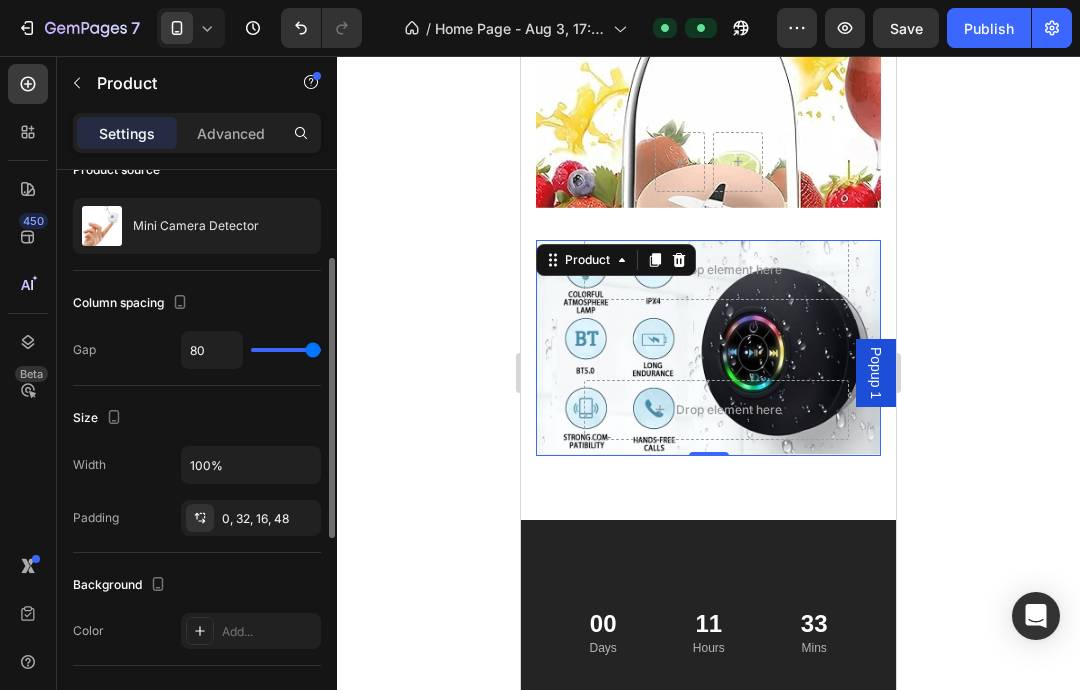 scroll, scrollTop: 176, scrollLeft: 0, axis: vertical 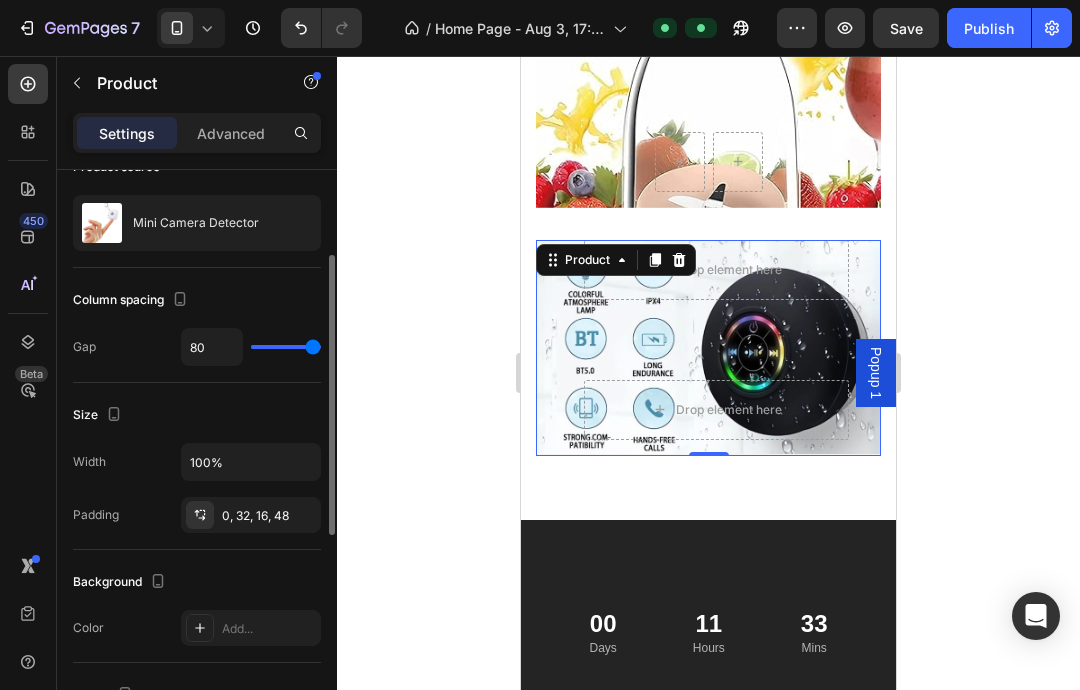 click on "80" at bounding box center (212, 347) 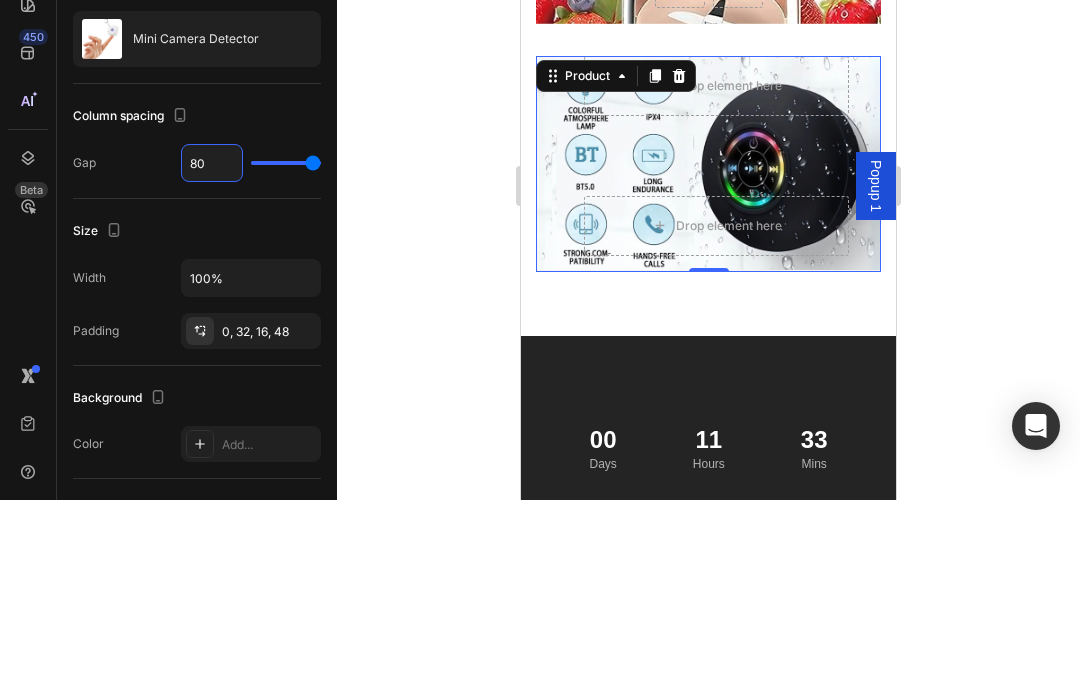 type 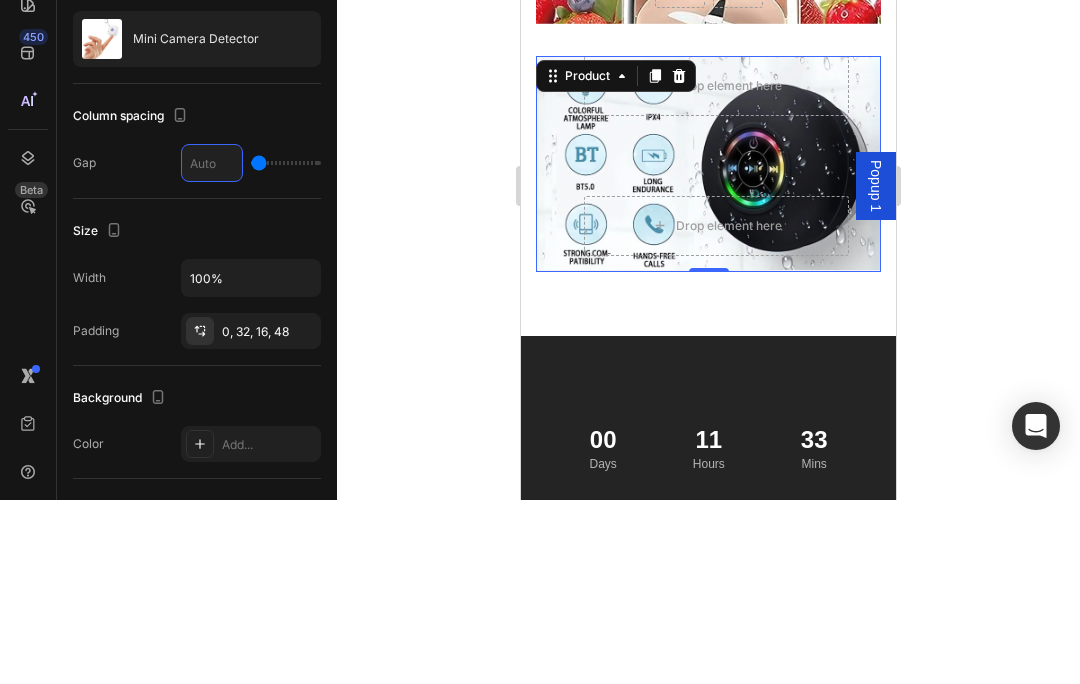 type on "Q" 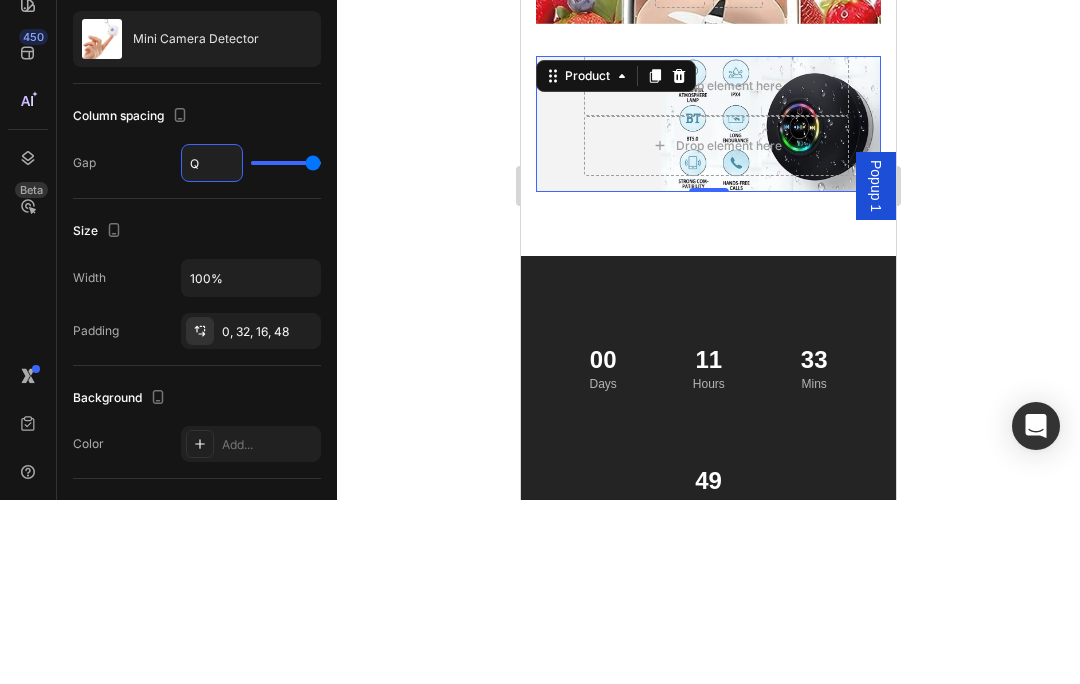 type 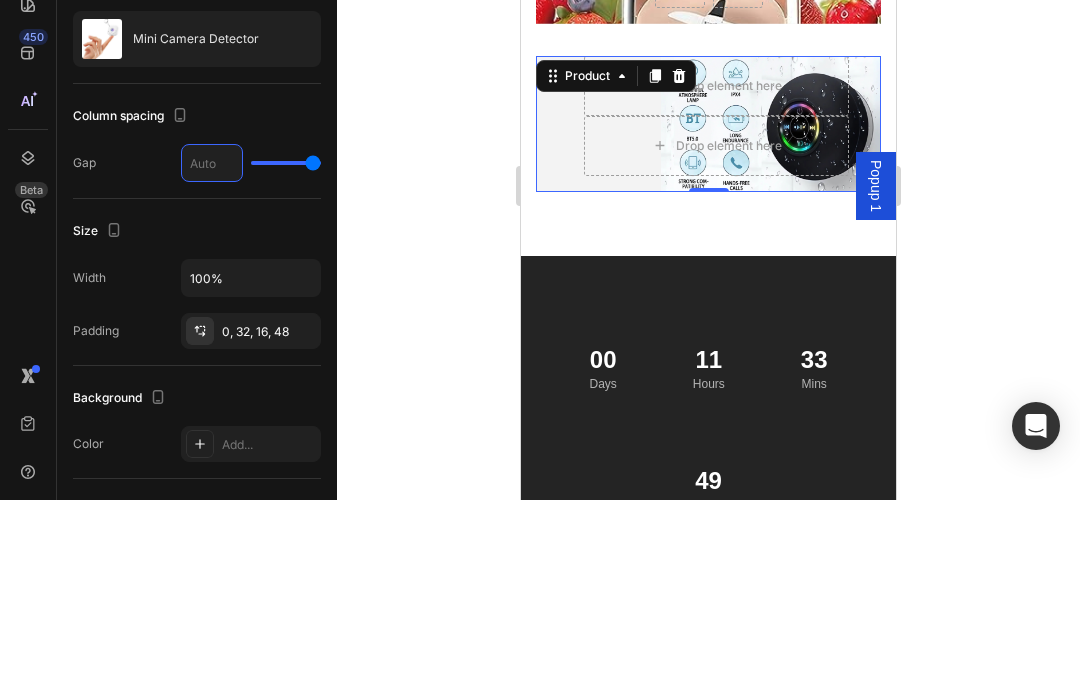 type on "0" 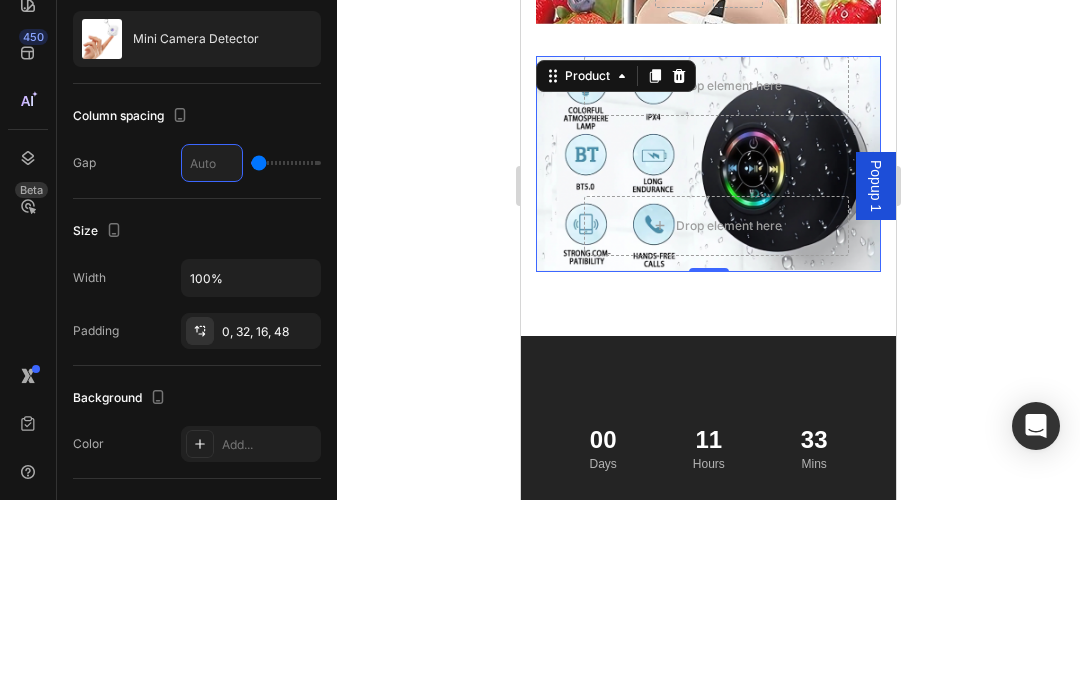 type on "1" 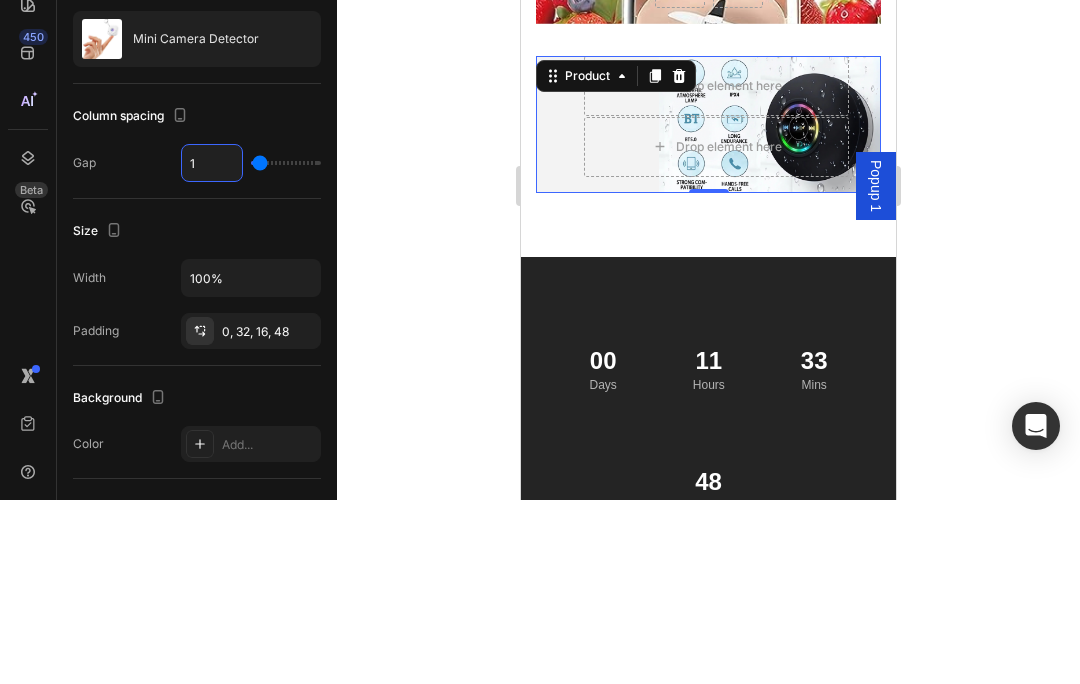 type 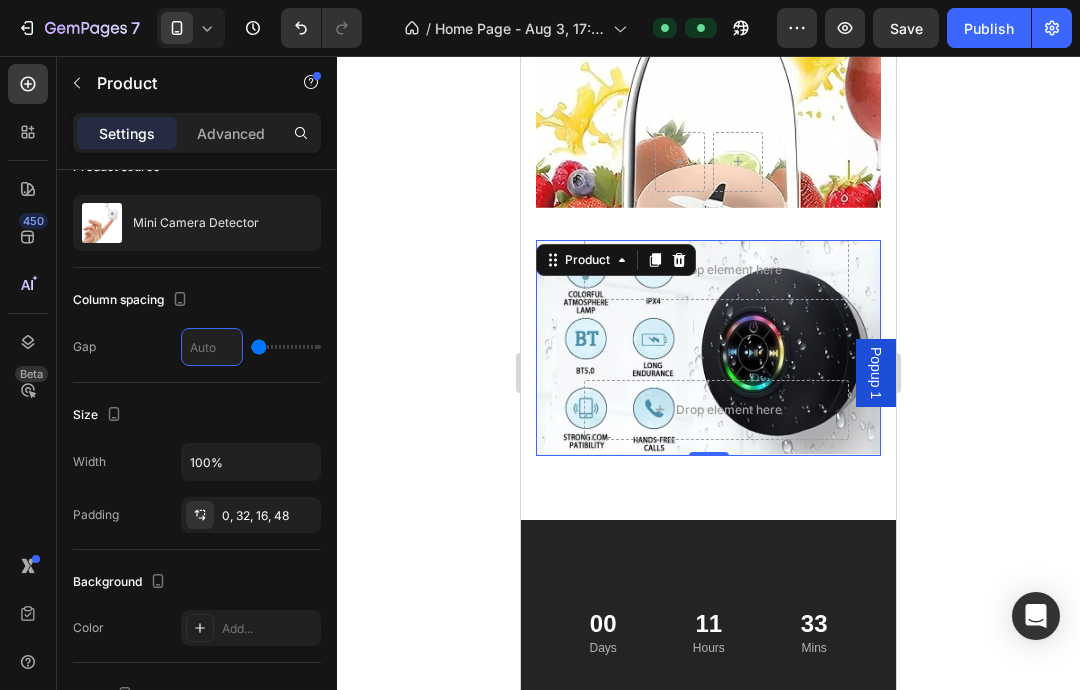 type 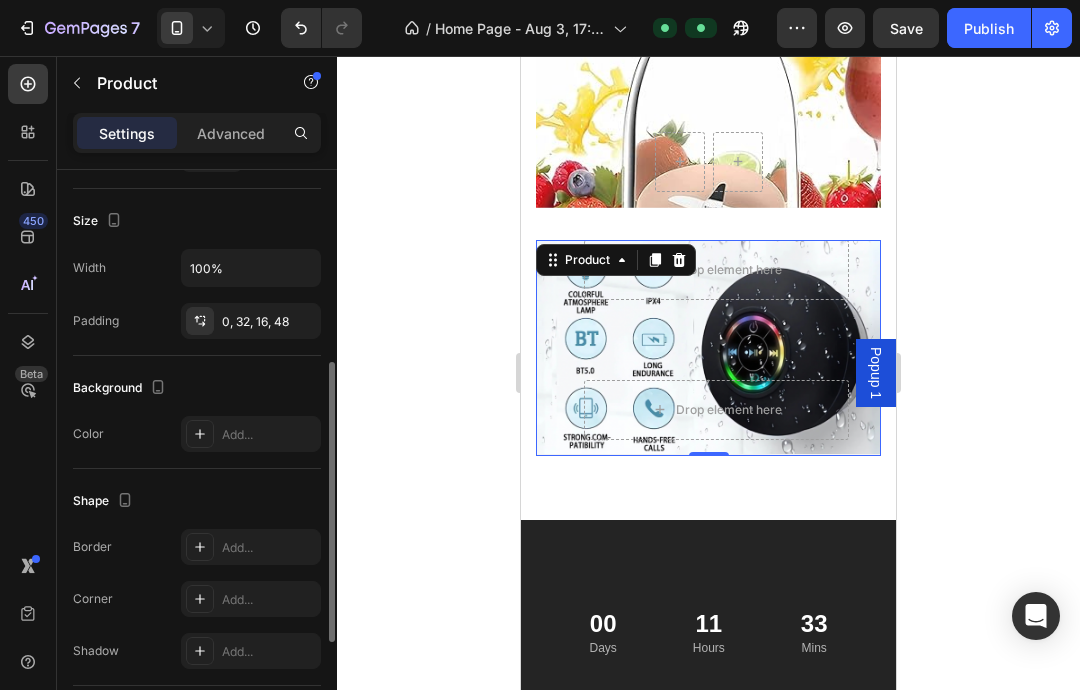 scroll, scrollTop: 383, scrollLeft: 0, axis: vertical 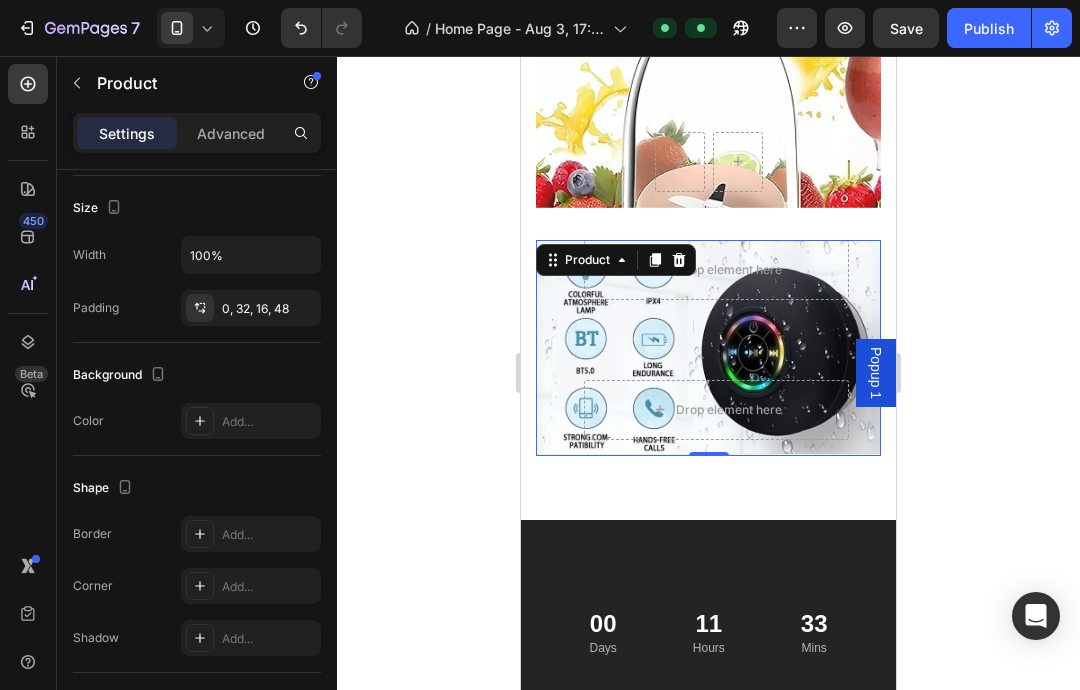 click on "0, 32, 16, 48" at bounding box center (251, 308) 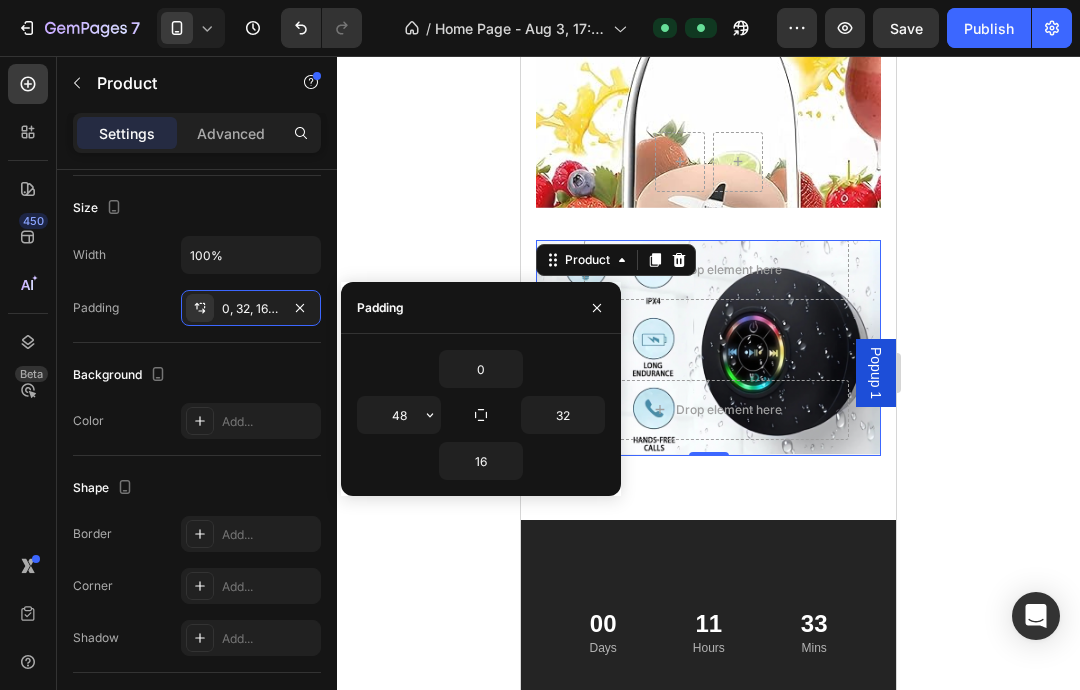 click at bounding box center (597, 308) 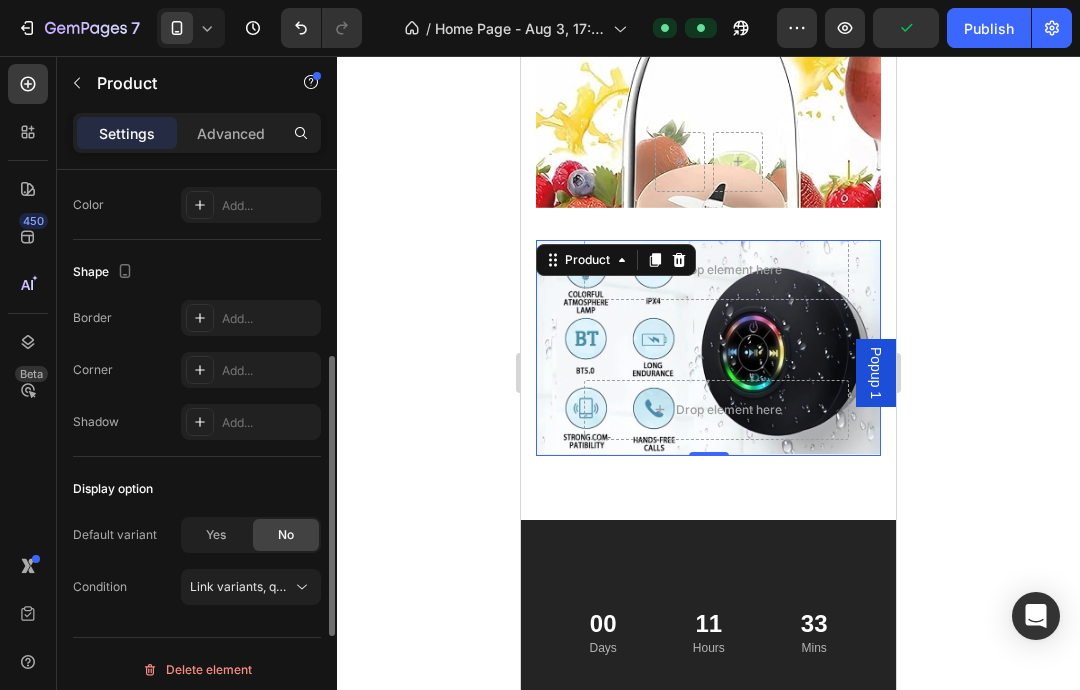 scroll, scrollTop: 610, scrollLeft: 0, axis: vertical 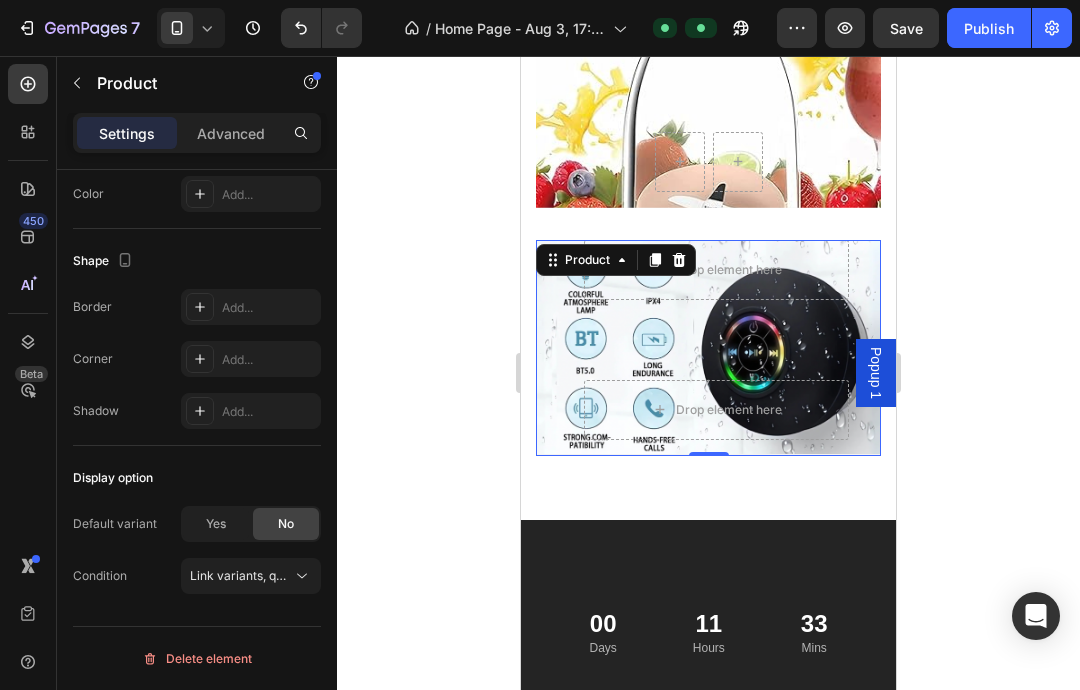 click on "Add..." at bounding box center (251, 411) 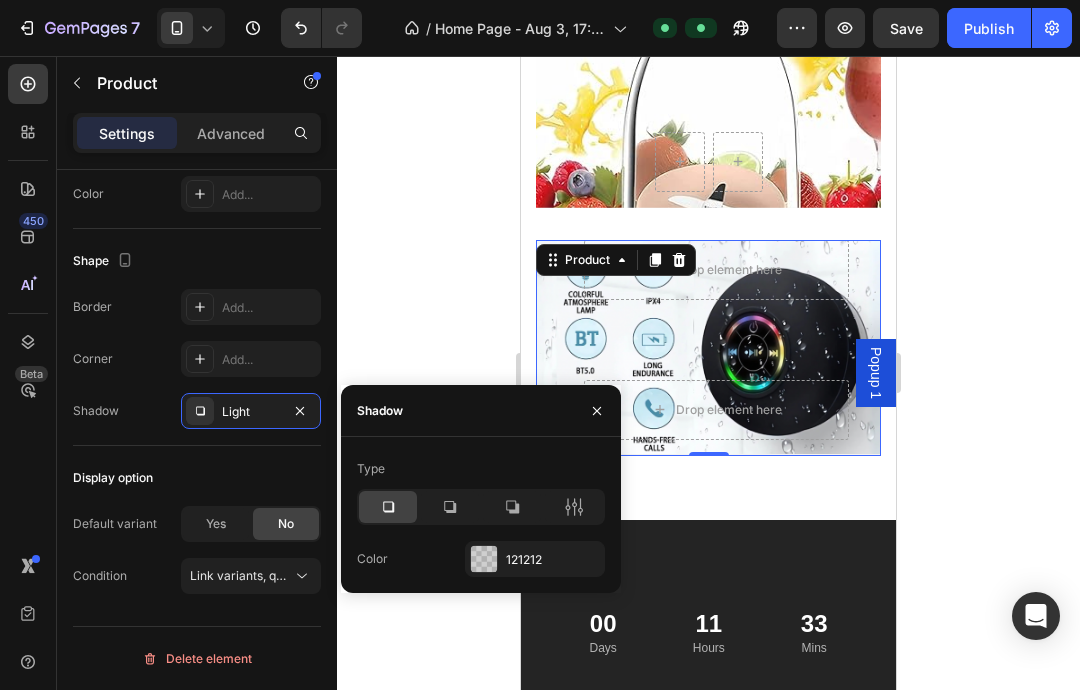 click 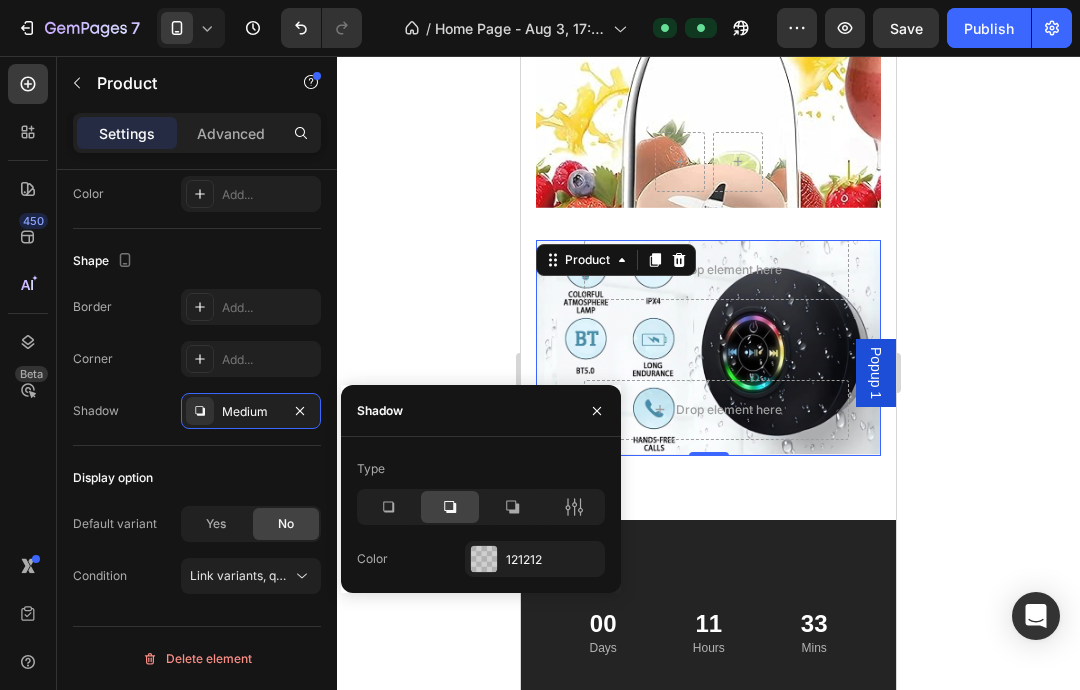 click 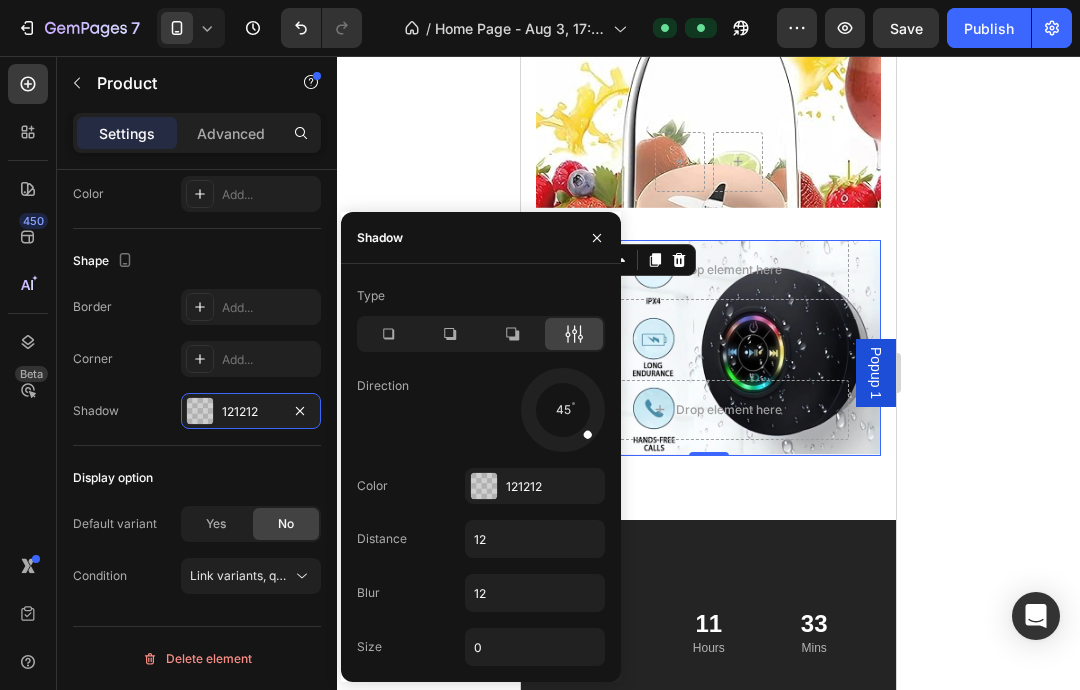 click 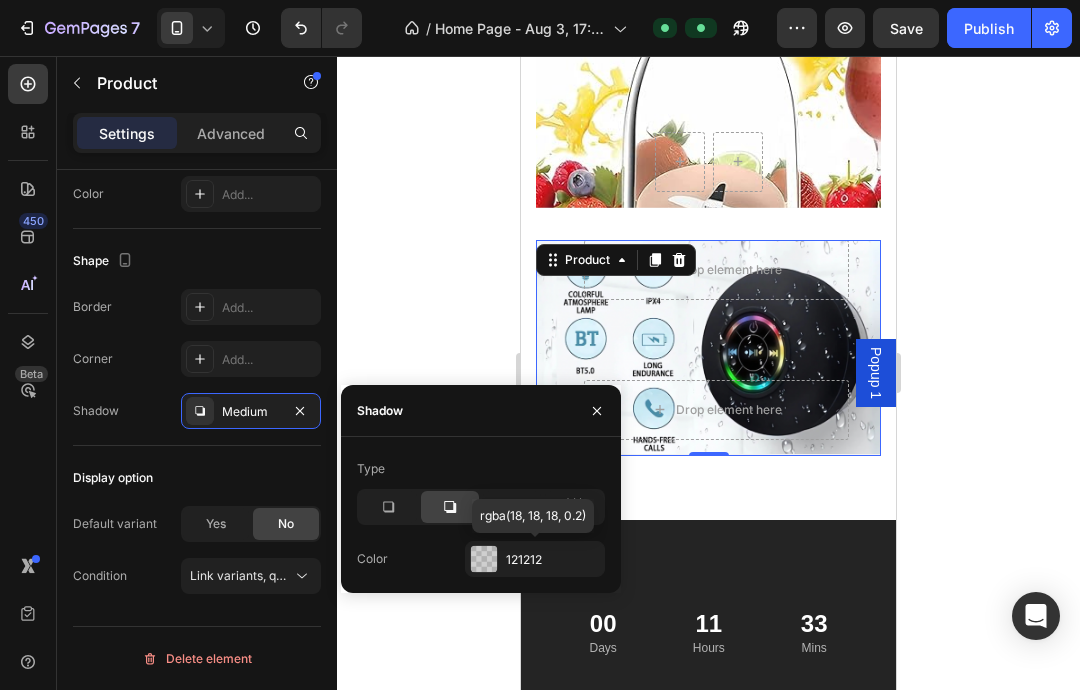 click 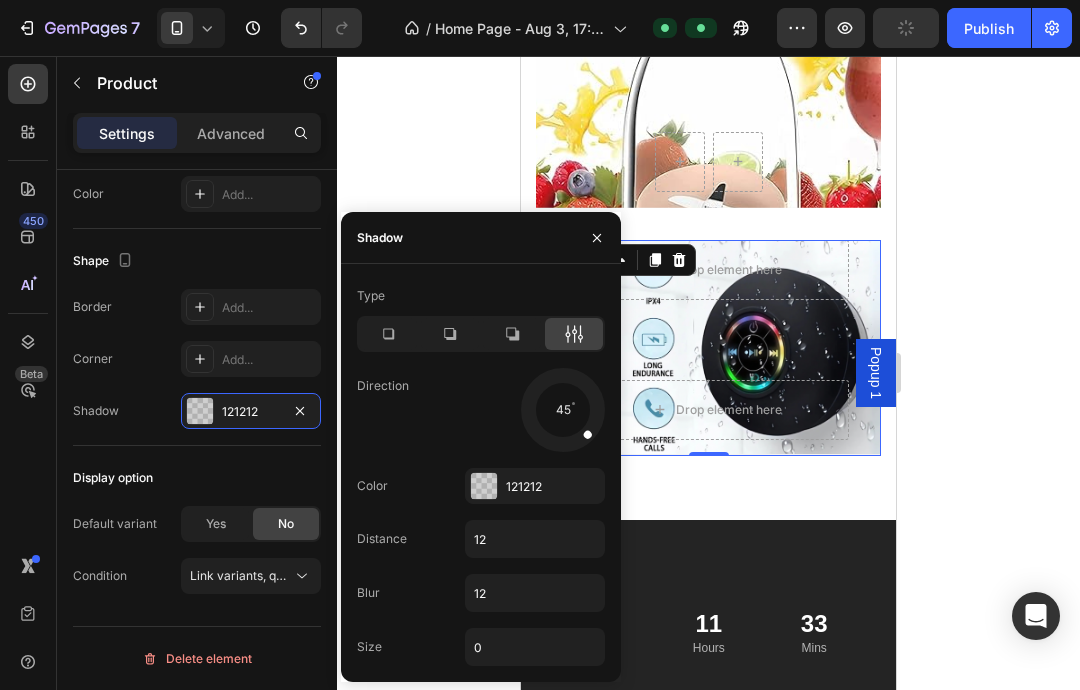 click 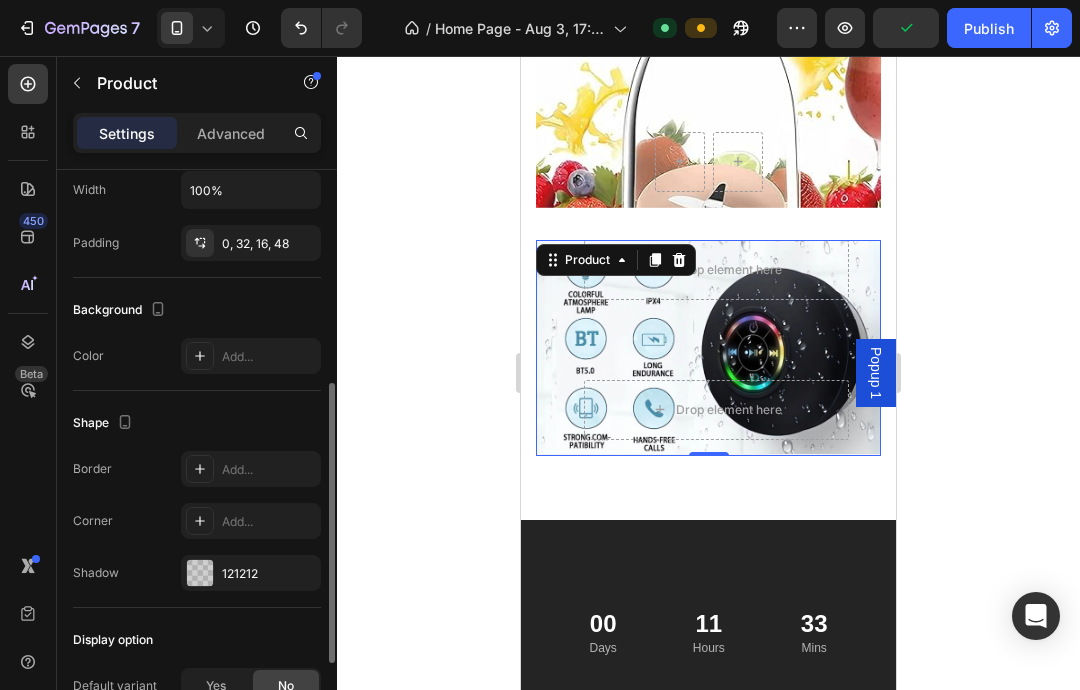 scroll, scrollTop: 445, scrollLeft: 0, axis: vertical 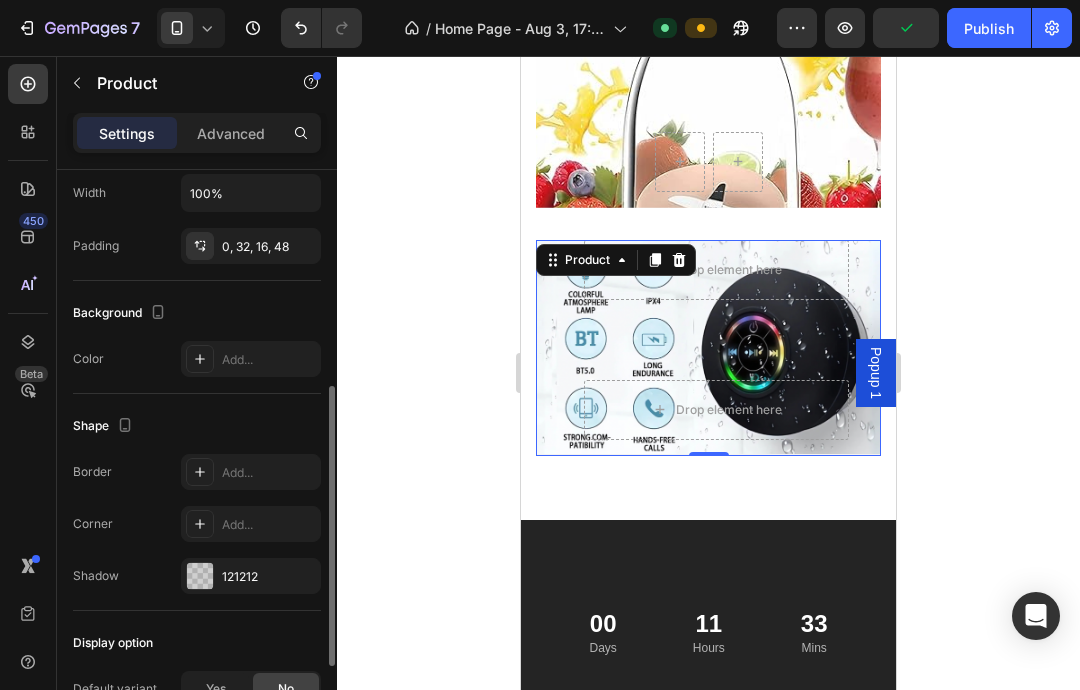 click at bounding box center (200, 359) 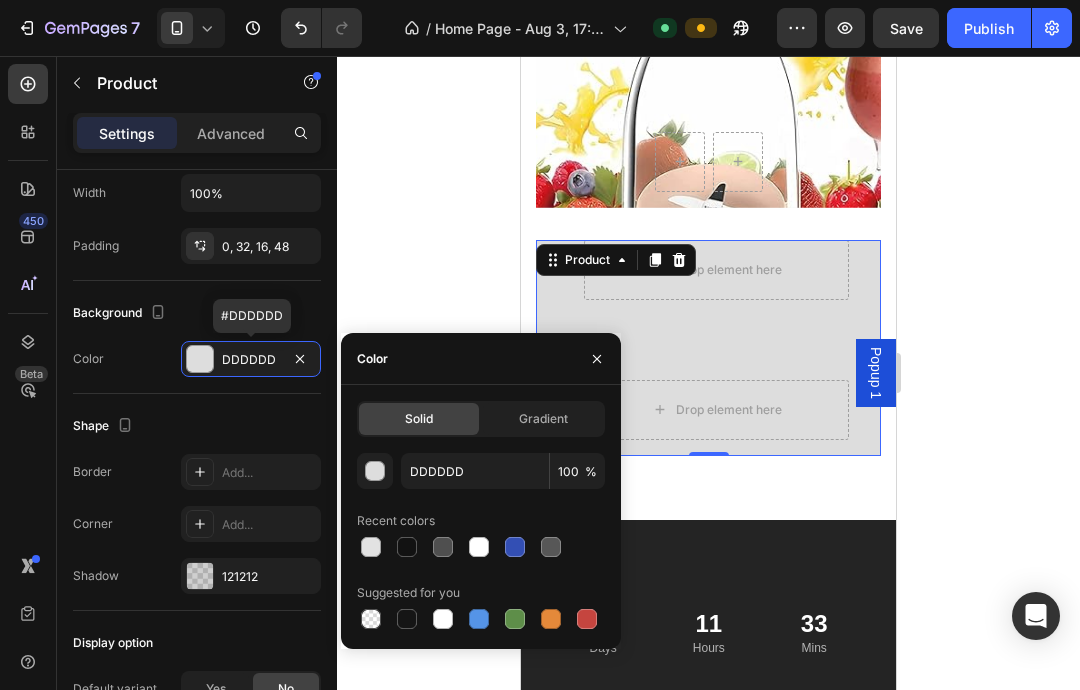 click at bounding box center [479, 547] 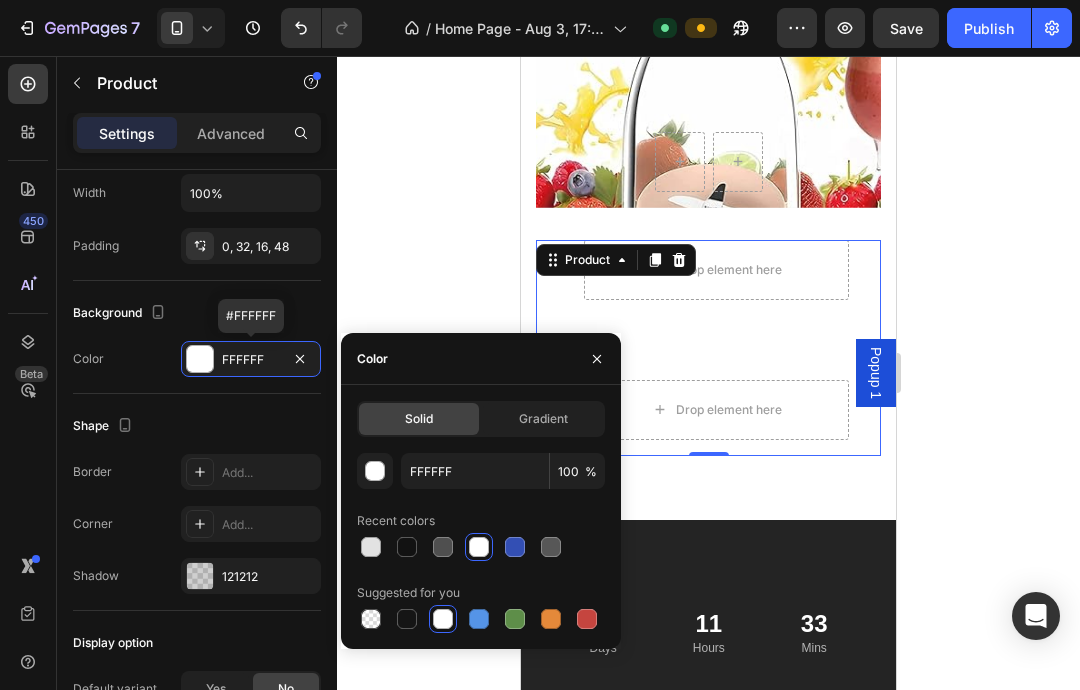 click at bounding box center [443, 547] 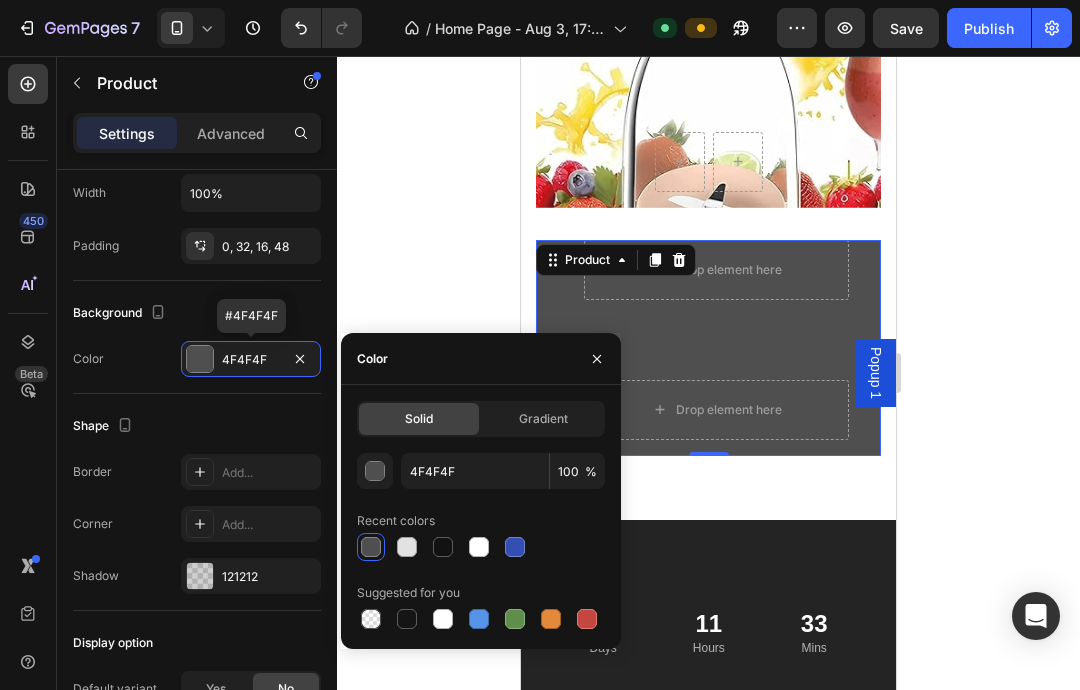 click 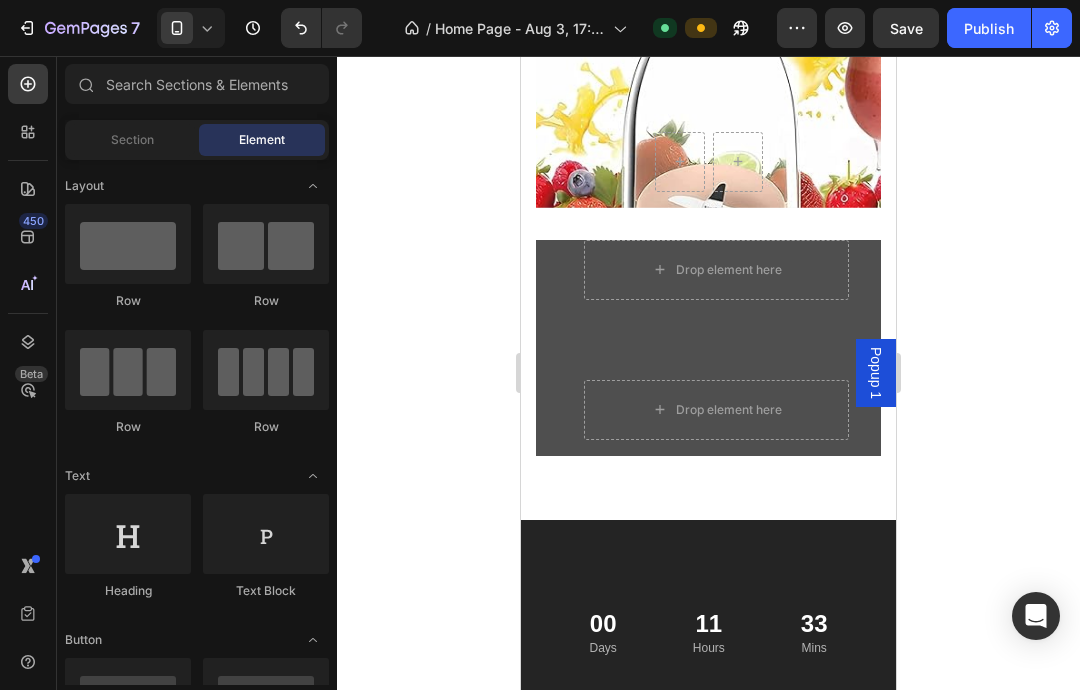 click on "Section" at bounding box center [132, 140] 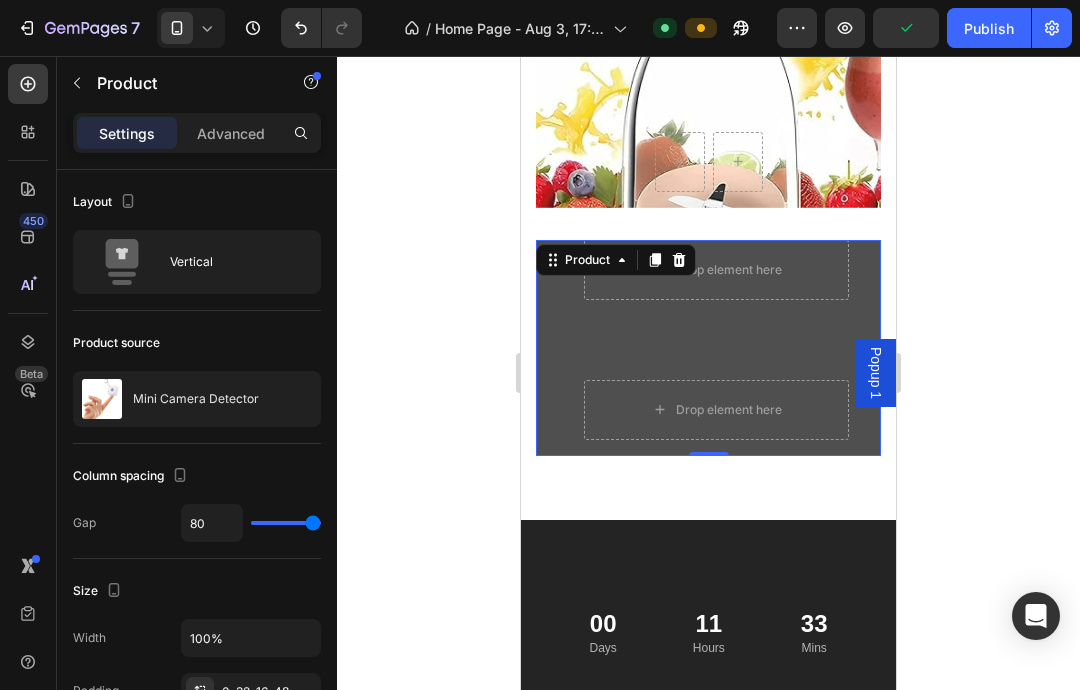 click on "Drop element here Row
Drop element here Product   0" at bounding box center [708, 348] 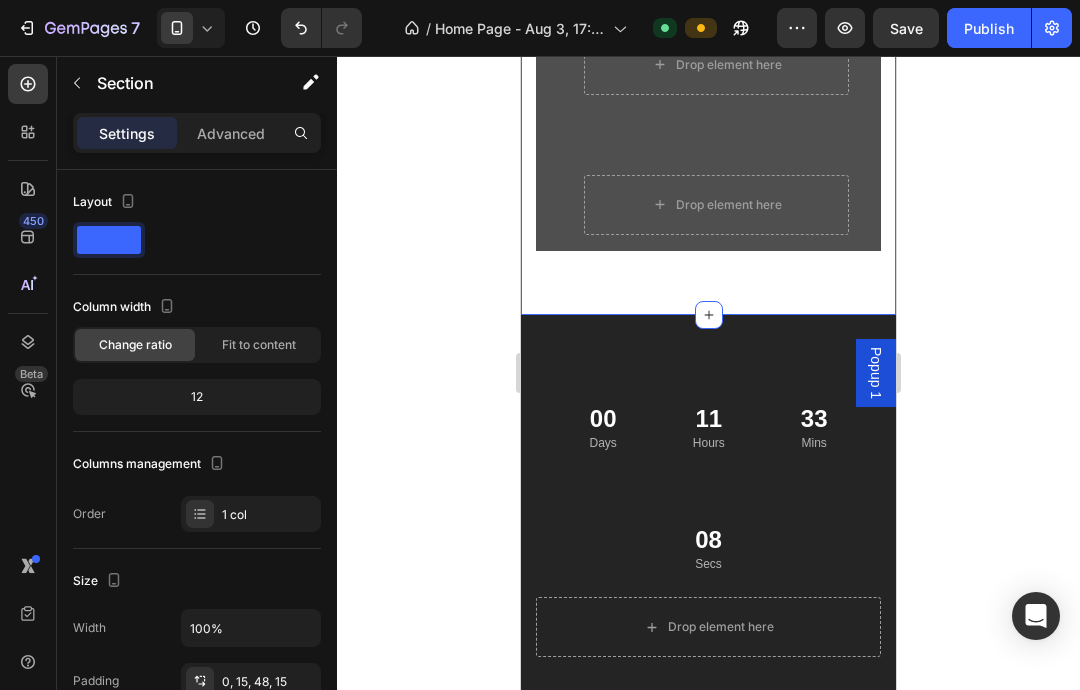 scroll, scrollTop: 1046, scrollLeft: 0, axis: vertical 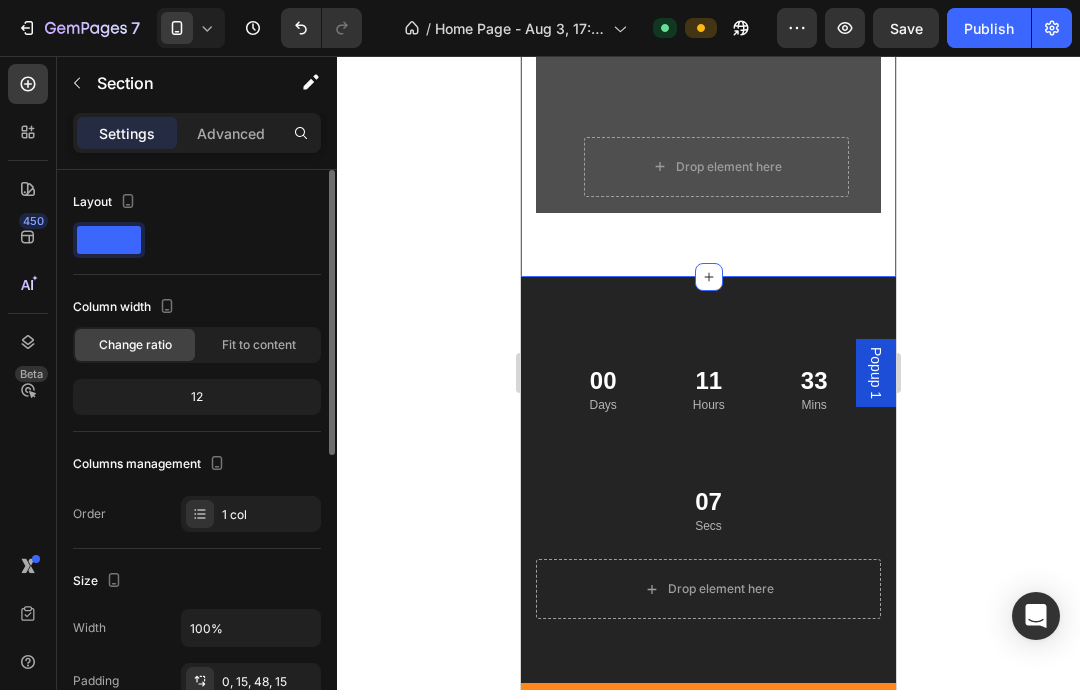 click 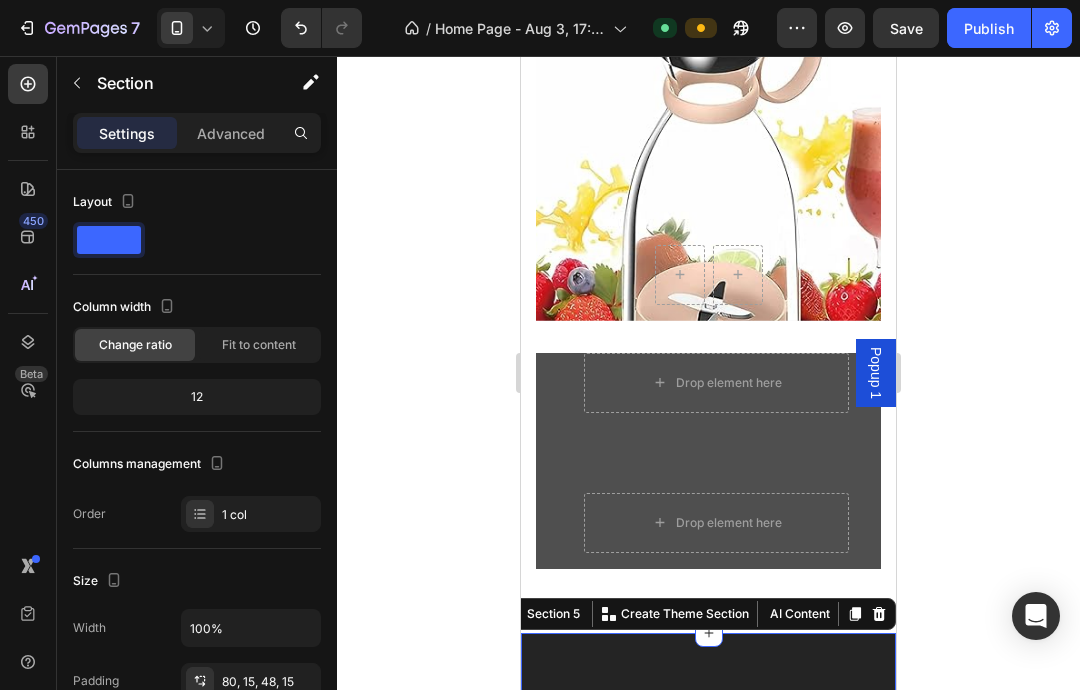 scroll, scrollTop: 707, scrollLeft: 0, axis: vertical 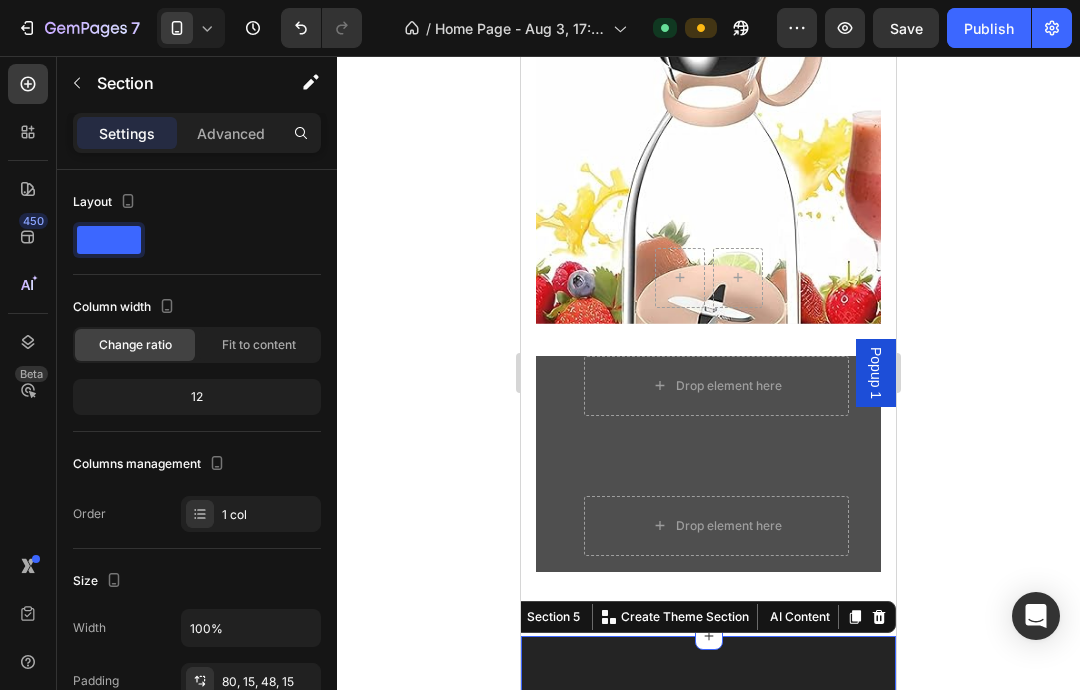click 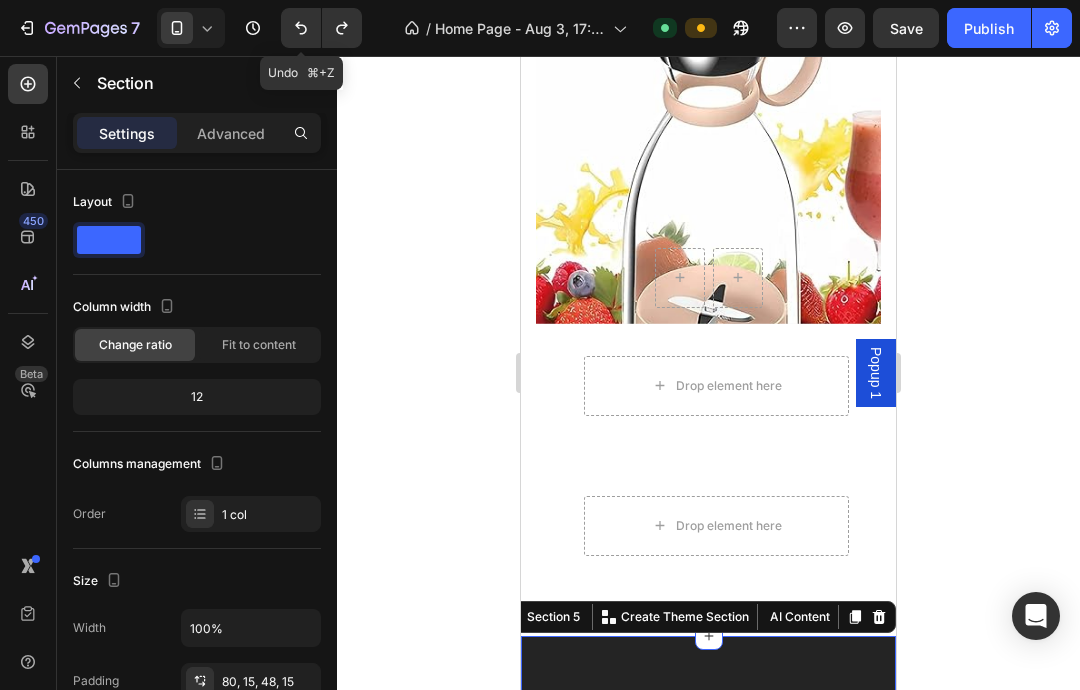 click 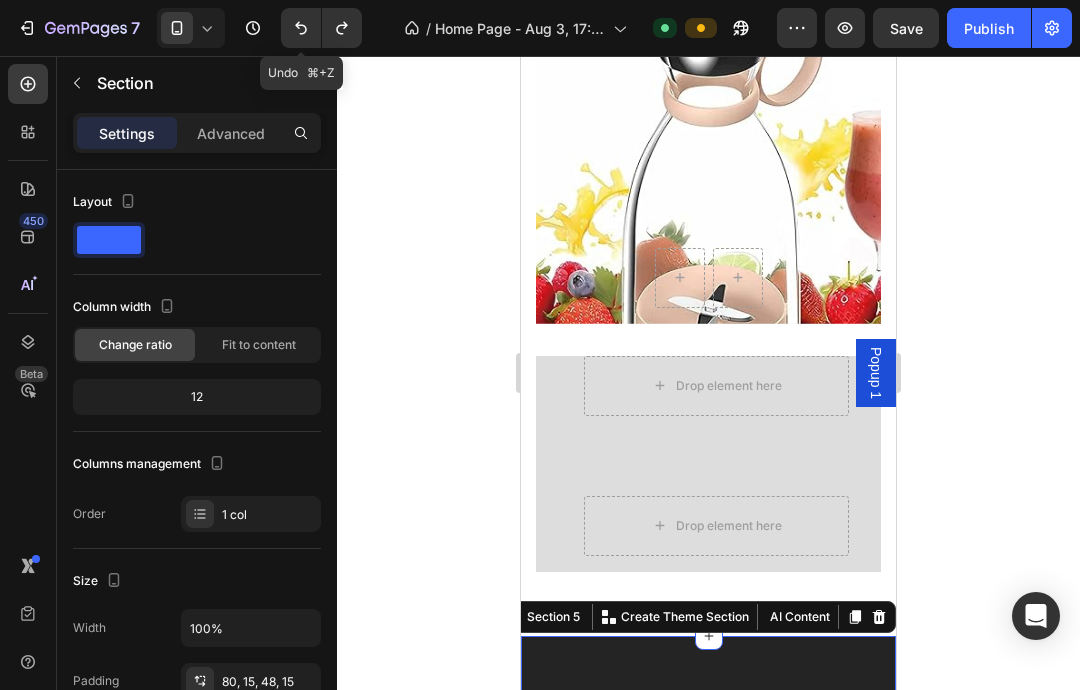 click 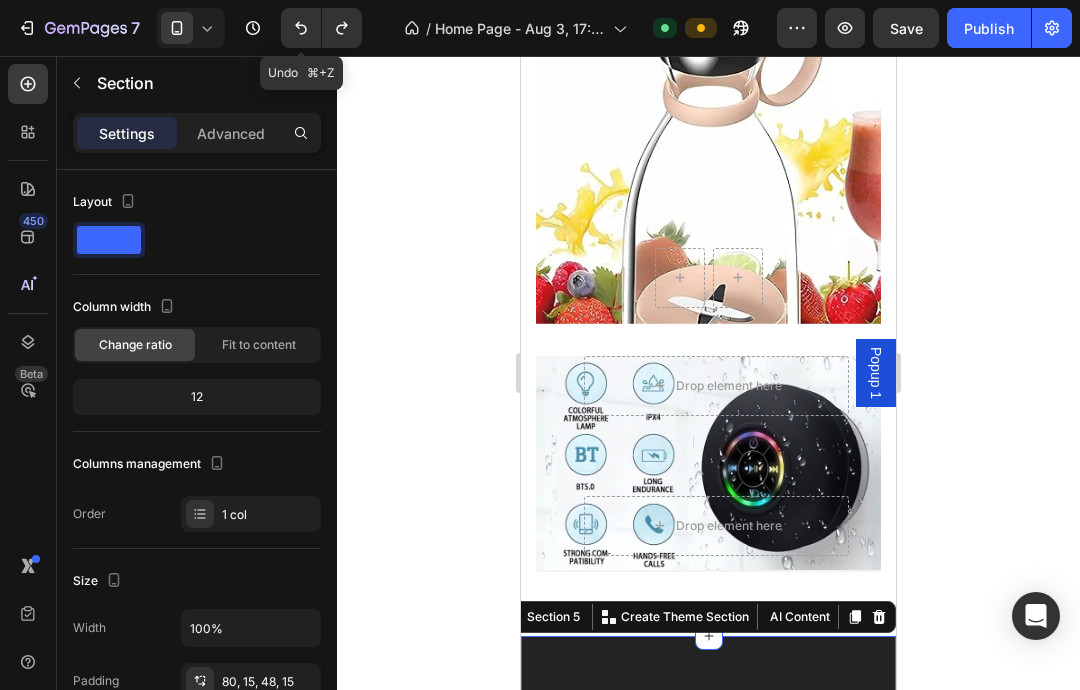 click on "Popup 1" at bounding box center [876, 373] 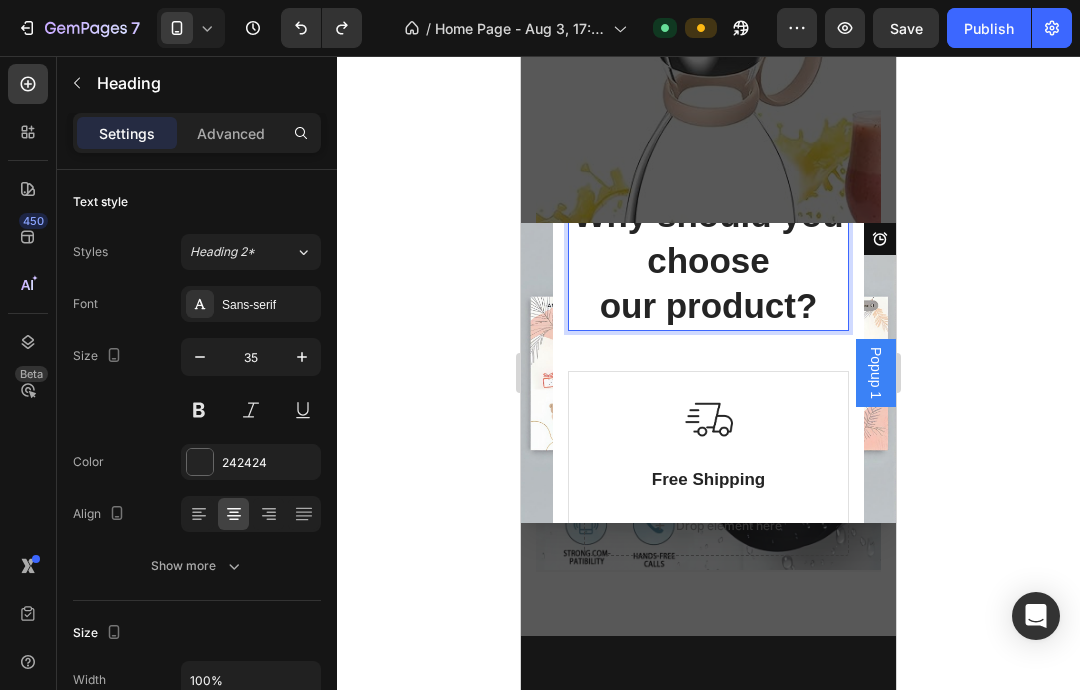 scroll, scrollTop: 146, scrollLeft: 0, axis: vertical 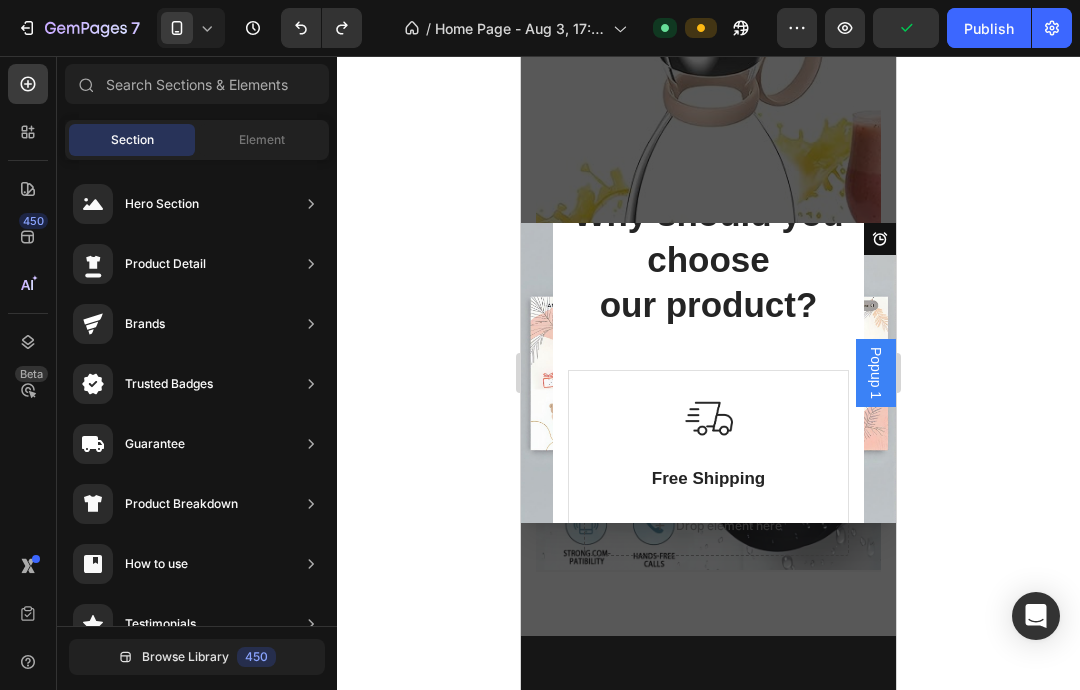 click at bounding box center (708, 373) 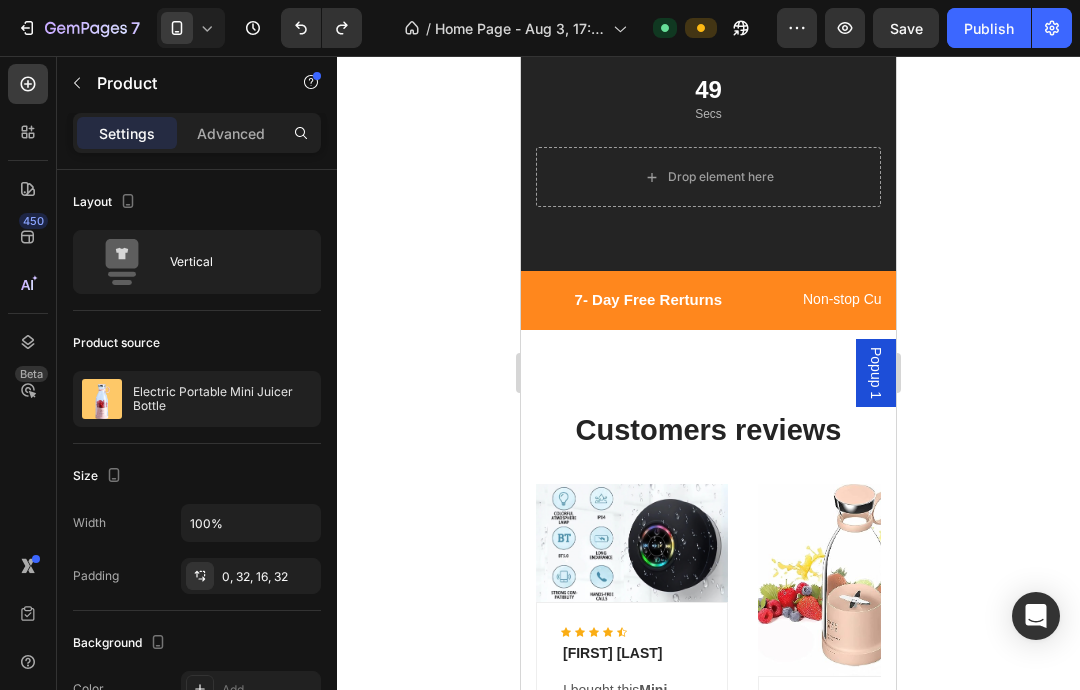 scroll, scrollTop: 1510, scrollLeft: 0, axis: vertical 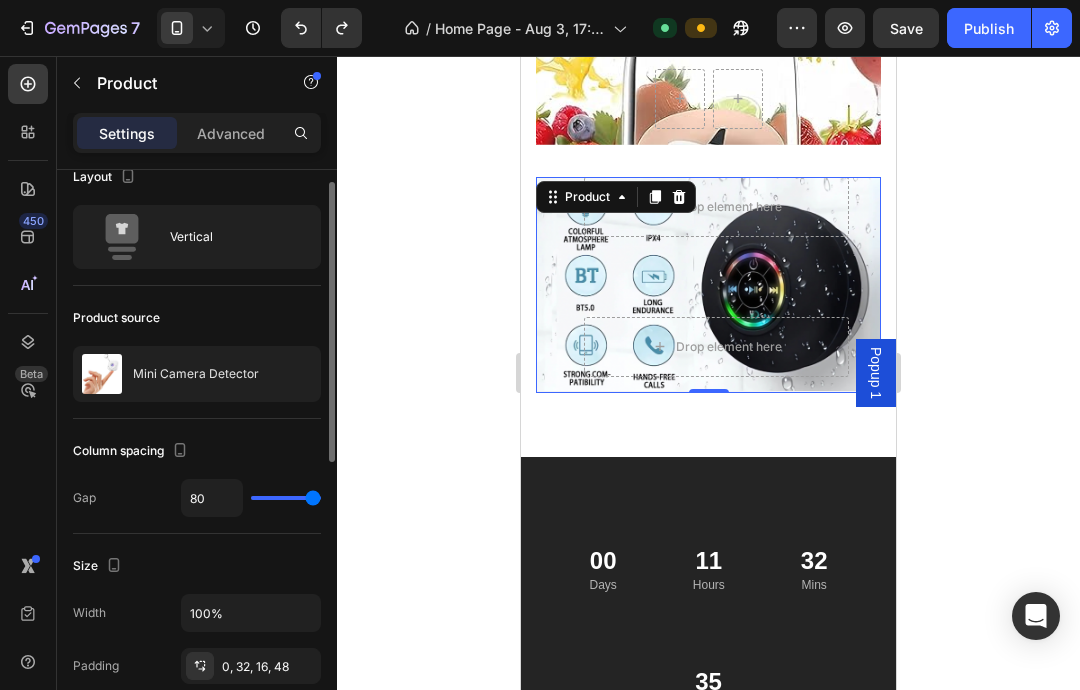 click on "Advanced" 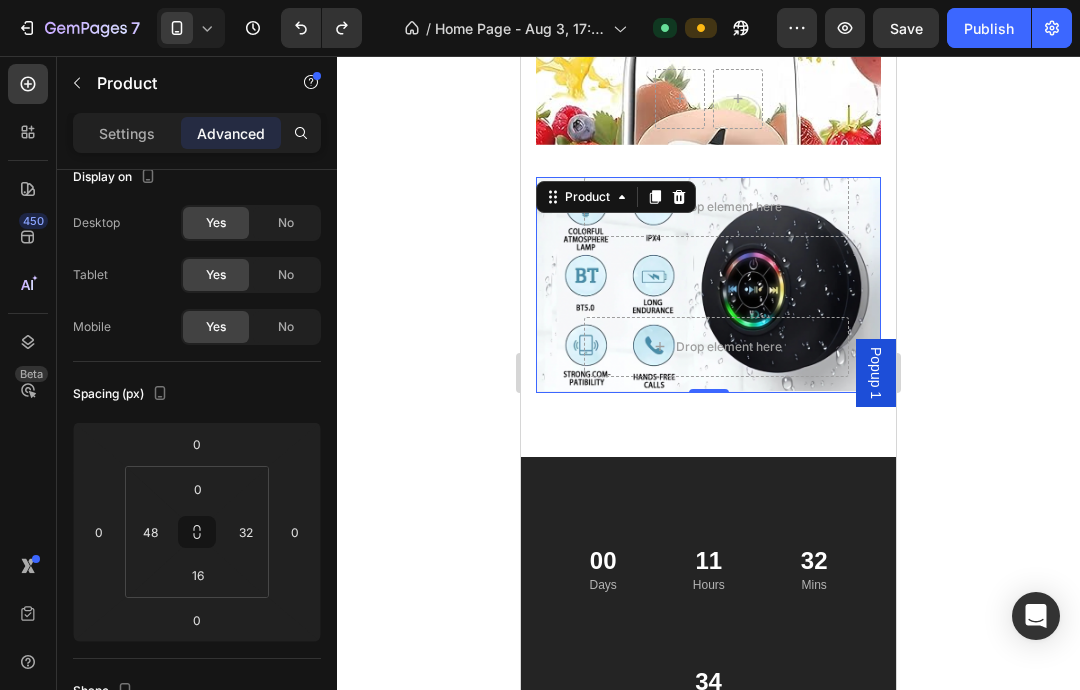 click on "Advanced" 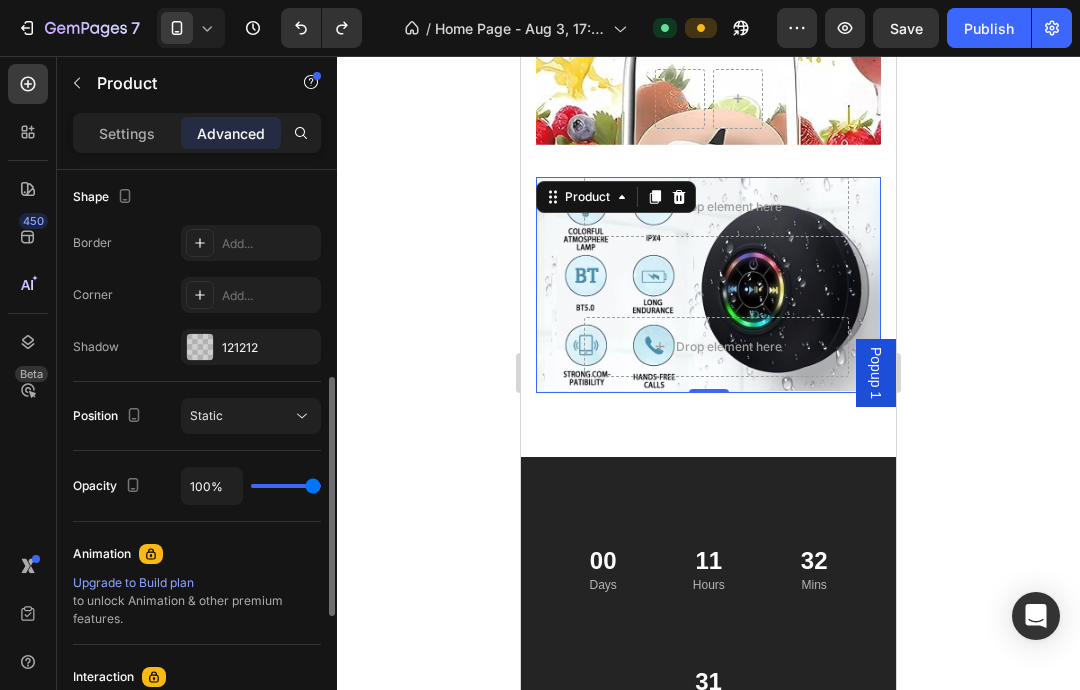 scroll, scrollTop: 507, scrollLeft: 0, axis: vertical 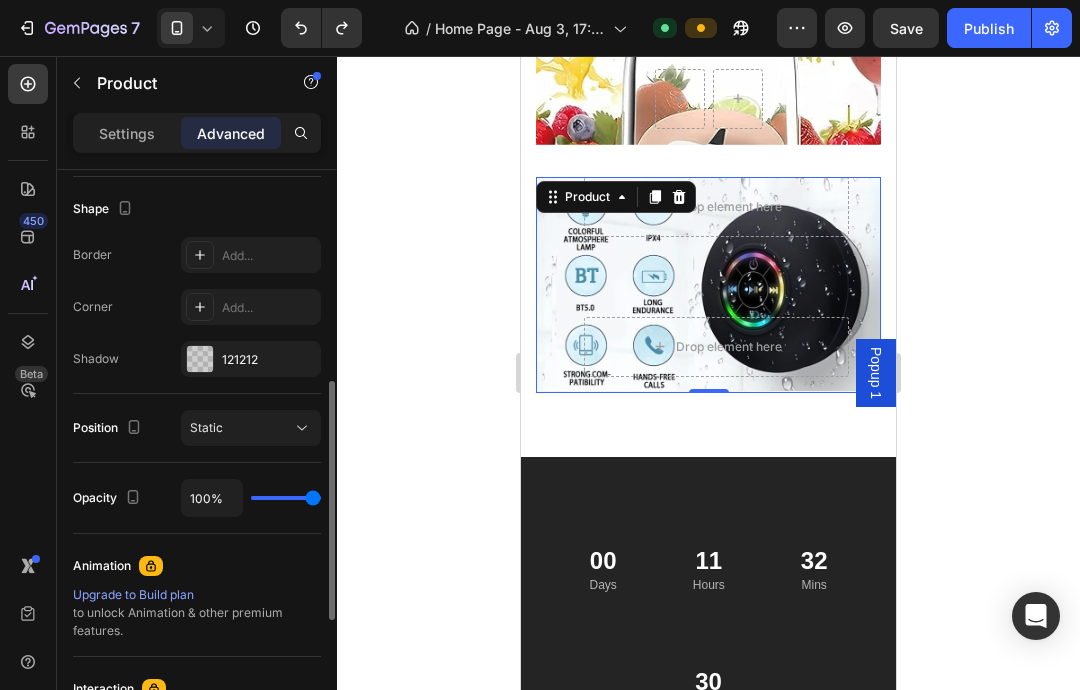 click on "Static" at bounding box center (251, 428) 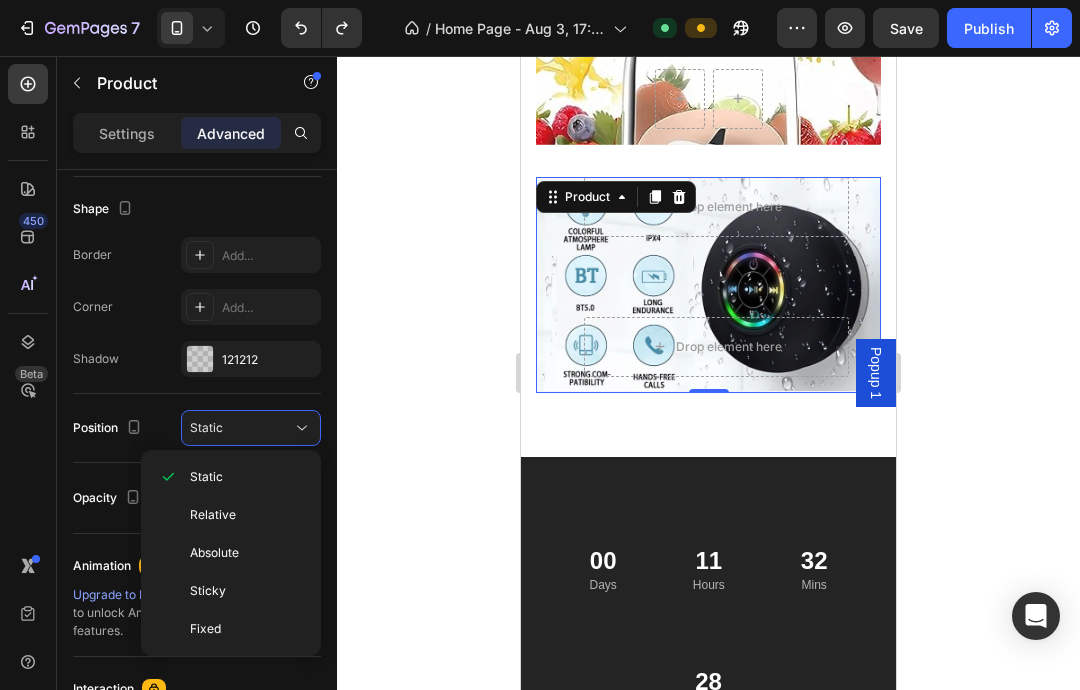 click on "Relative" 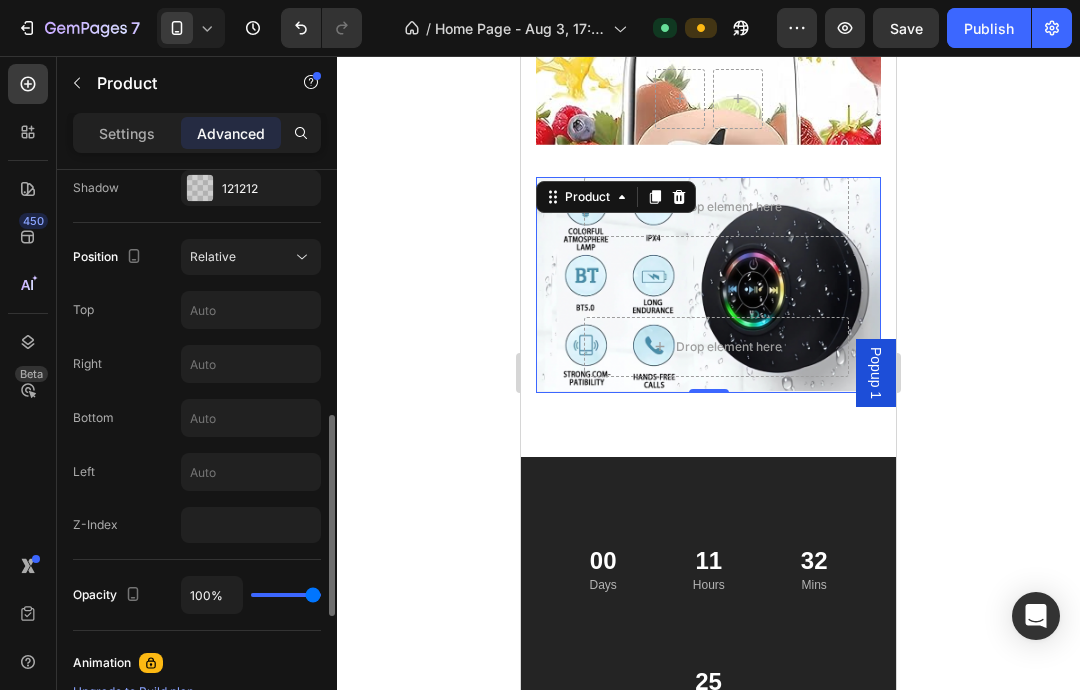 scroll, scrollTop: 687, scrollLeft: 0, axis: vertical 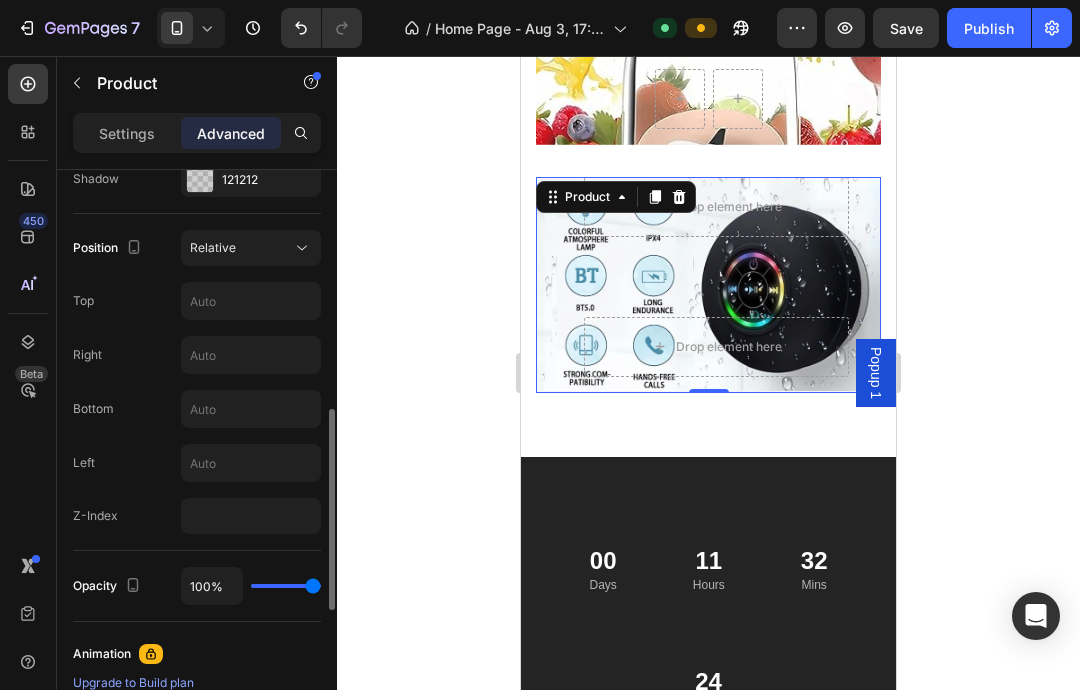 click at bounding box center [251, 301] 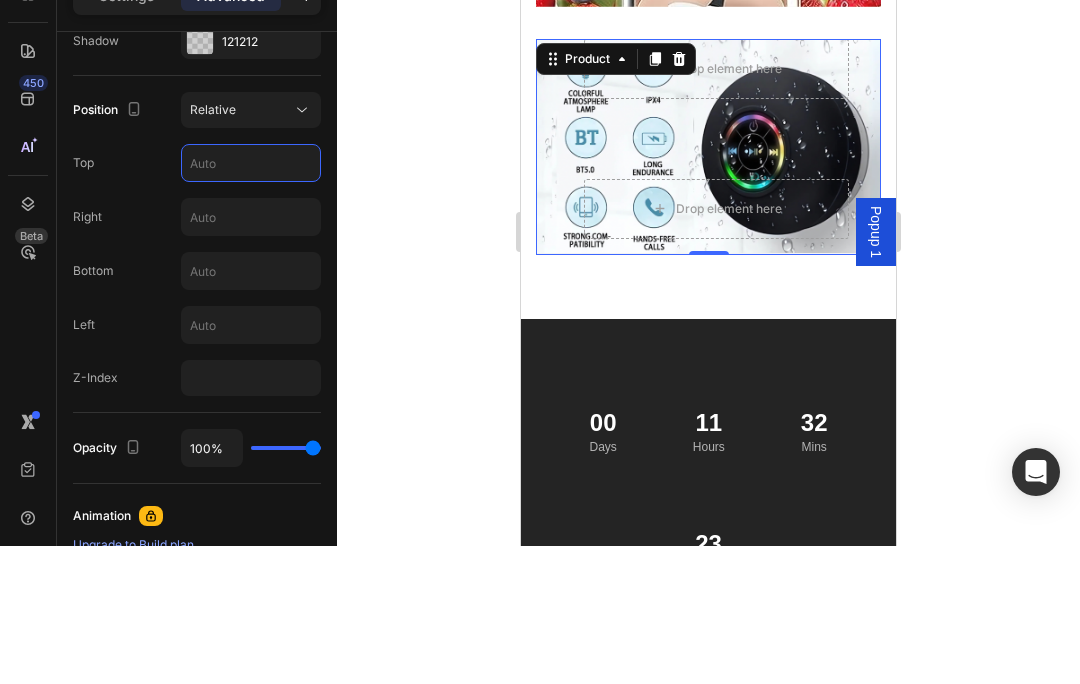 click on "Right" at bounding box center [197, 355] 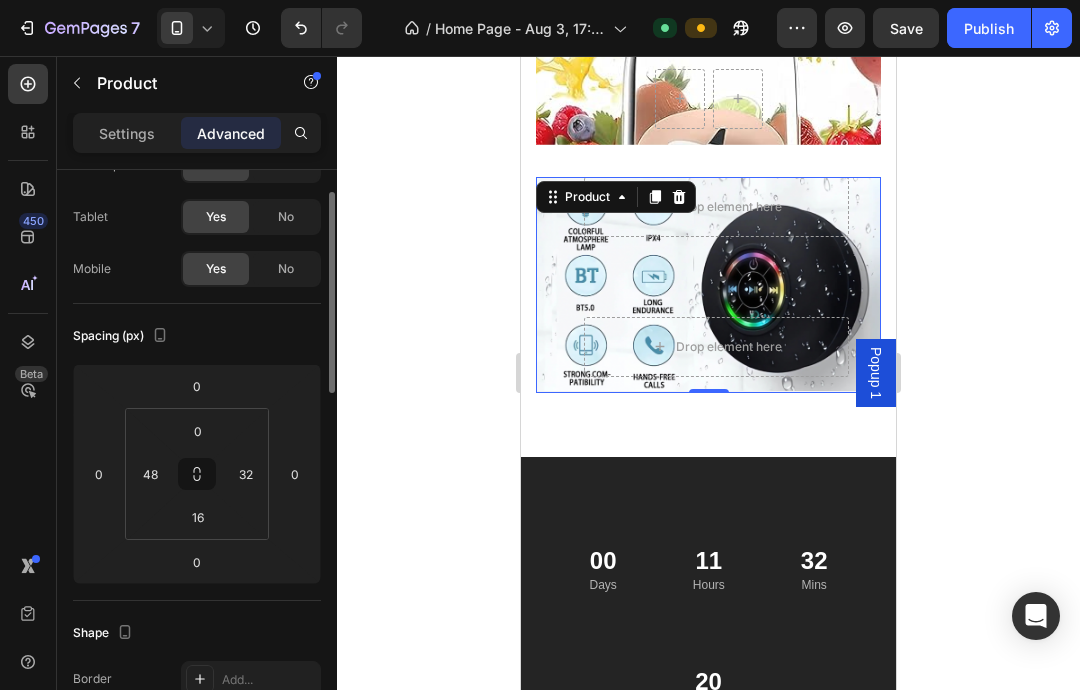 scroll, scrollTop: 76, scrollLeft: 0, axis: vertical 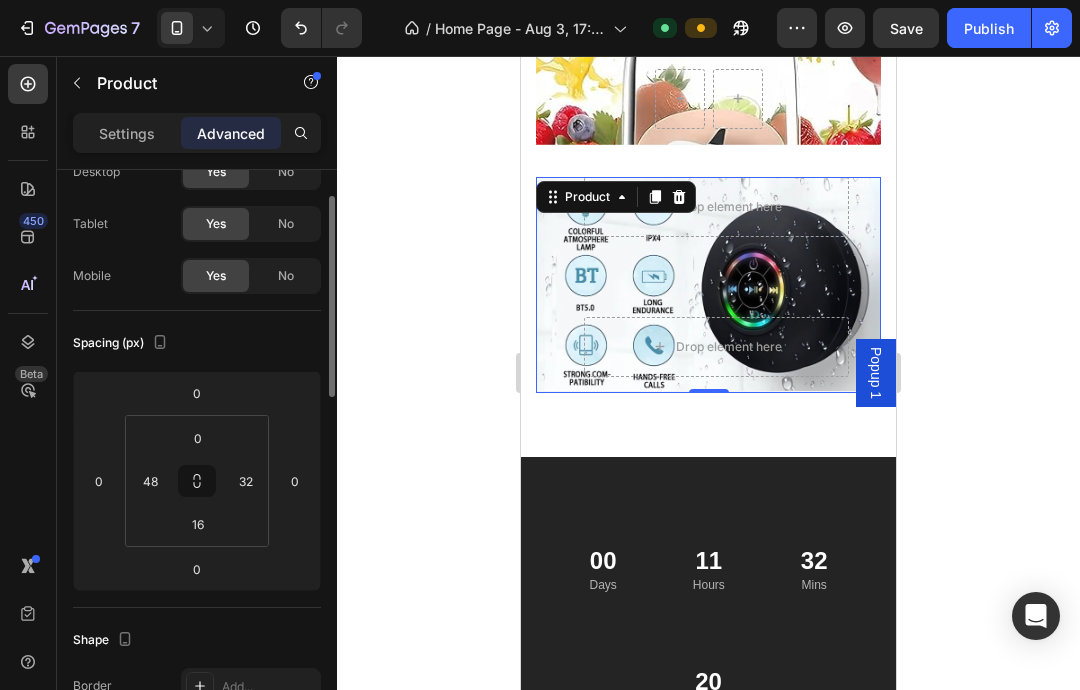 click on "Settings" at bounding box center (127, 133) 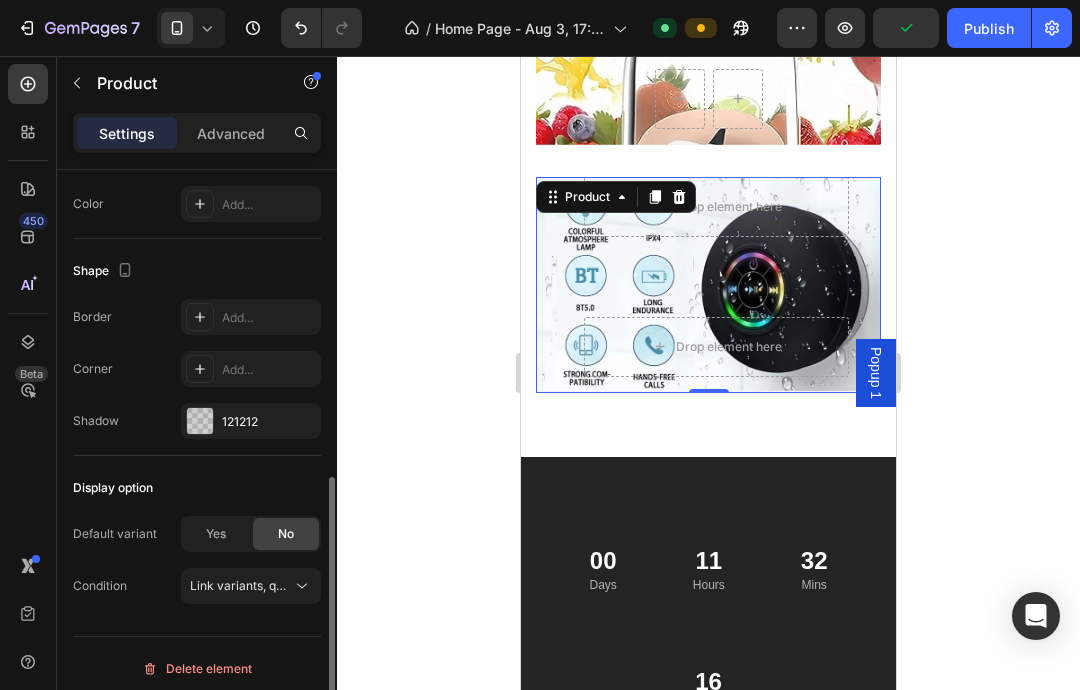 scroll, scrollTop: 610, scrollLeft: 0, axis: vertical 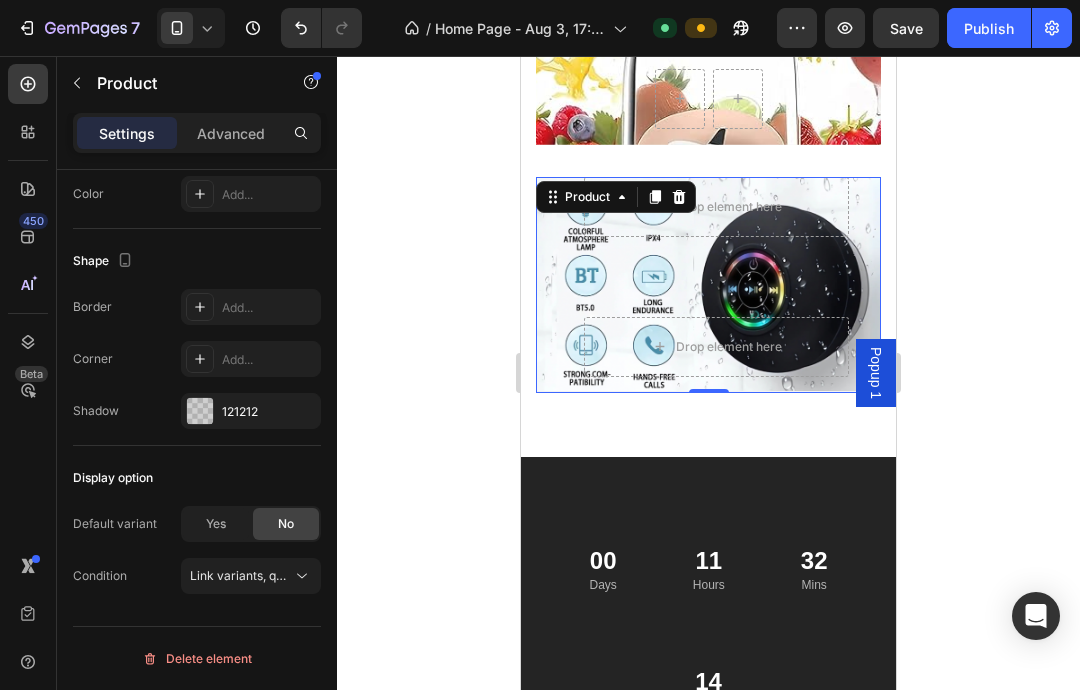 click on "Yes" 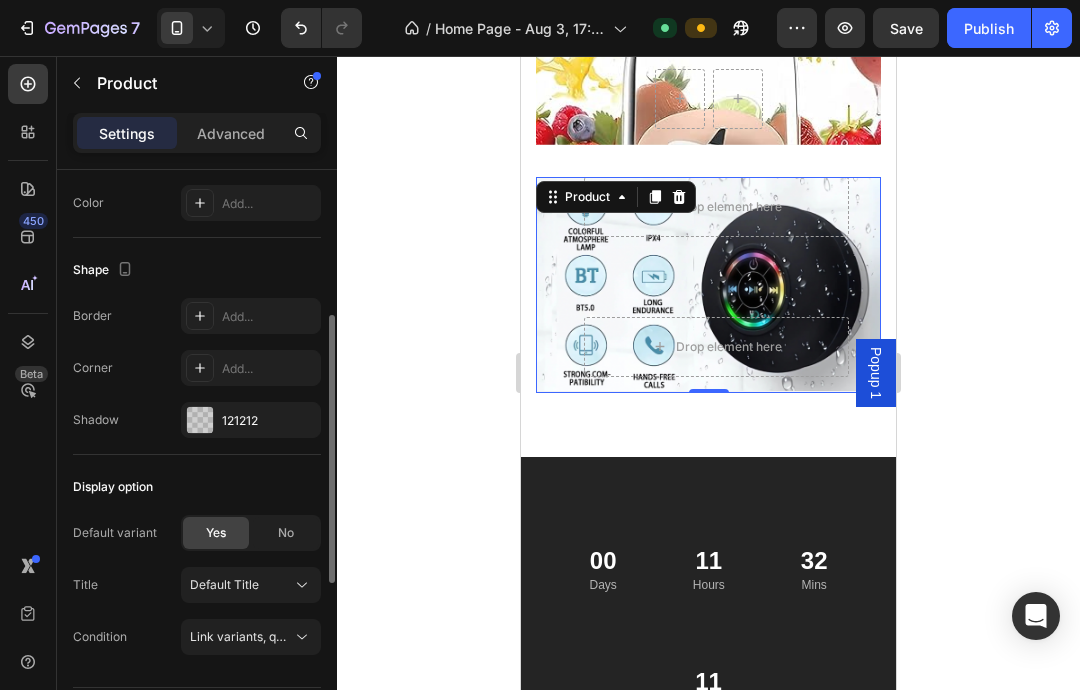 scroll, scrollTop: 662, scrollLeft: 0, axis: vertical 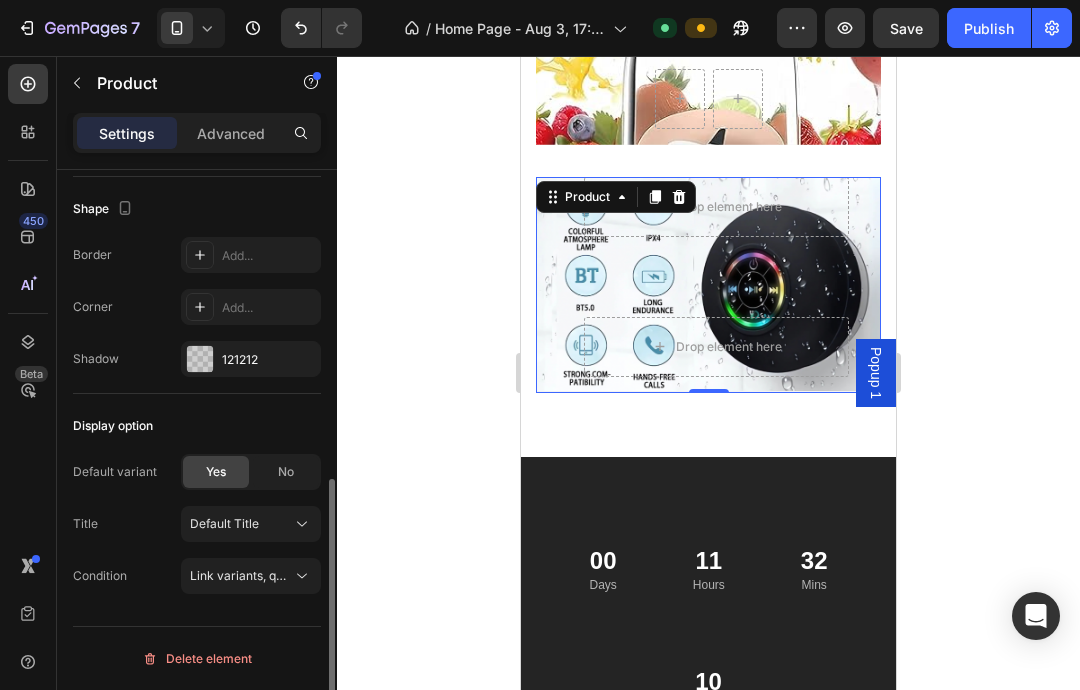 click on "No" 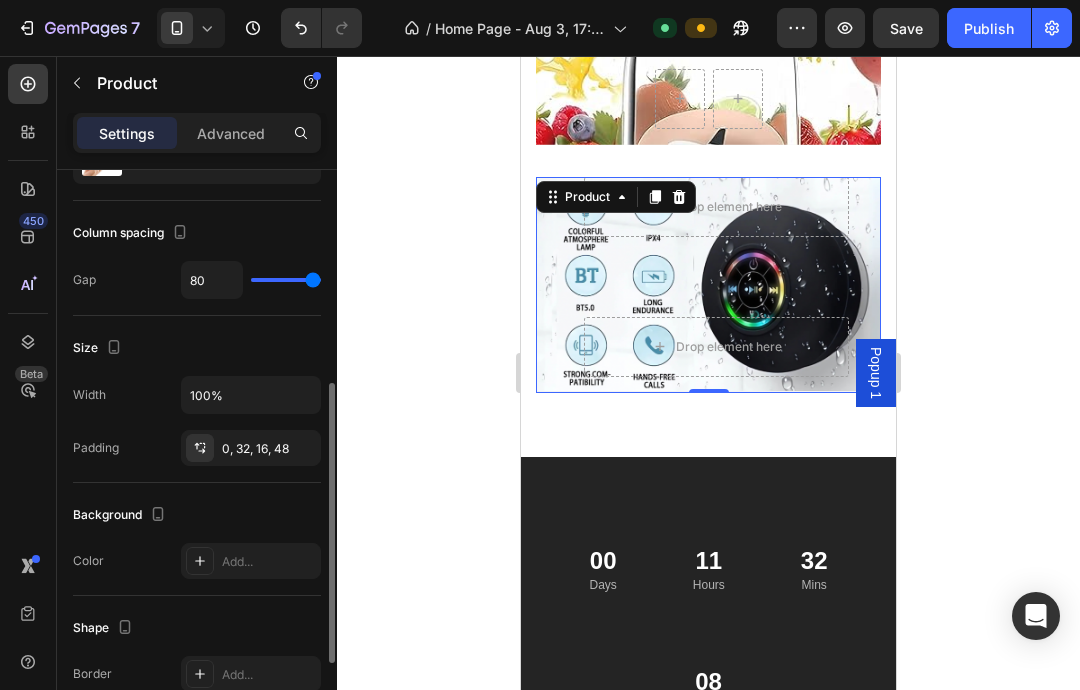 scroll, scrollTop: 552, scrollLeft: 0, axis: vertical 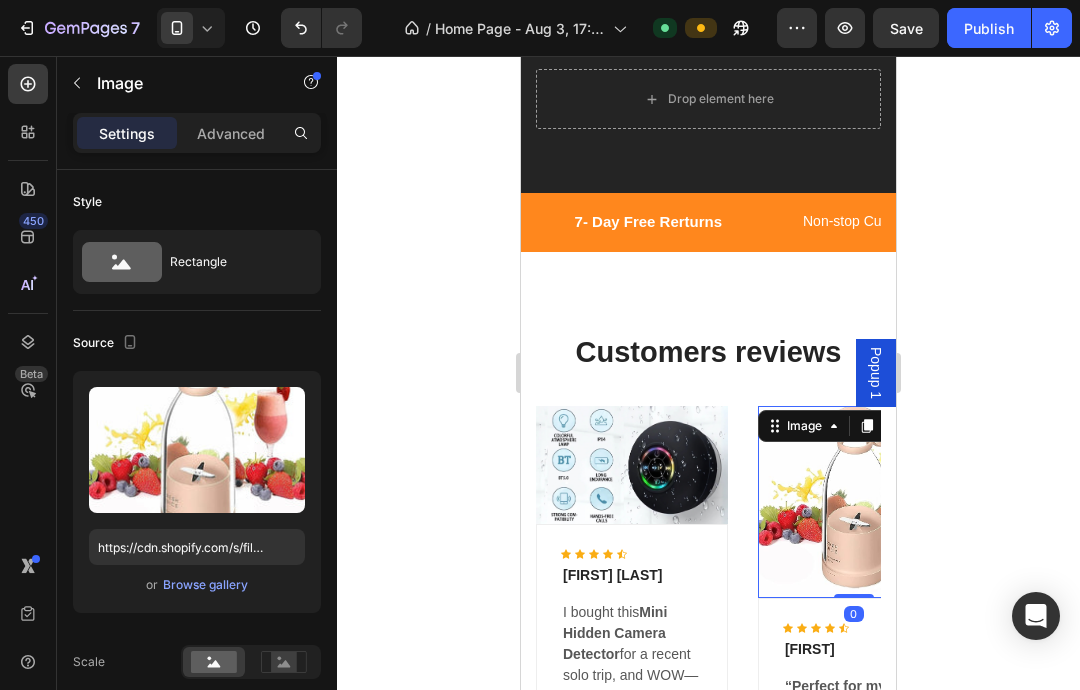 click on "Publish" 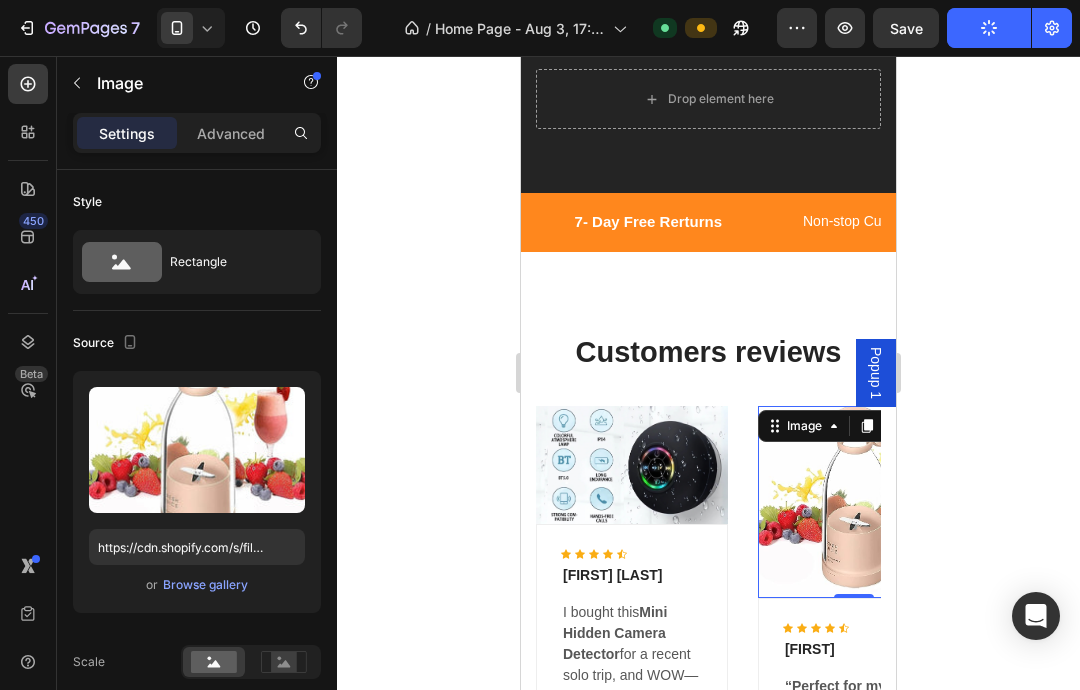 click 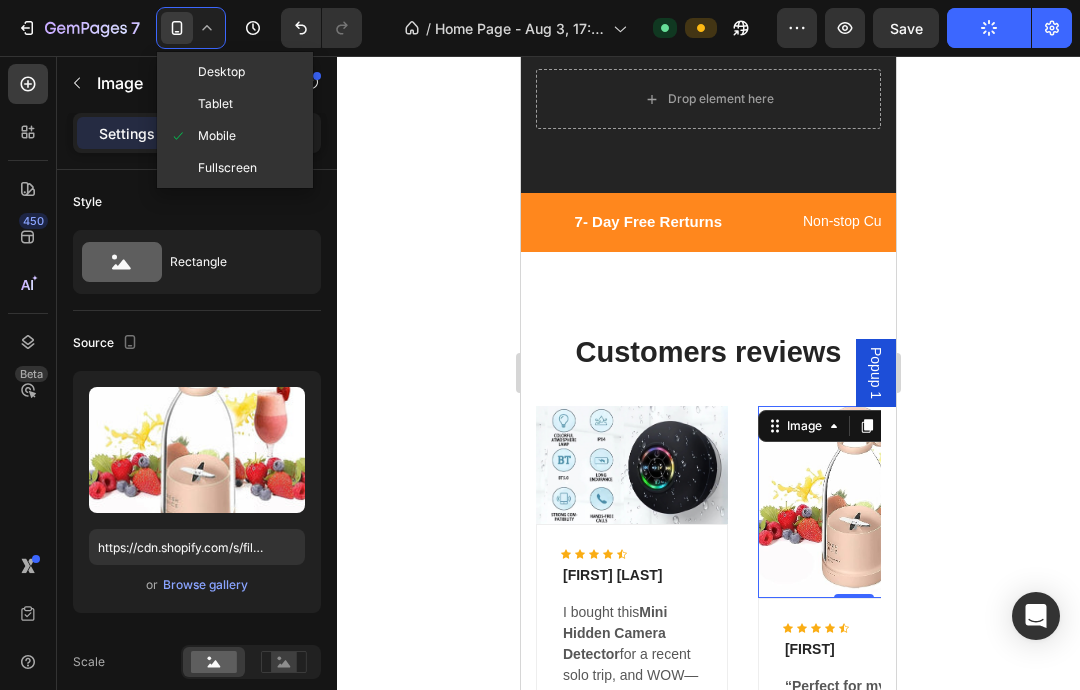 click at bounding box center [178, 72] 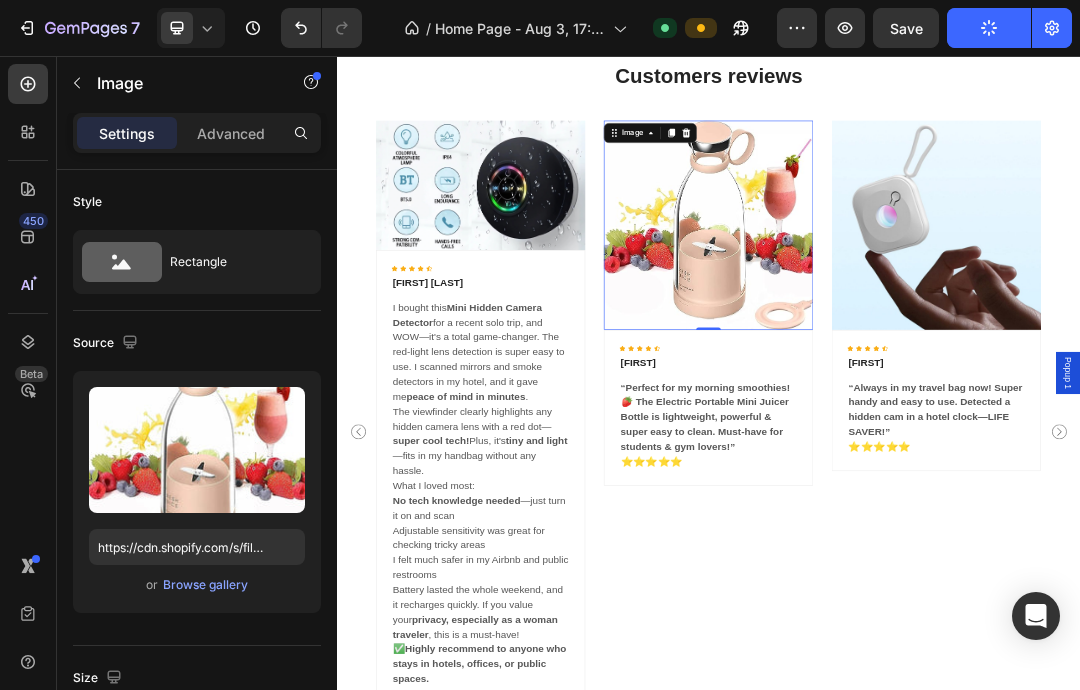 scroll, scrollTop: 1663, scrollLeft: 0, axis: vertical 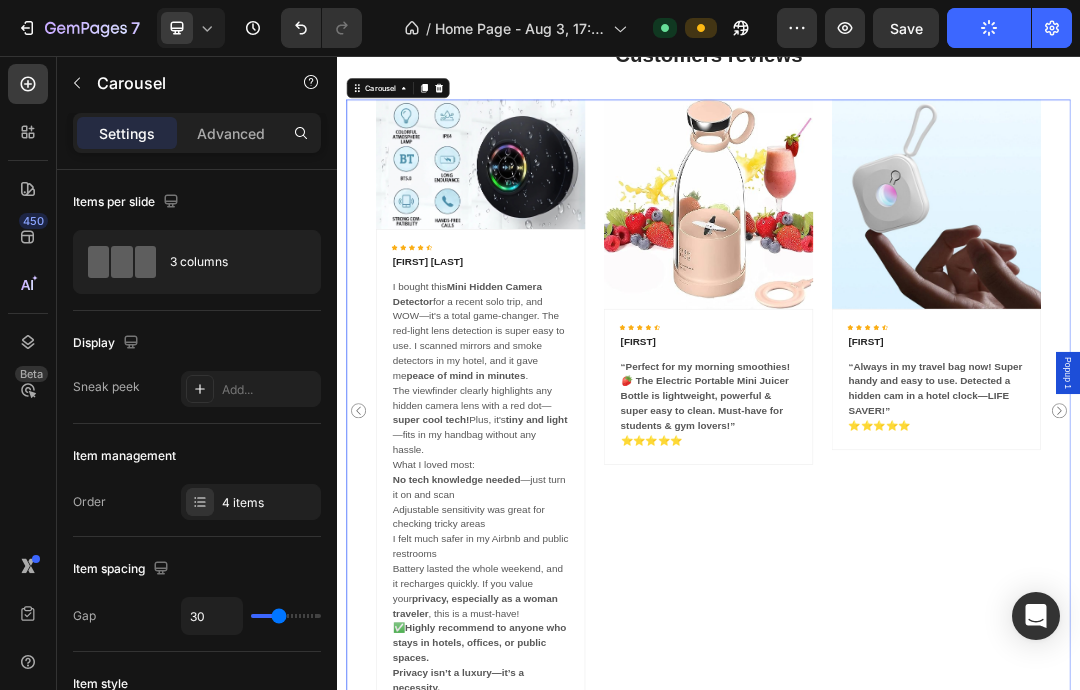 click 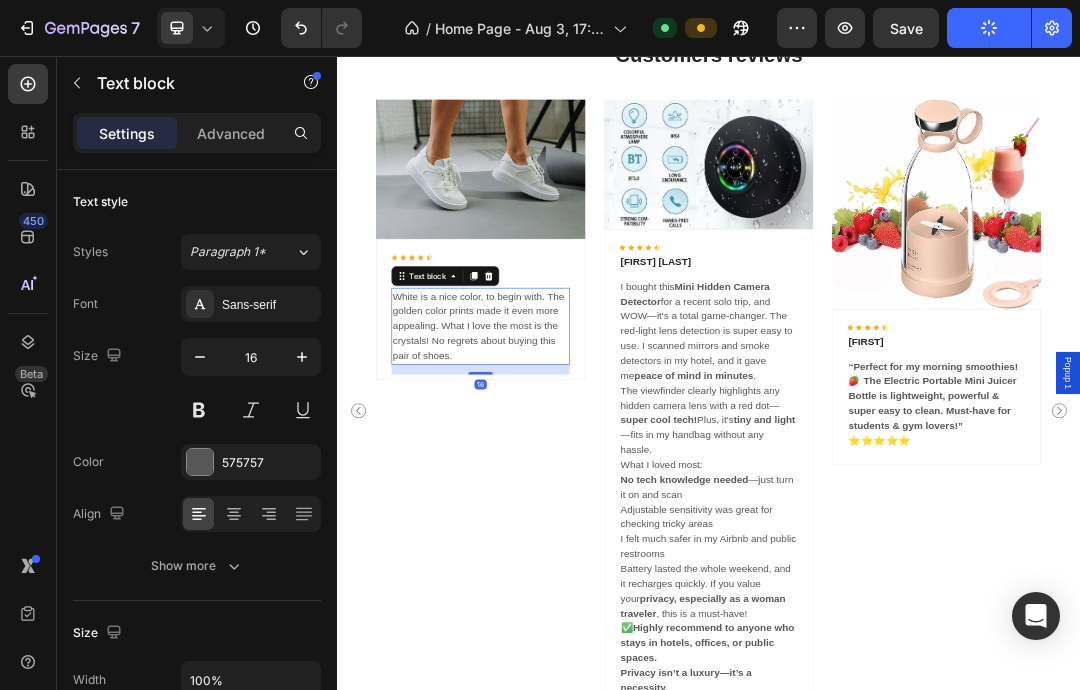 click at bounding box center (582, 412) 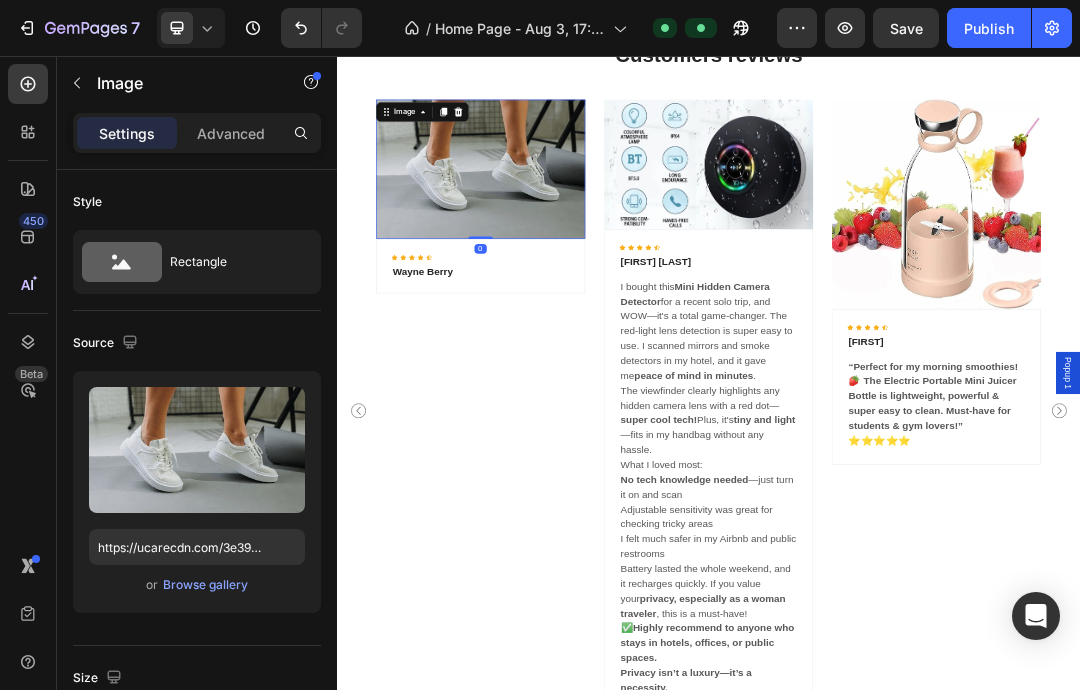 click at bounding box center (533, 147) 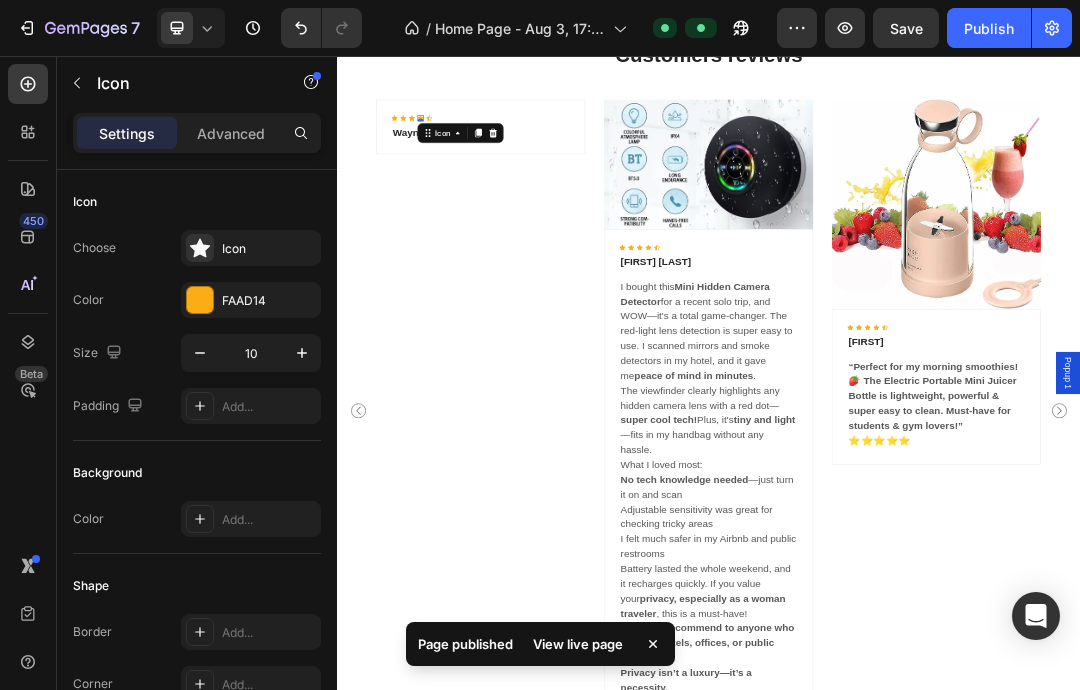click 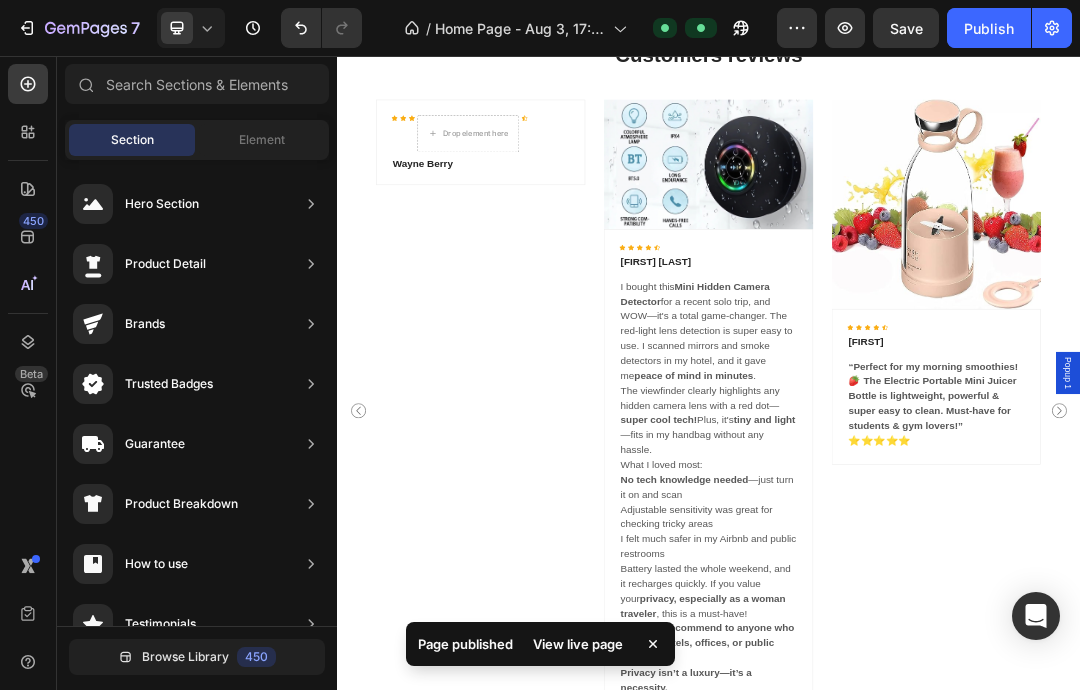 click on "Drop element here" at bounding box center (561, 182) 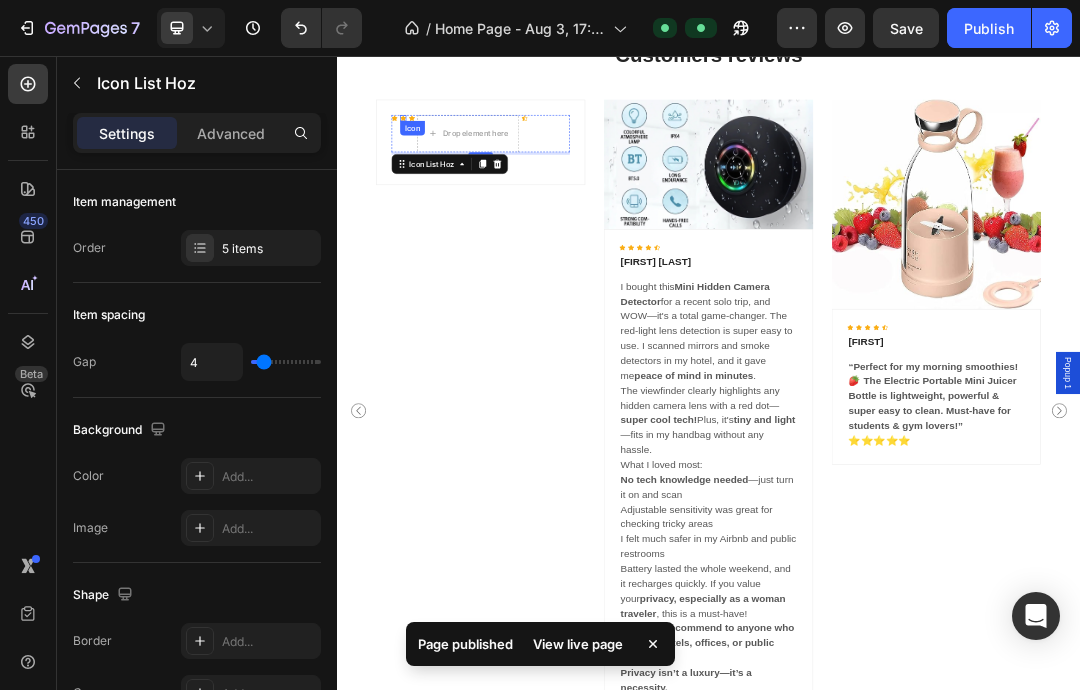 click 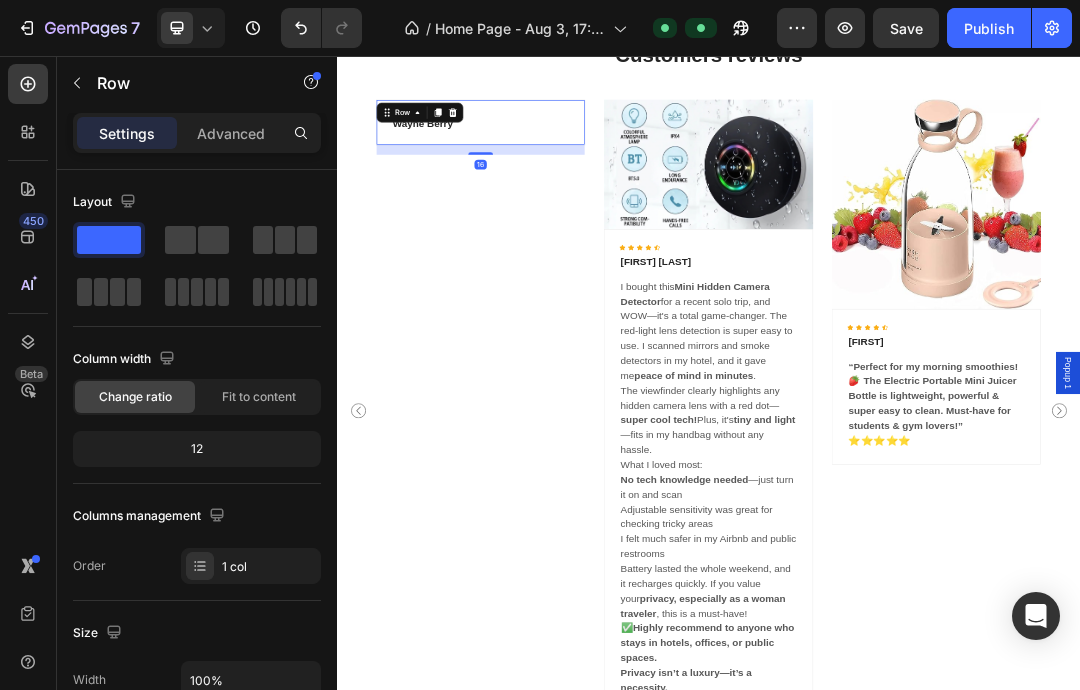 click 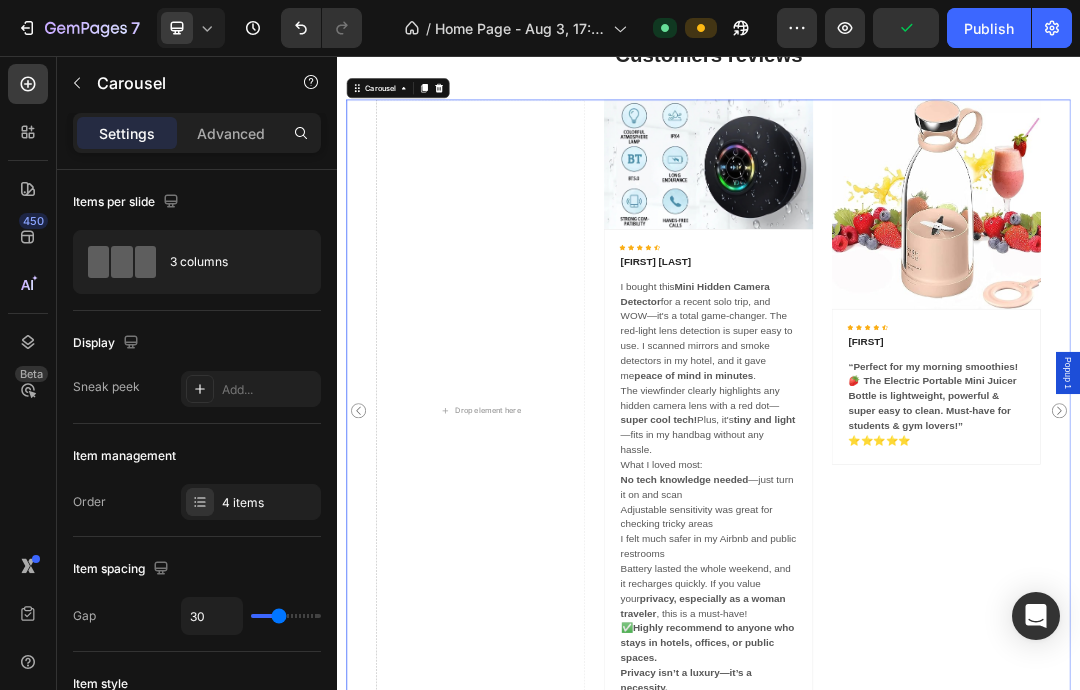 click on "Carousel" at bounding box center (406, 108) 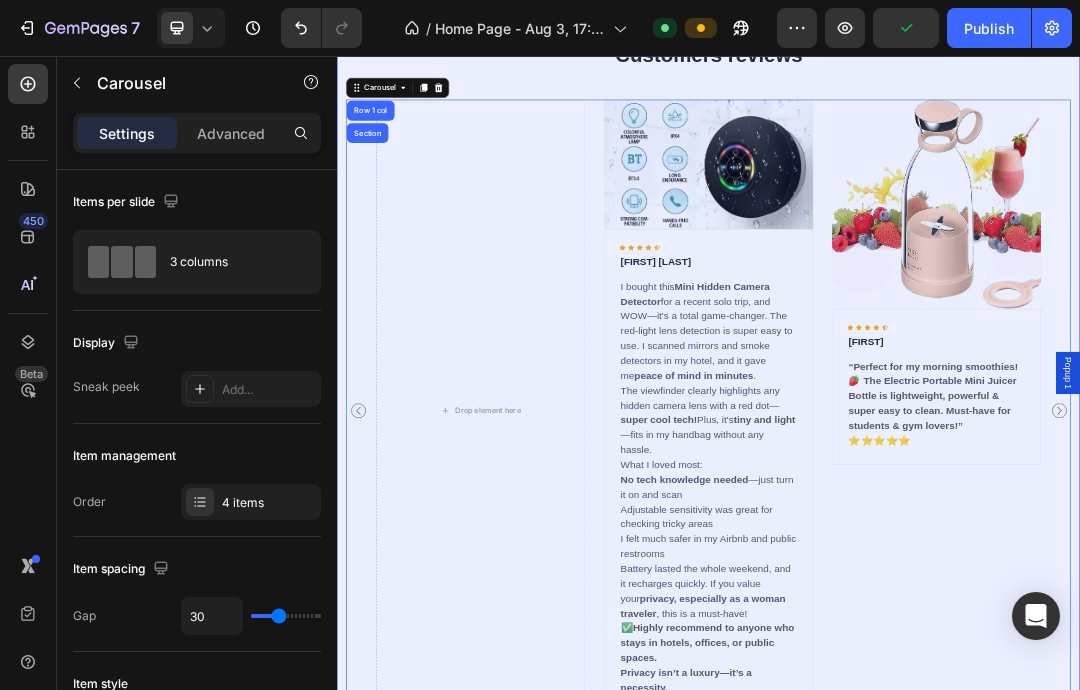 click on "Section" at bounding box center [386, 181] 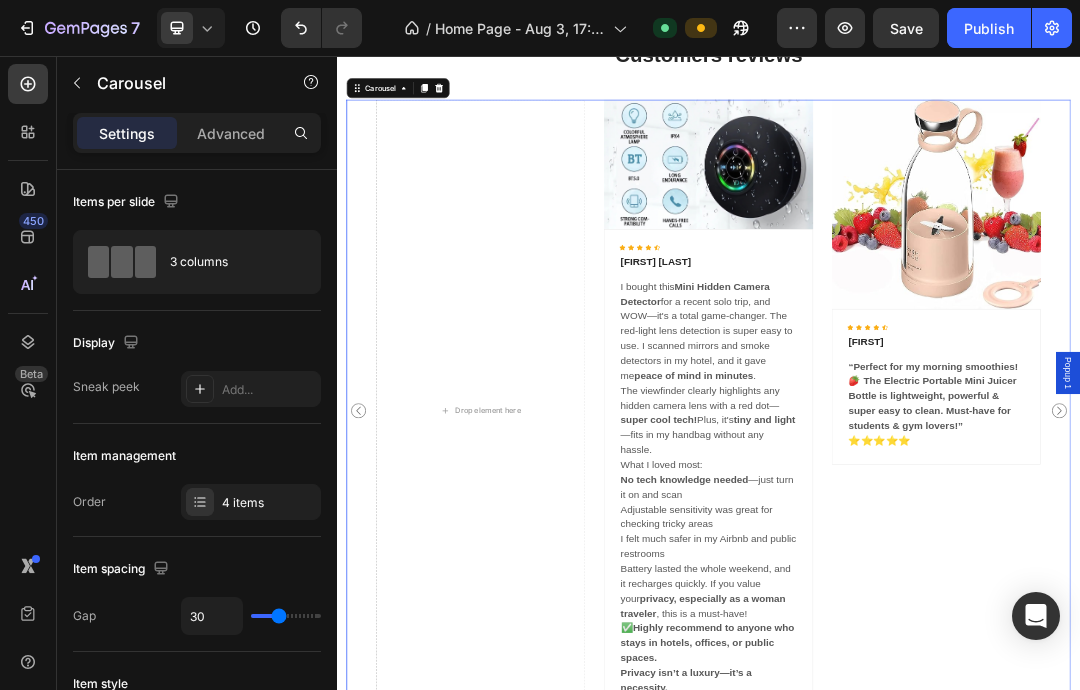 click on "Carousel" at bounding box center [406, 108] 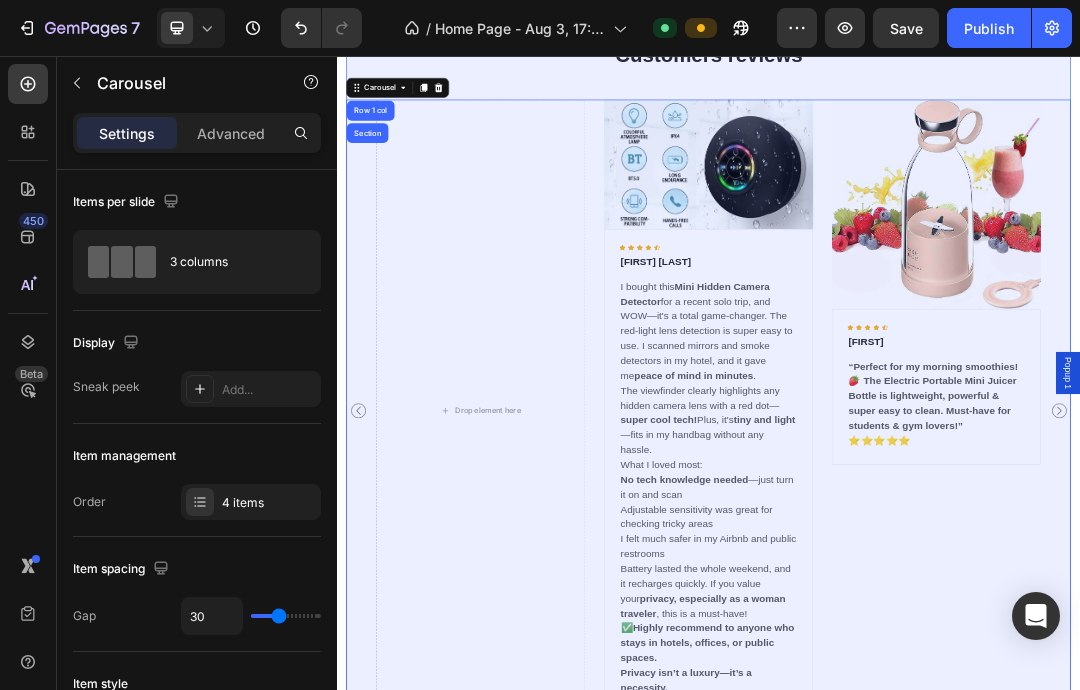 click on "Row 1 col" at bounding box center [391, 145] 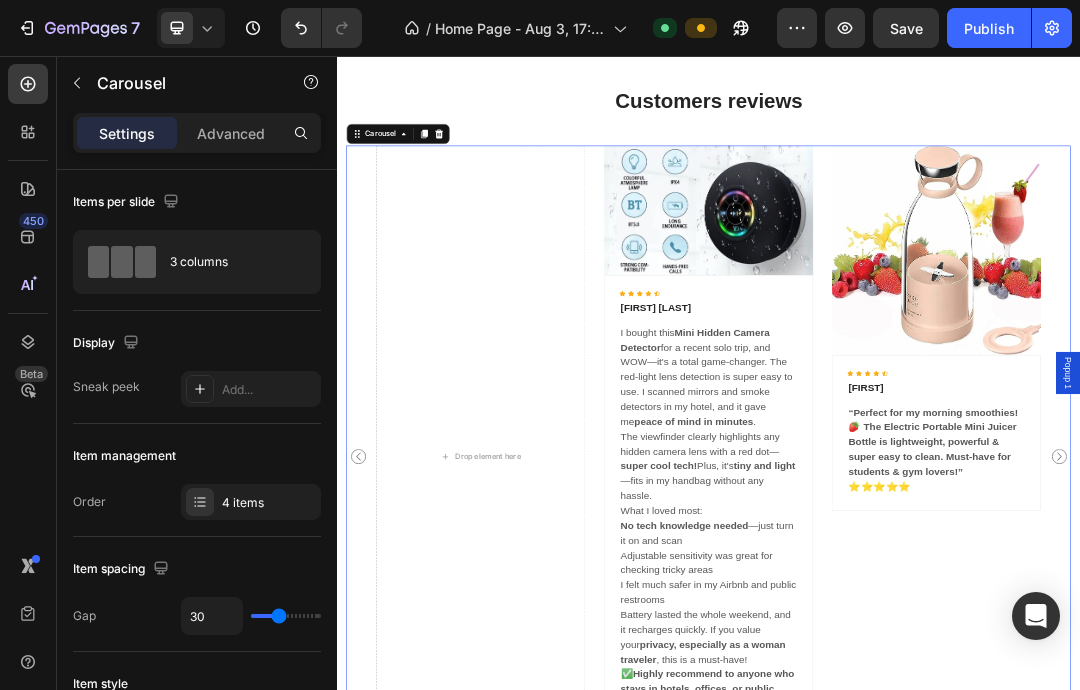 scroll, scrollTop: 1591, scrollLeft: 0, axis: vertical 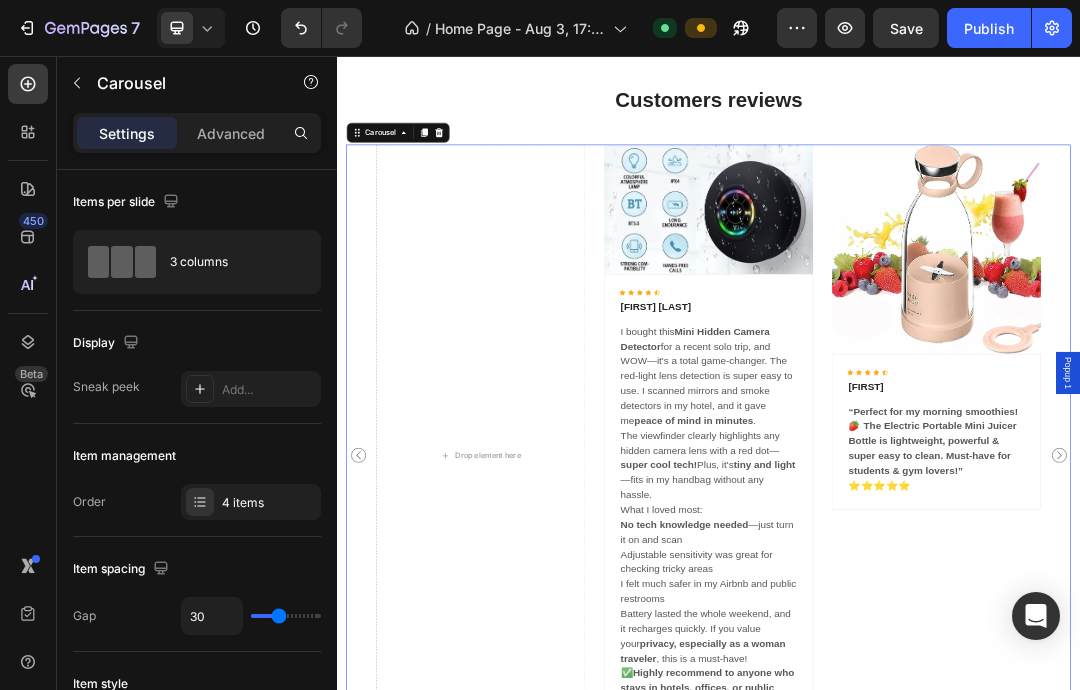 click on "Drop element here" at bounding box center [569, 701] 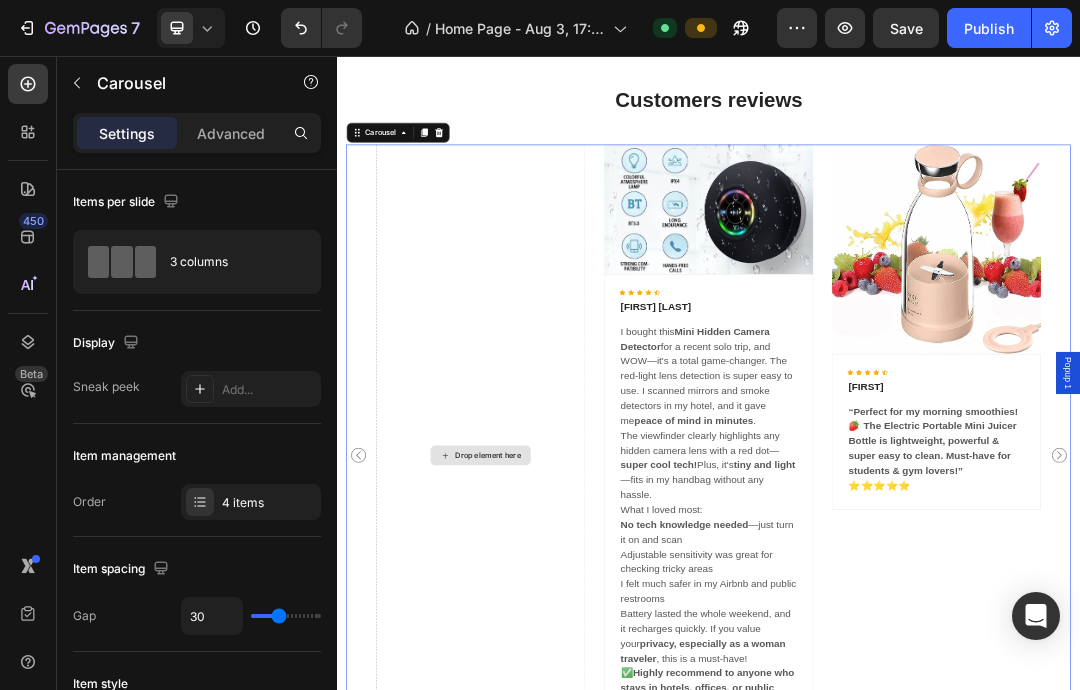 click at bounding box center (371, 701) 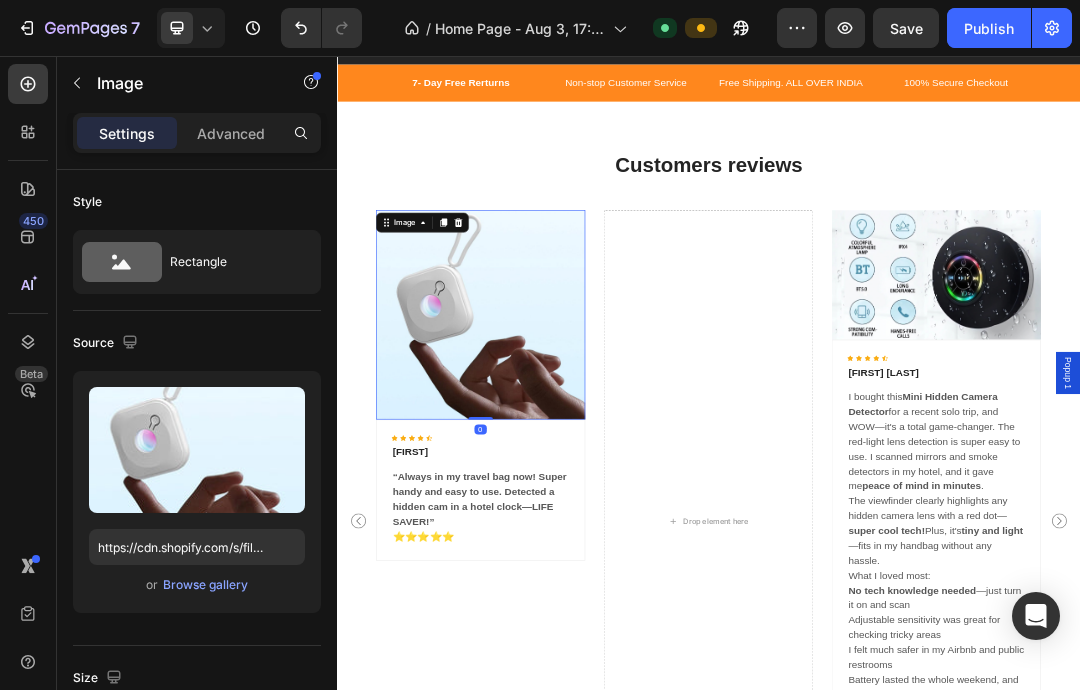 scroll, scrollTop: 1485, scrollLeft: 0, axis: vertical 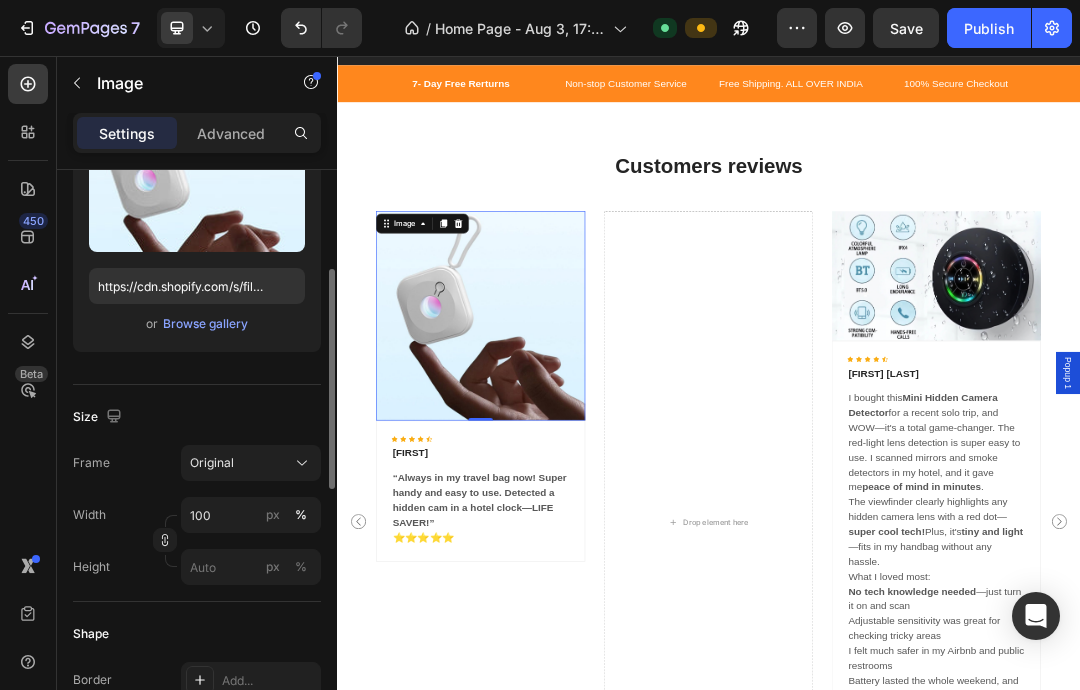 click on "Publish" 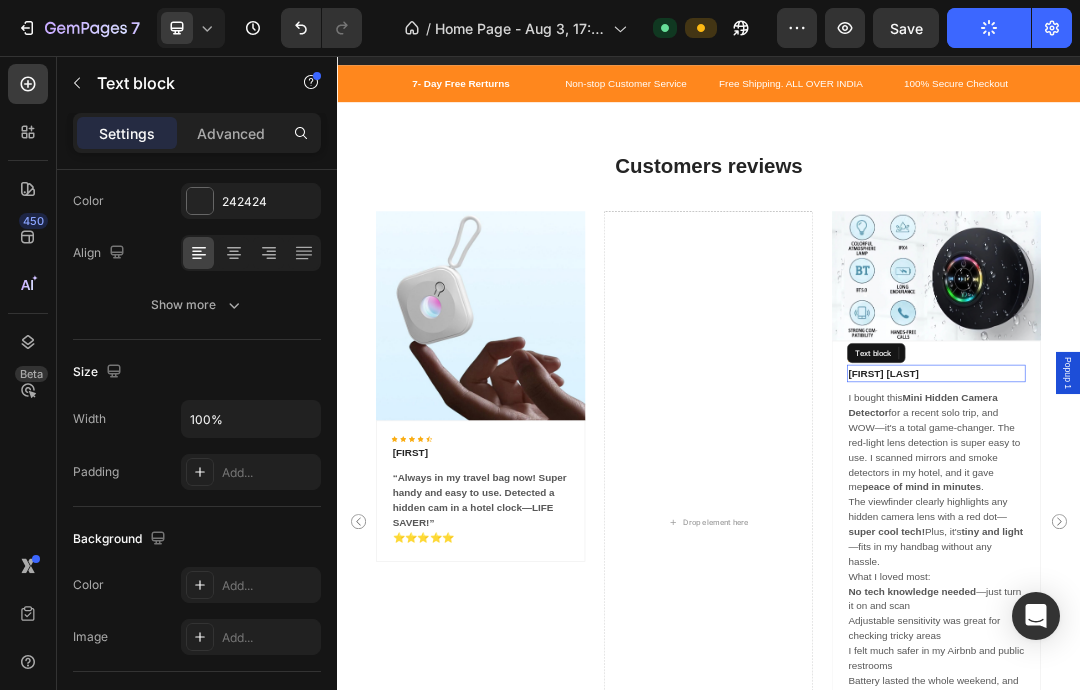 scroll, scrollTop: 0, scrollLeft: 0, axis: both 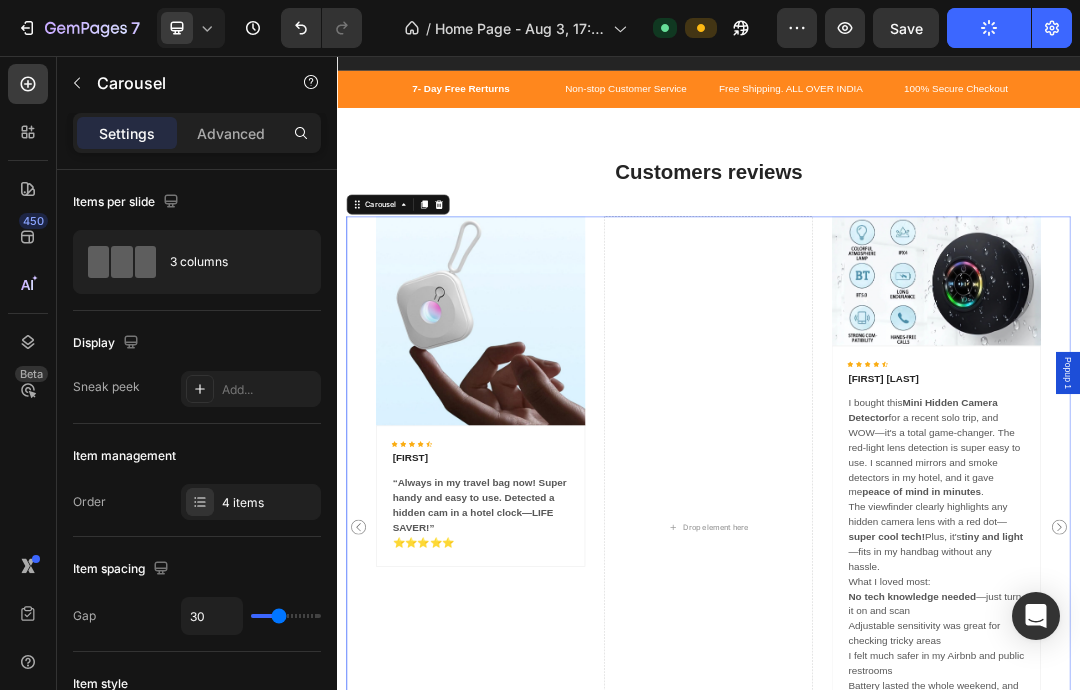 click on "Image Icon Icon Icon Icon
Icon Icon List Hoz [FIRST] [LAST] Text block I bought this Mini Hidden Camera Detector for a recent solo trip, and WOW—it's a total game-changer. The red-light lens detection is super easy to use. I scanned mirrors and smoke detectors in my hotel, and it gave me peace of mind in minutes . The viewfinder clearly highlights any hidden camera lens with a red dot— super cool tech! Plus, it's tiny and light —fits in my handbag without any hassle. What I loved most: No tech knowledge needed —just turn it on and scan Adjustable sensitivity was great for checking tricky areas I felt much safer in my Airbnb and public restrooms Battery lasted the whole weekend, and it recharges quickly. If you value your privacy, especially as a woman traveler , this is a must-have! ✅ Highly recommend to anyone who stays in hotels, offices, or public spaces. Privacy isn’t a luxury—it’s a necessity. Row" at bounding box center [937, 817] 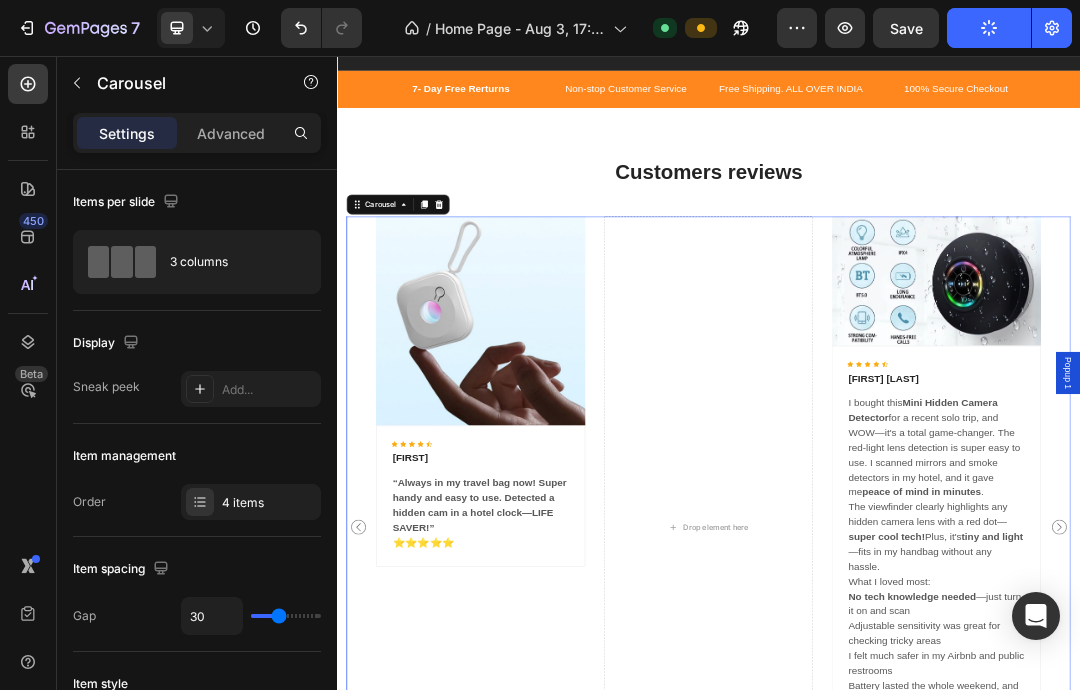 click at bounding box center (1503, 817) 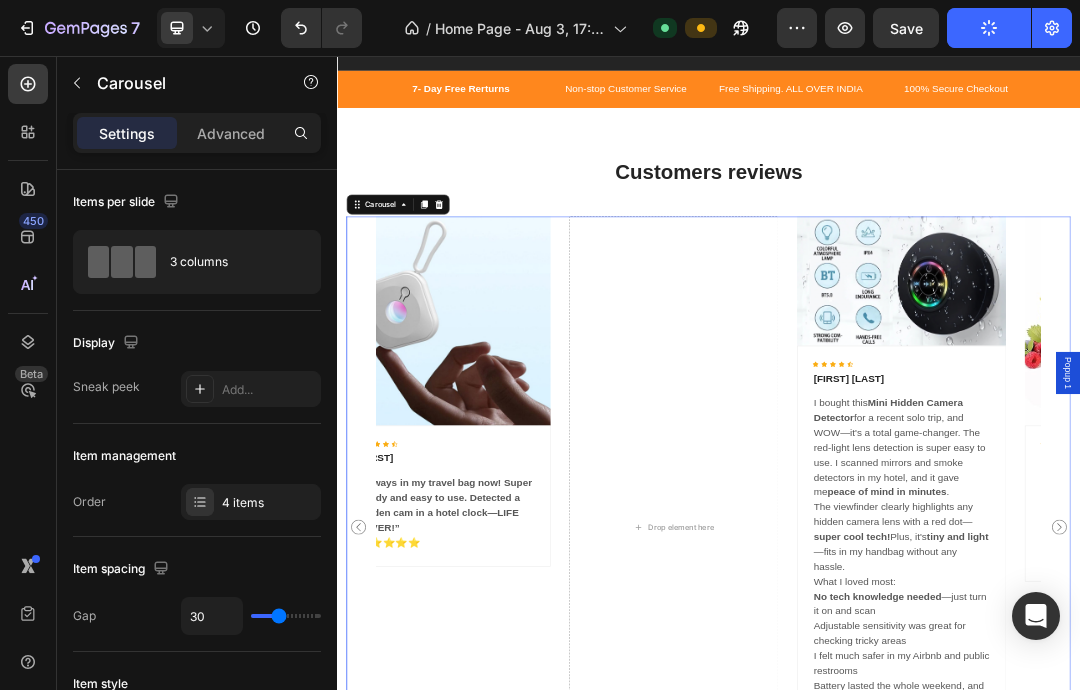 click on "Image Icon Icon Icon Icon
Icon Icon List Hoz [FIRST] [LAST] Text block I bought this Mini Hidden Camera Detector for a recent solo trip, and WOW—it's a total game-changer. The red-light lens detection is super easy to use. I scanned mirrors and smoke detectors in my hotel, and it gave me peace of mind in minutes . The viewfinder clearly highlights any hidden camera lens with a red dot— super cool tech! Plus, it's tiny and light —fits in my handbag without any hassle. What I loved most: No tech knowledge needed —just turn it on and scan Adjustable sensitivity was great for checking tricky areas I felt much safer in my Airbnb and public restrooms Battery lasted the whole weekend, and it recharges quickly. If you value your privacy, especially as a woman traveler , this is a must-have! ✅ Highly recommend to anyone who stays in hotels, offices, or public spaces. Privacy isn’t a luxury—it’s a necessity. Row" at bounding box center (937, 817) 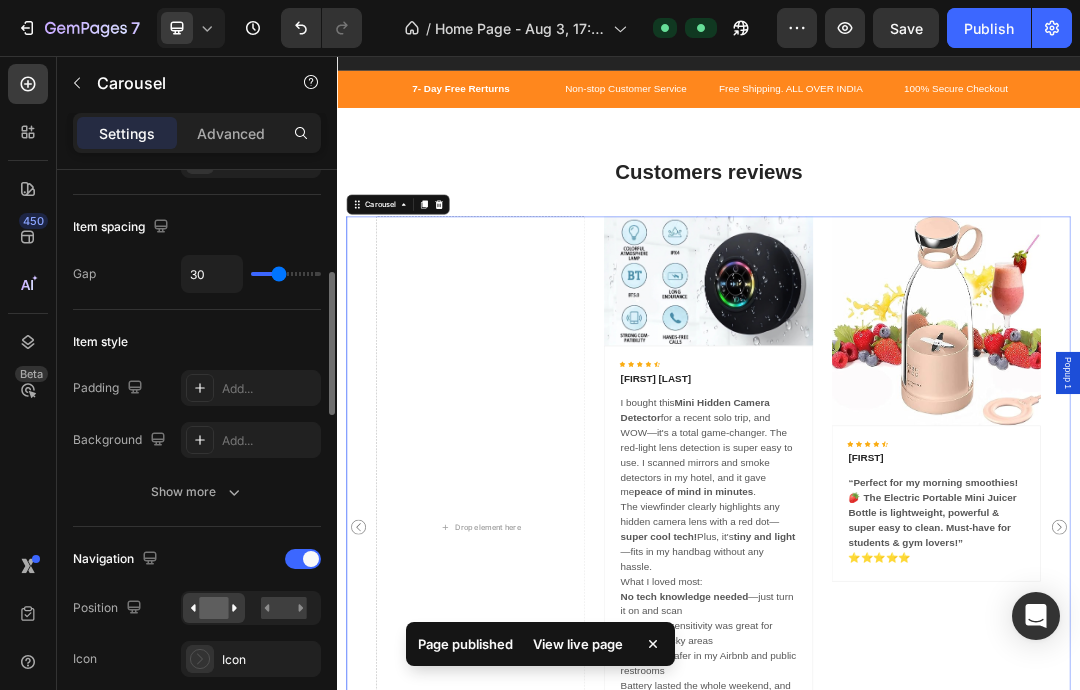 scroll, scrollTop: 356, scrollLeft: 0, axis: vertical 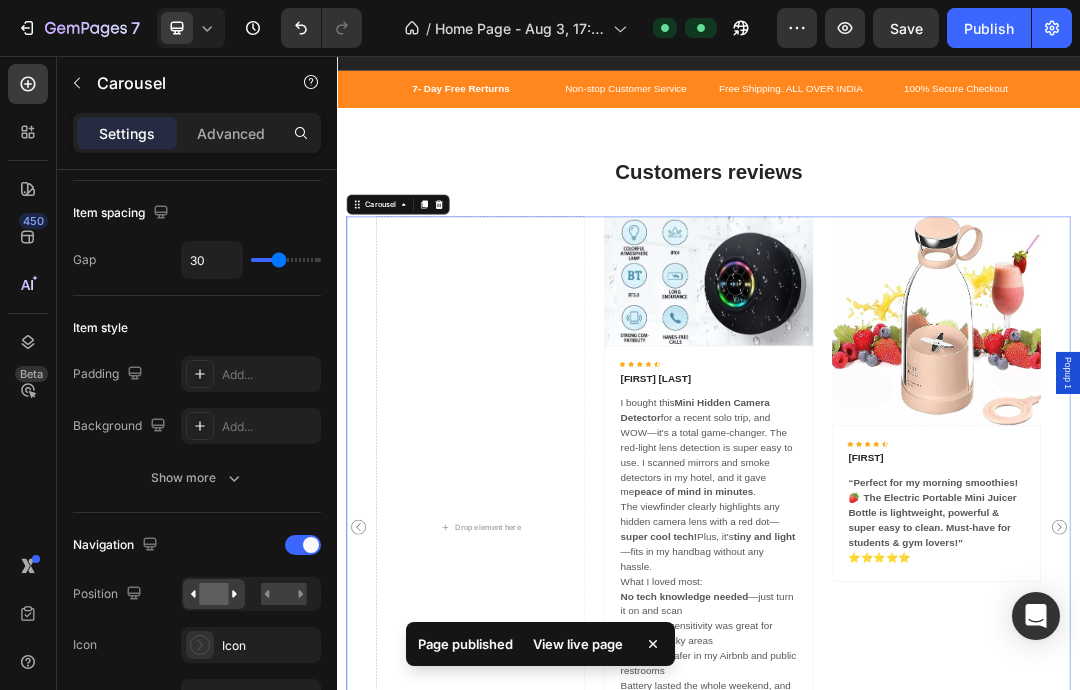 click on "View live page" at bounding box center (578, 644) 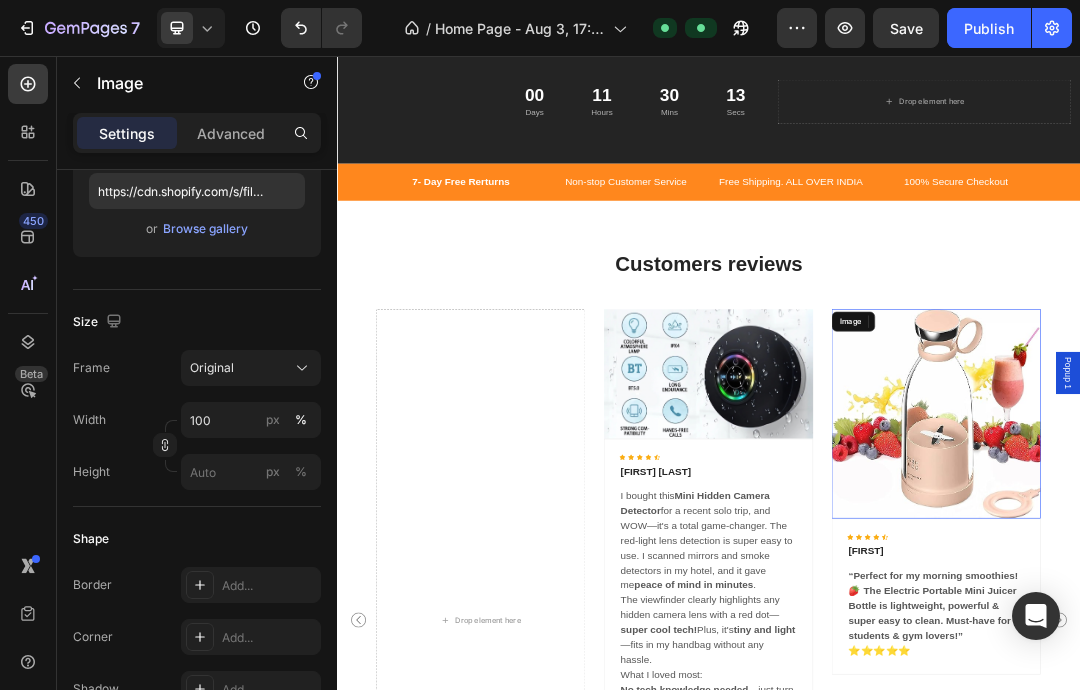scroll, scrollTop: 0, scrollLeft: 0, axis: both 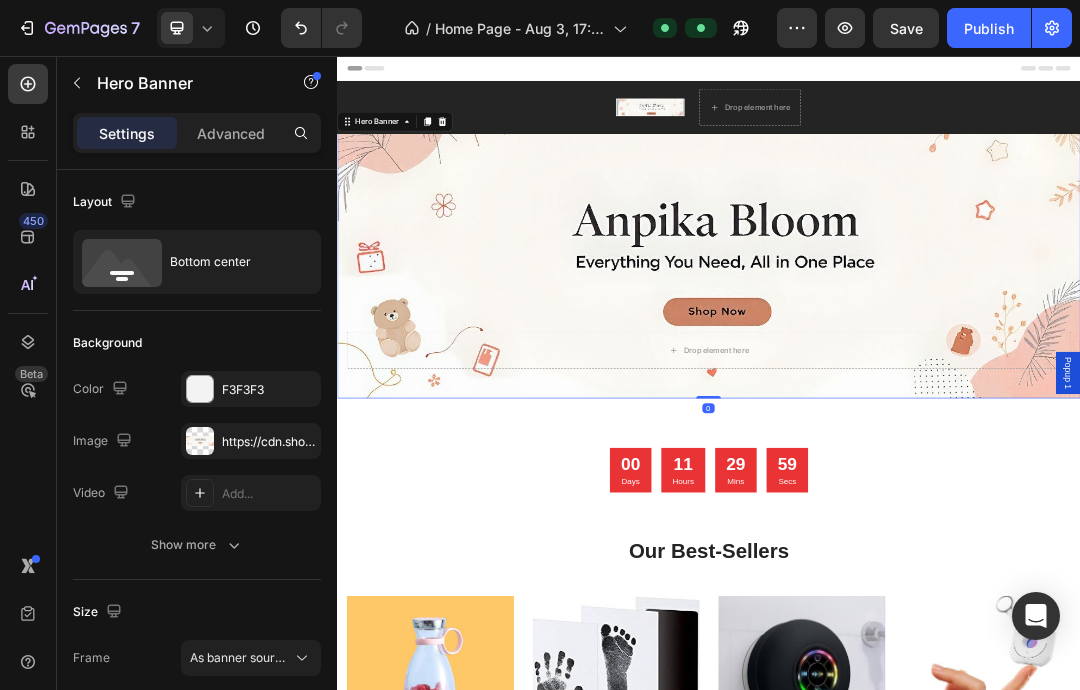 click 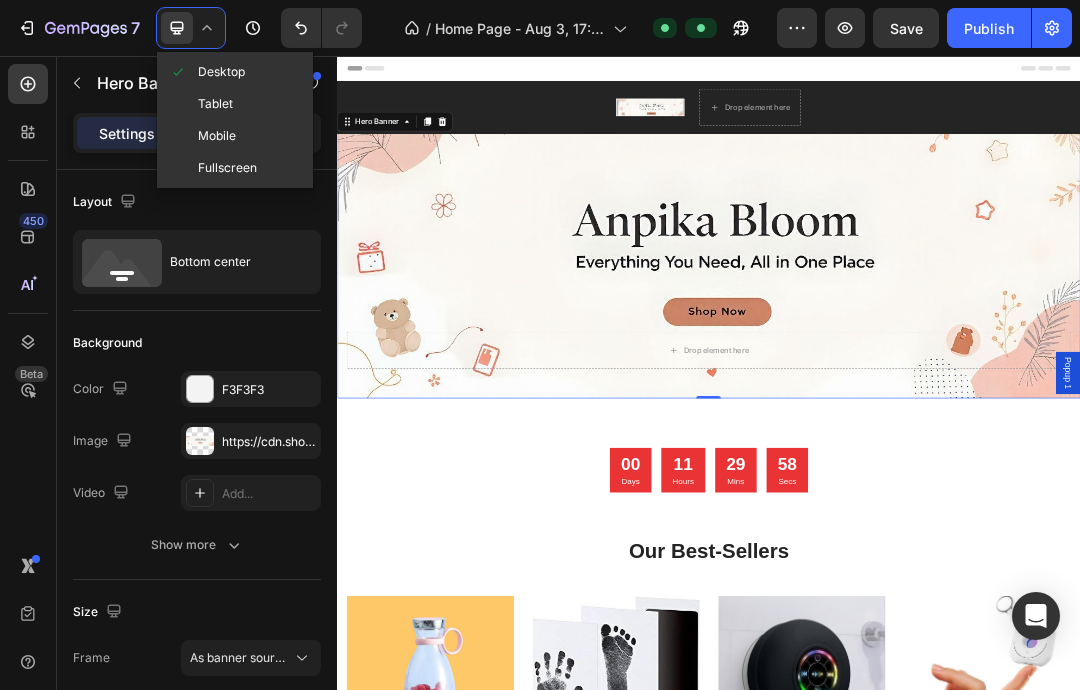 click on "Tablet" at bounding box center [215, 104] 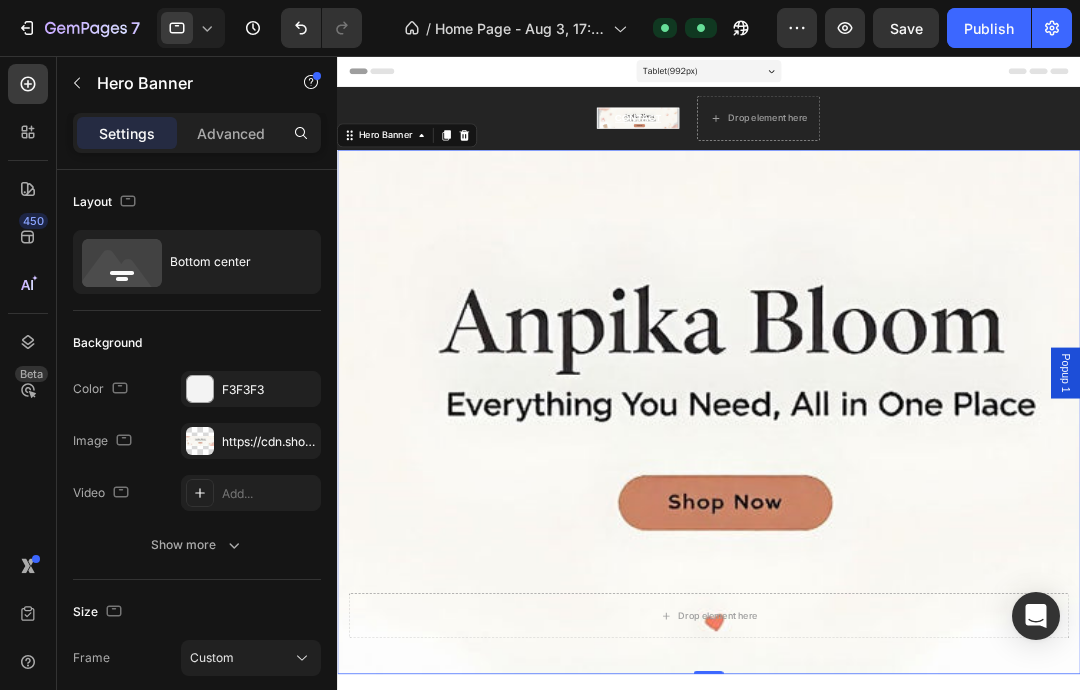 scroll, scrollTop: 0, scrollLeft: 0, axis: both 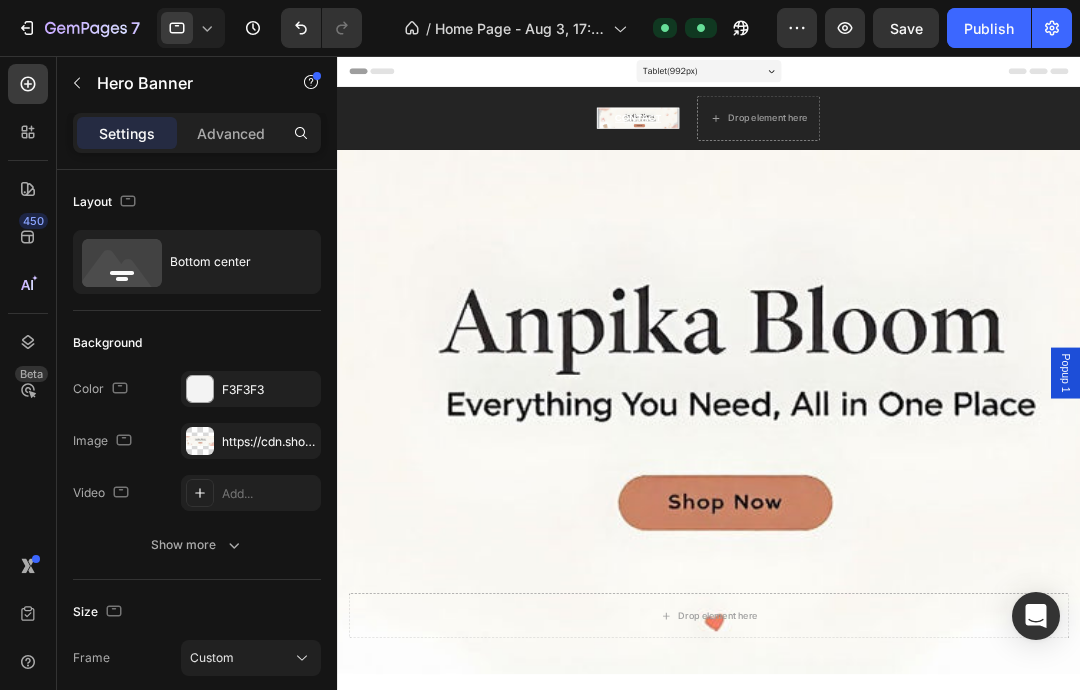 click 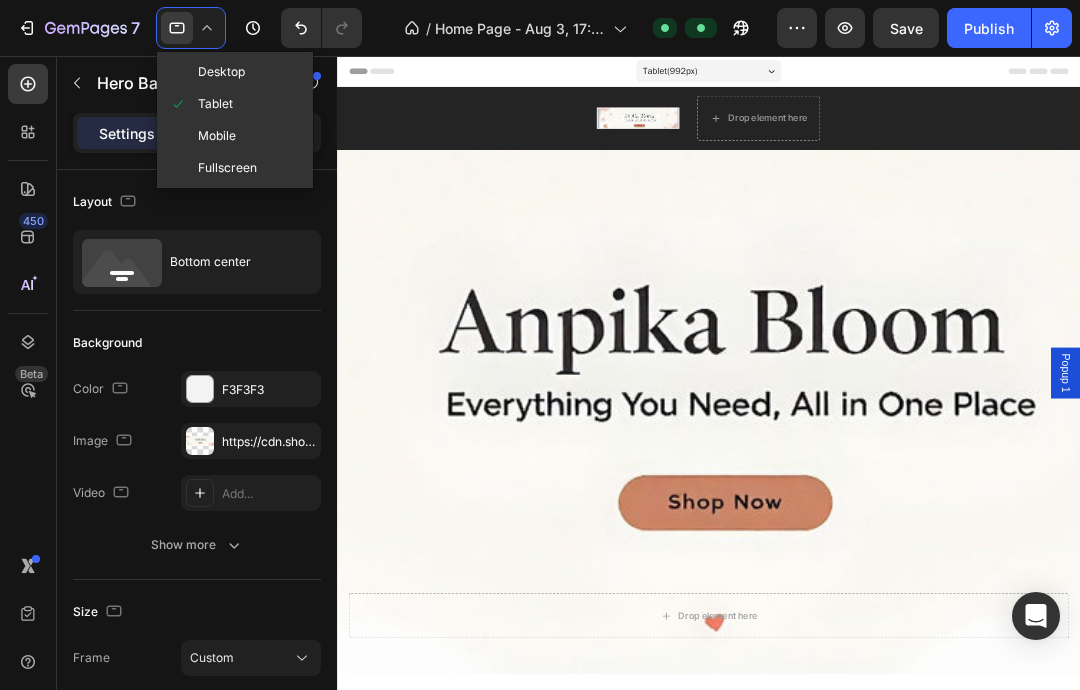 scroll, scrollTop: 0, scrollLeft: 0, axis: both 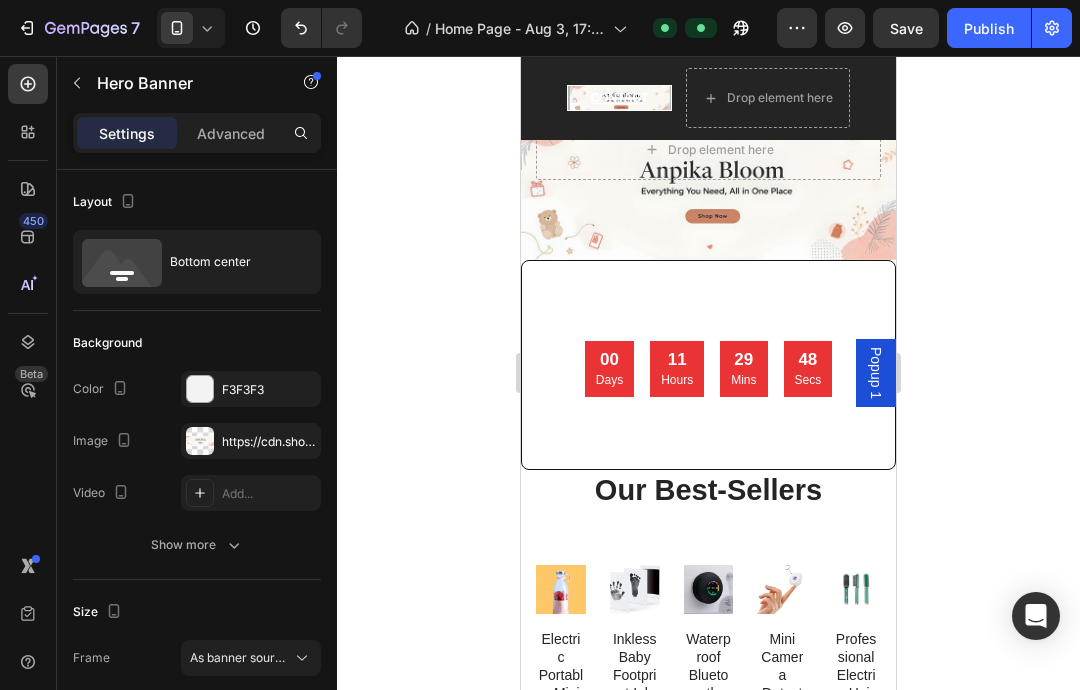 click 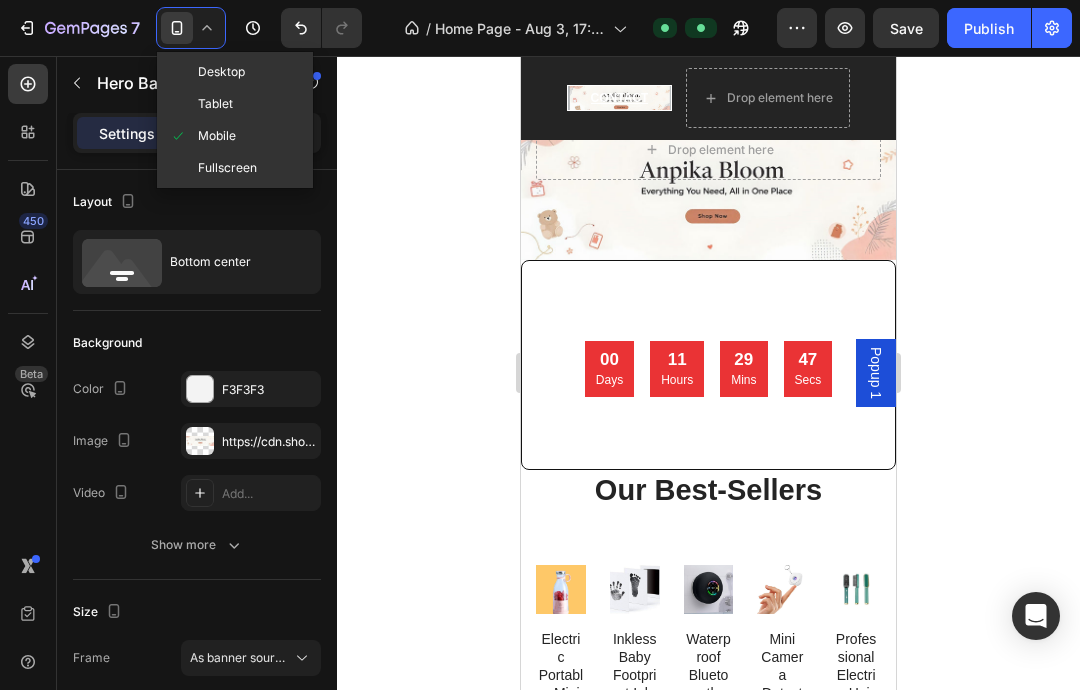click on "Fullscreen" at bounding box center [227, 168] 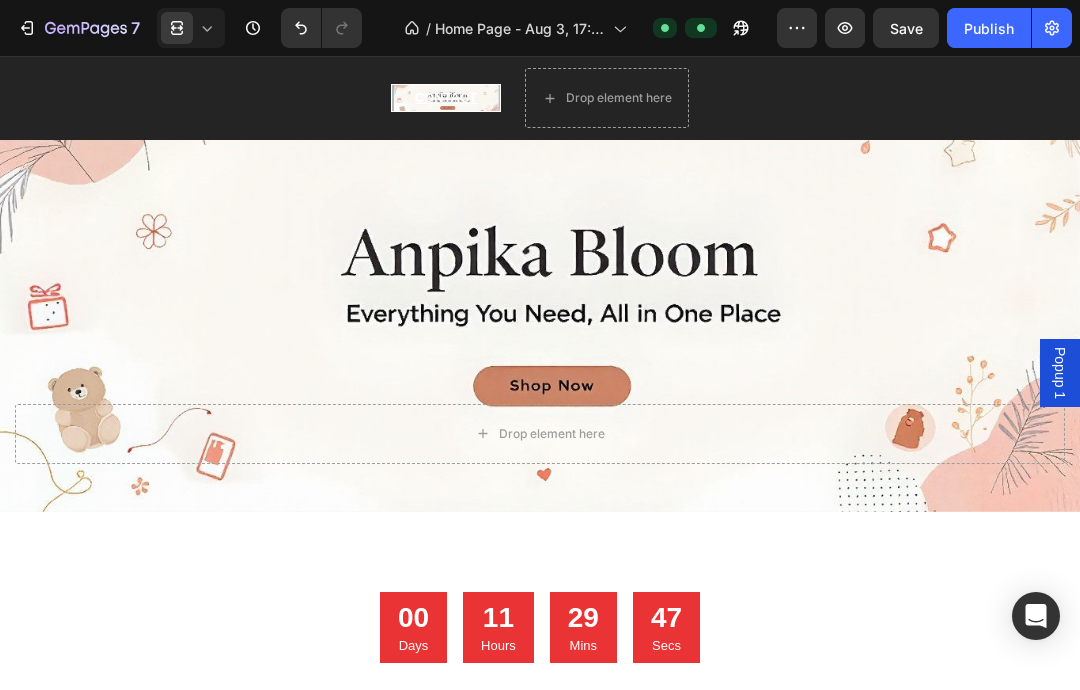 type on "100" 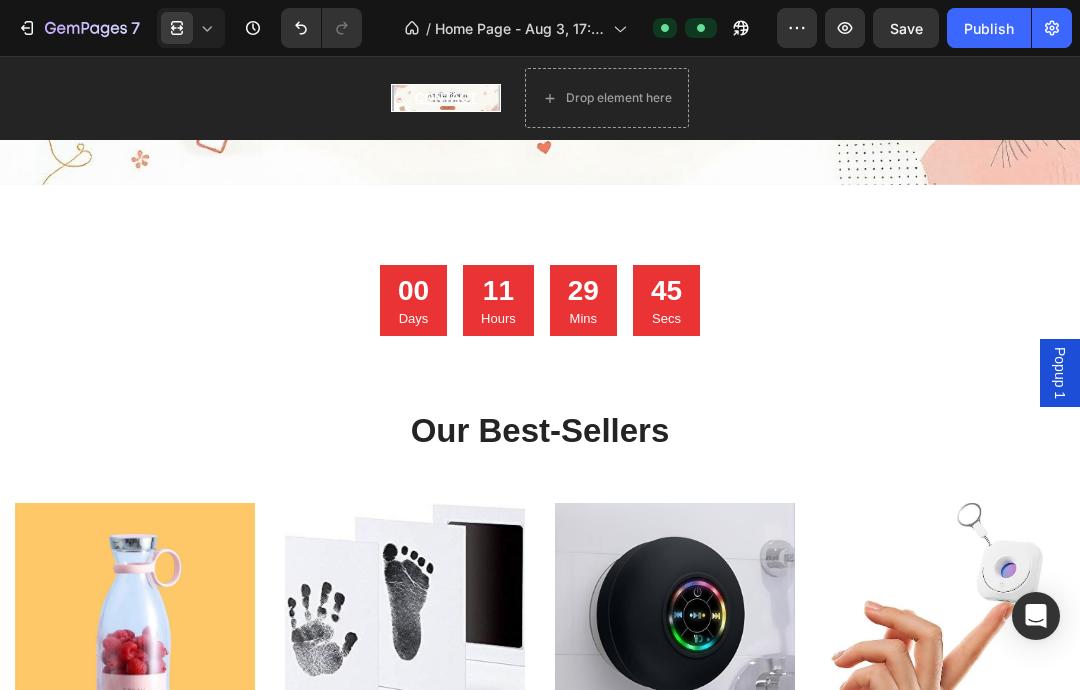 scroll, scrollTop: 409, scrollLeft: 0, axis: vertical 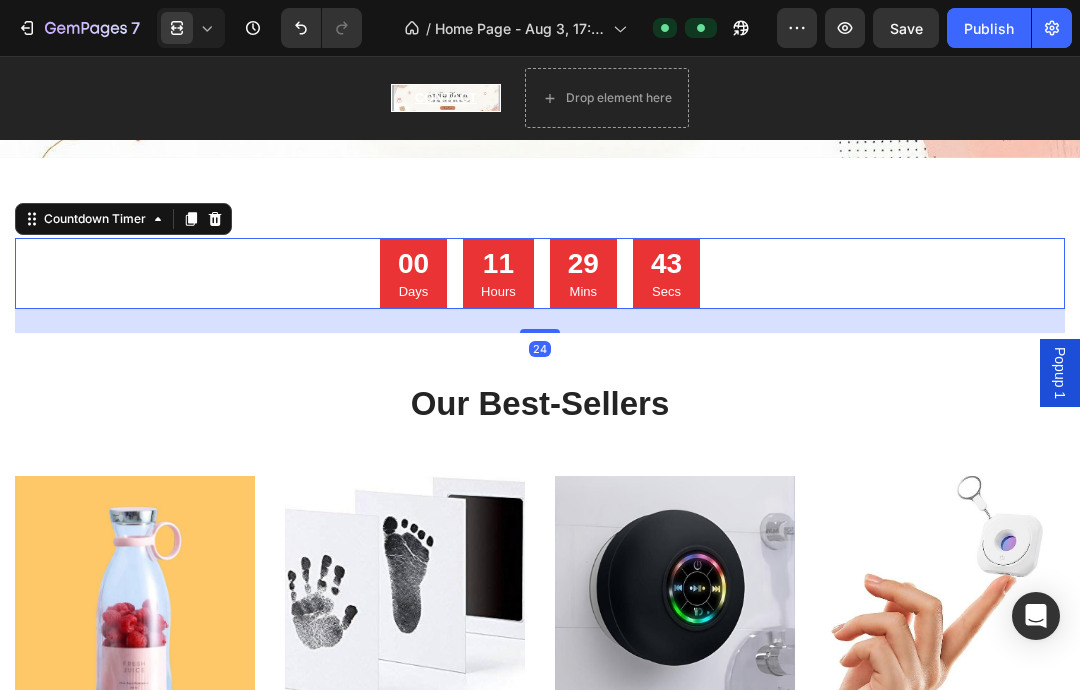 click on "Countdown Timer" at bounding box center (95, 219) 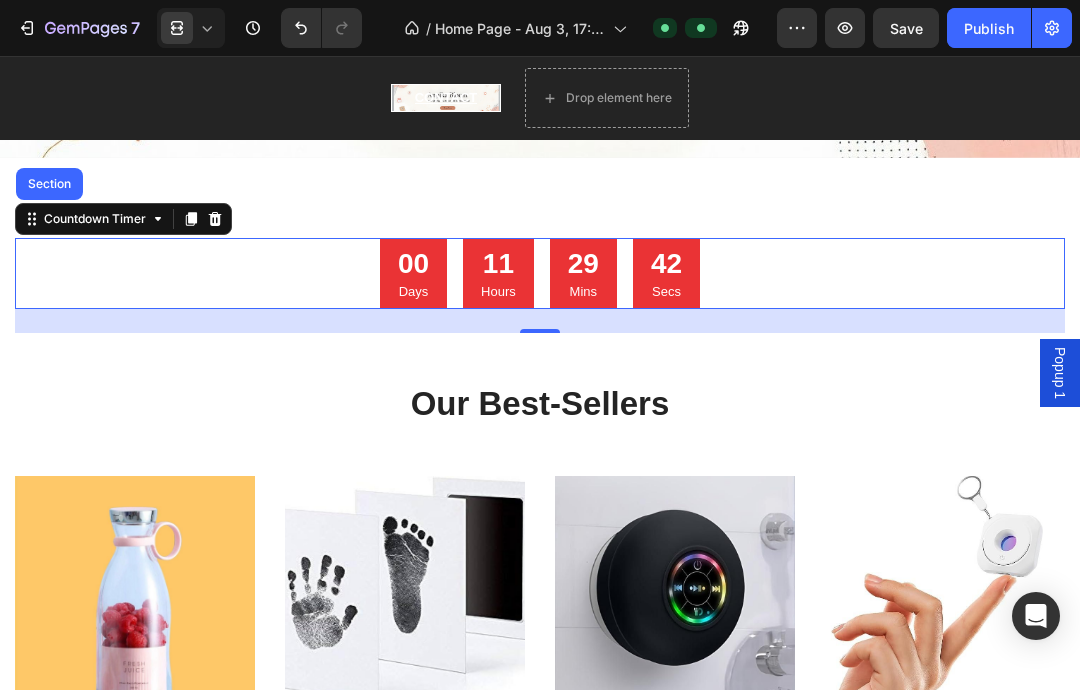 click on "Countdown Timer" at bounding box center (95, 219) 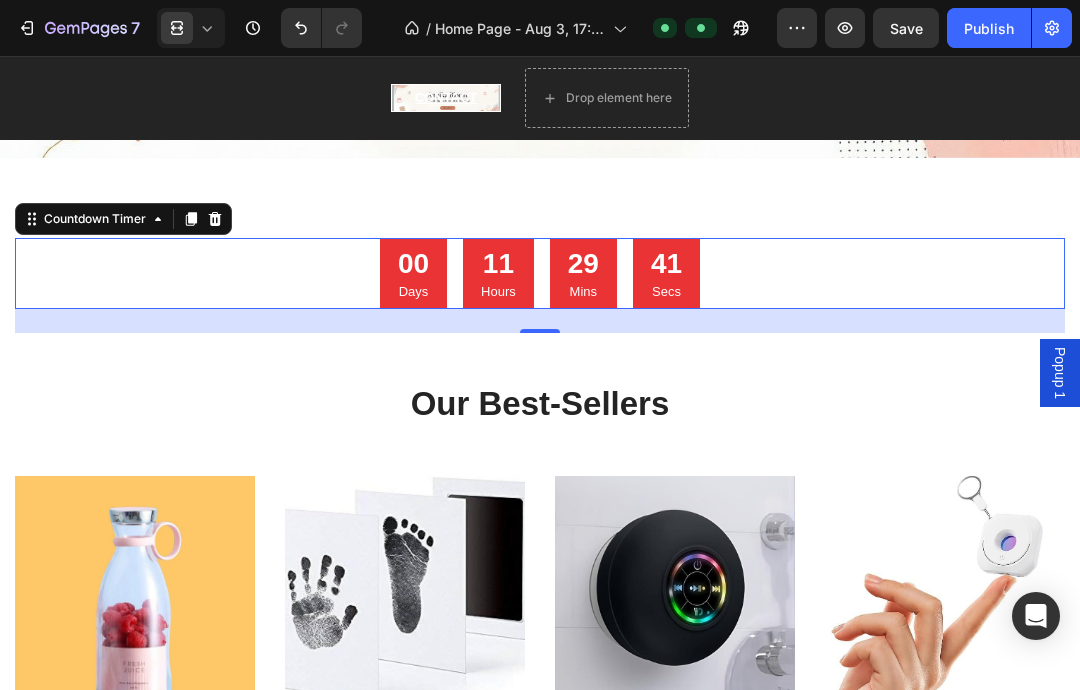 click on "41 Secs" at bounding box center [666, 274] 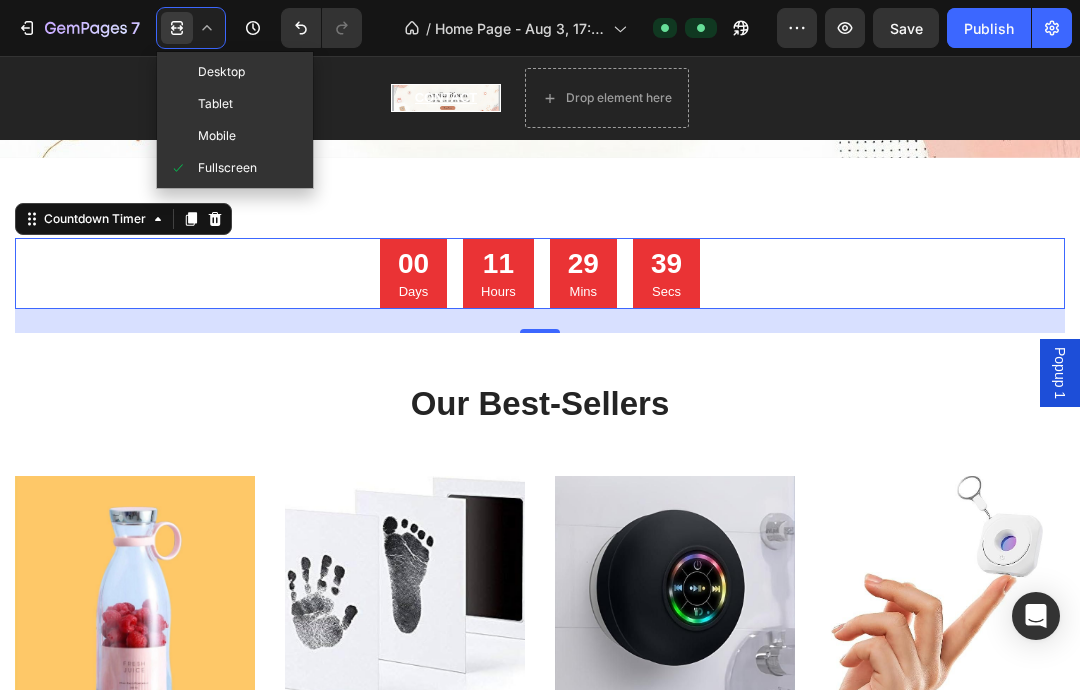 click on "Desktop" at bounding box center [221, 72] 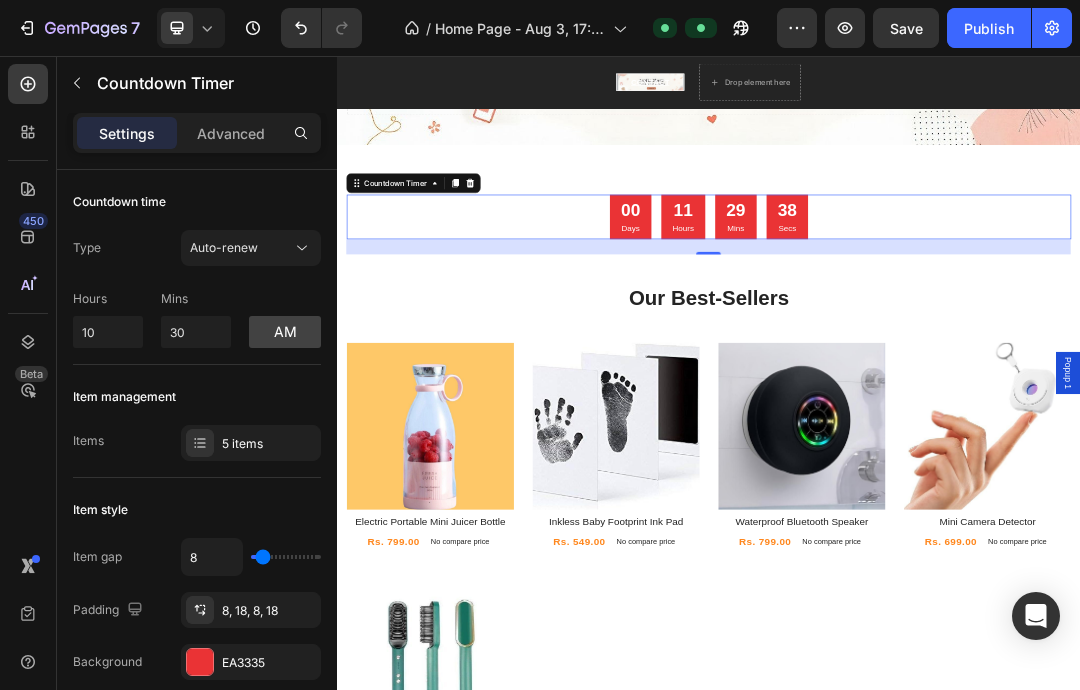 click on "29 Mins" at bounding box center (980, 316) 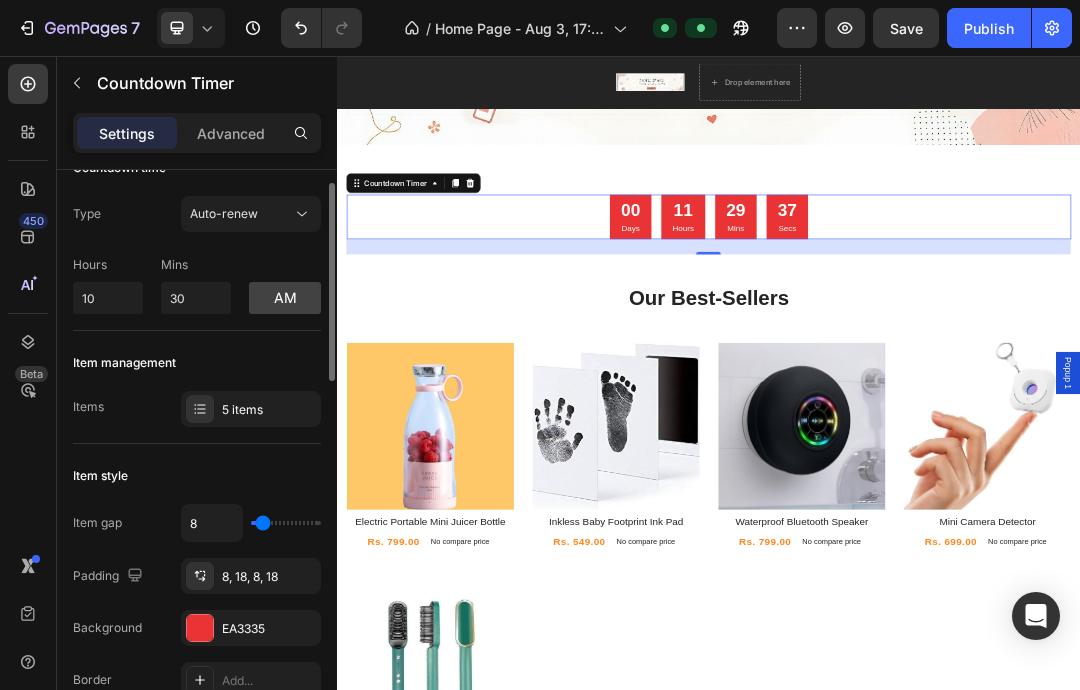 scroll, scrollTop: 36, scrollLeft: 0, axis: vertical 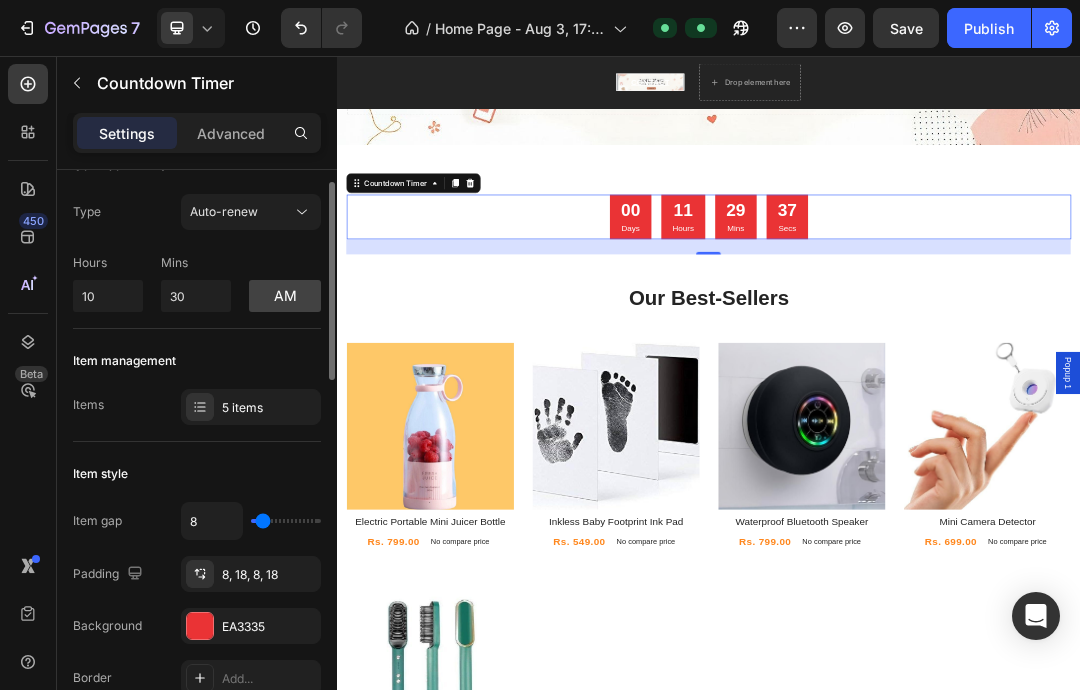 click on "Auto-renew" 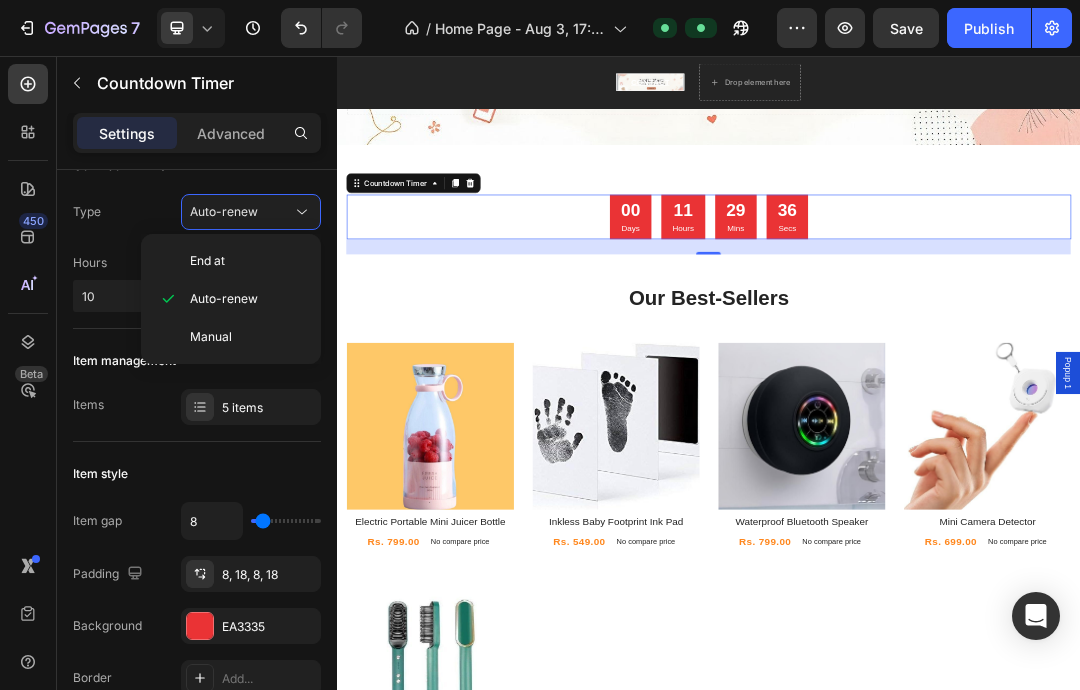 click on "Type Auto-renew" at bounding box center [197, 212] 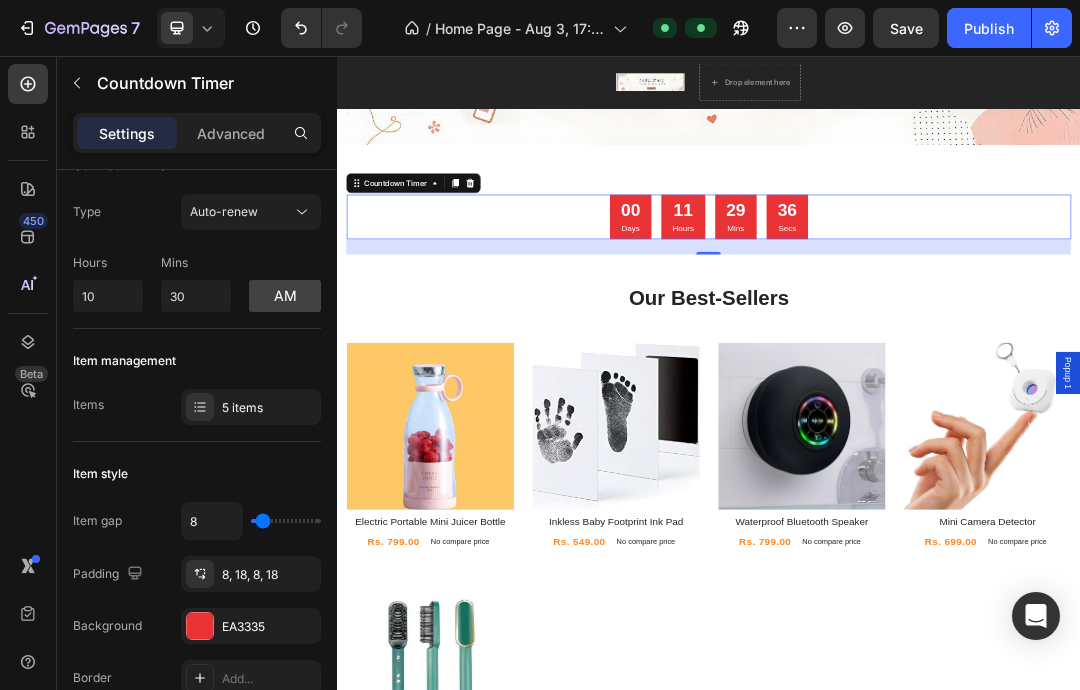 click on "Type" at bounding box center [87, 212] 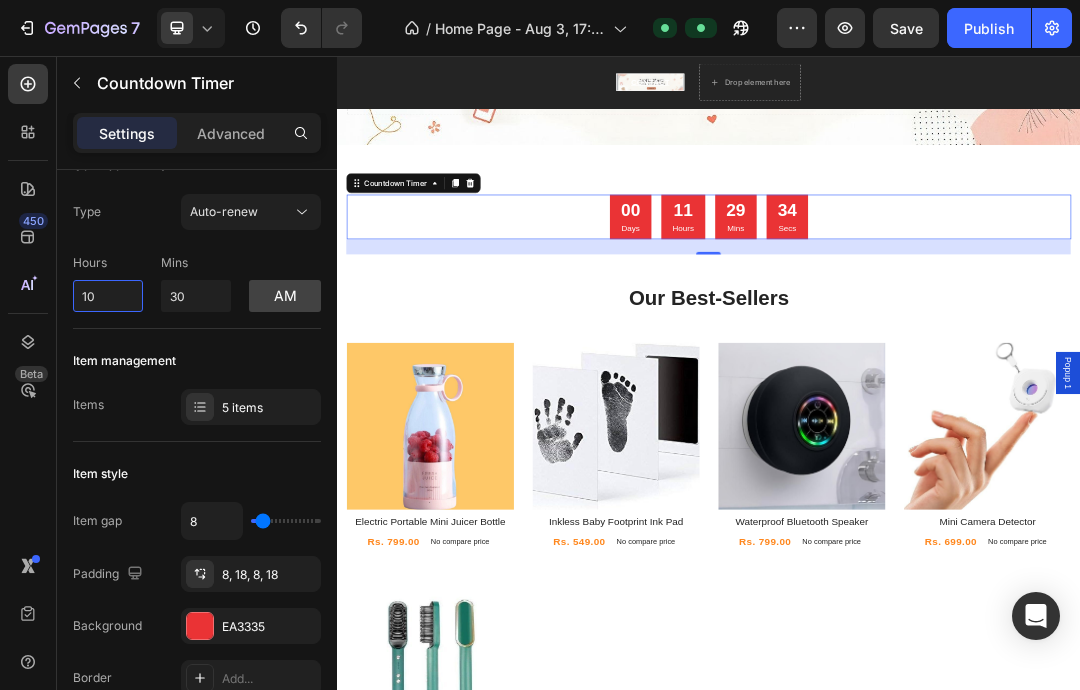 click on "10" at bounding box center (108, 296) 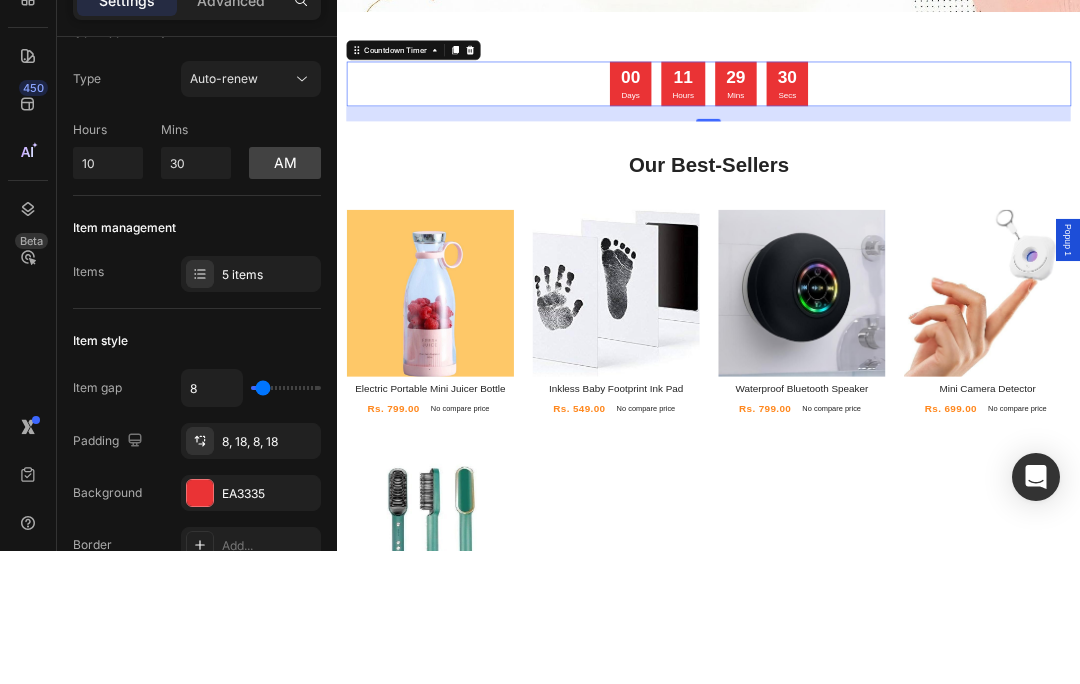 click on "Type Auto-renew Hours 10 Mins 30 am" at bounding box center [197, 253] 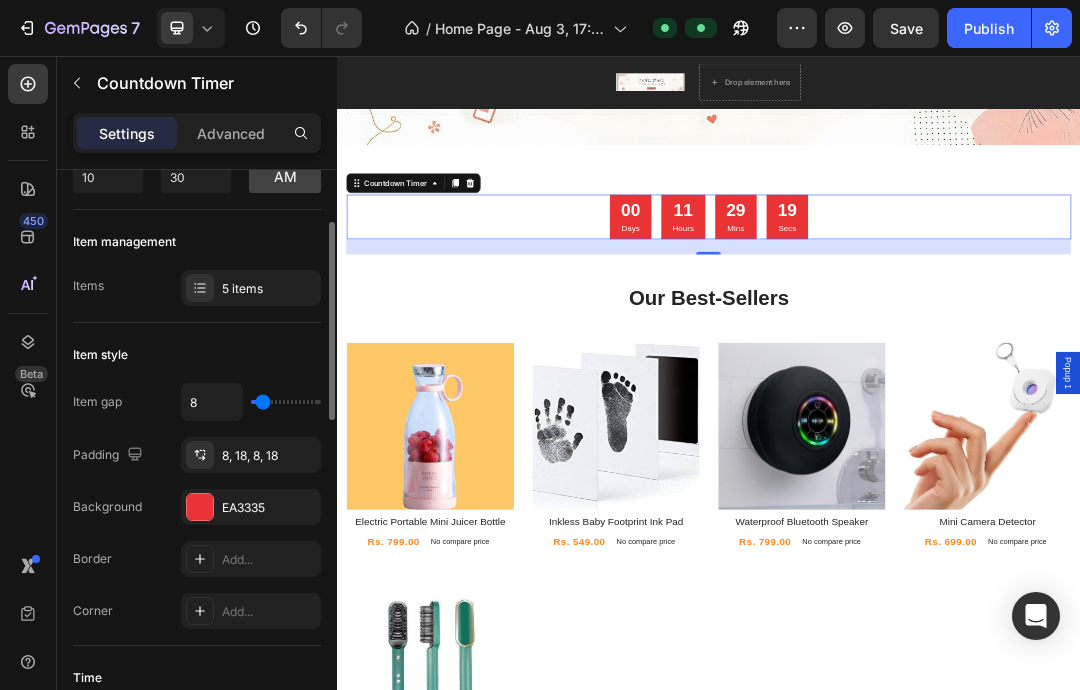 scroll, scrollTop: 154, scrollLeft: 0, axis: vertical 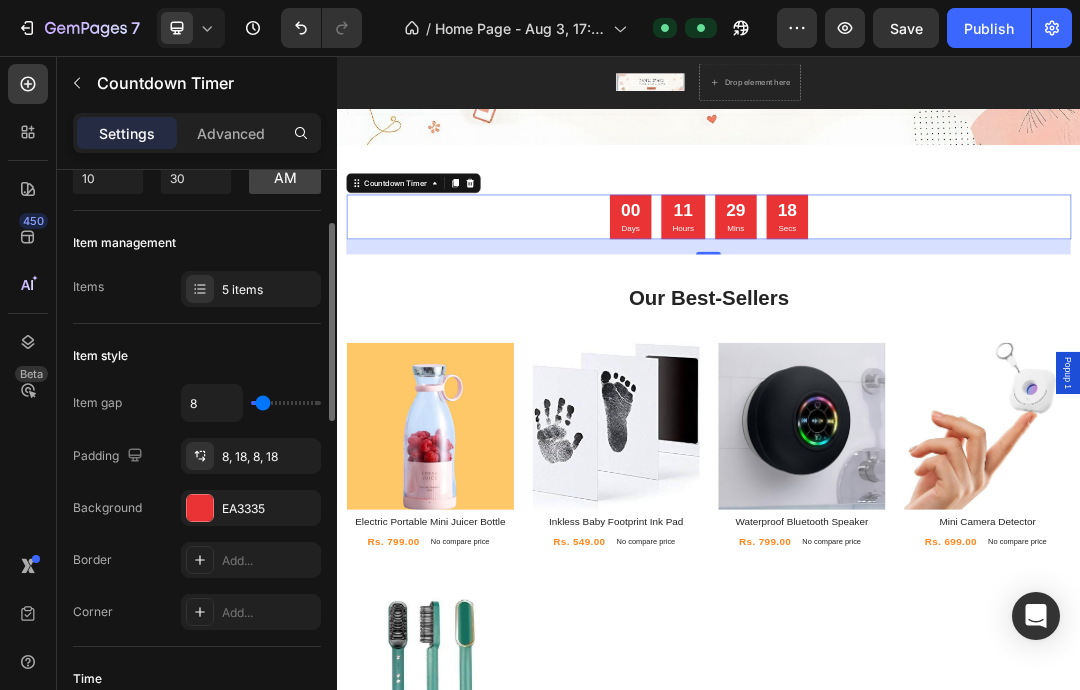 click on "8" at bounding box center (212, 403) 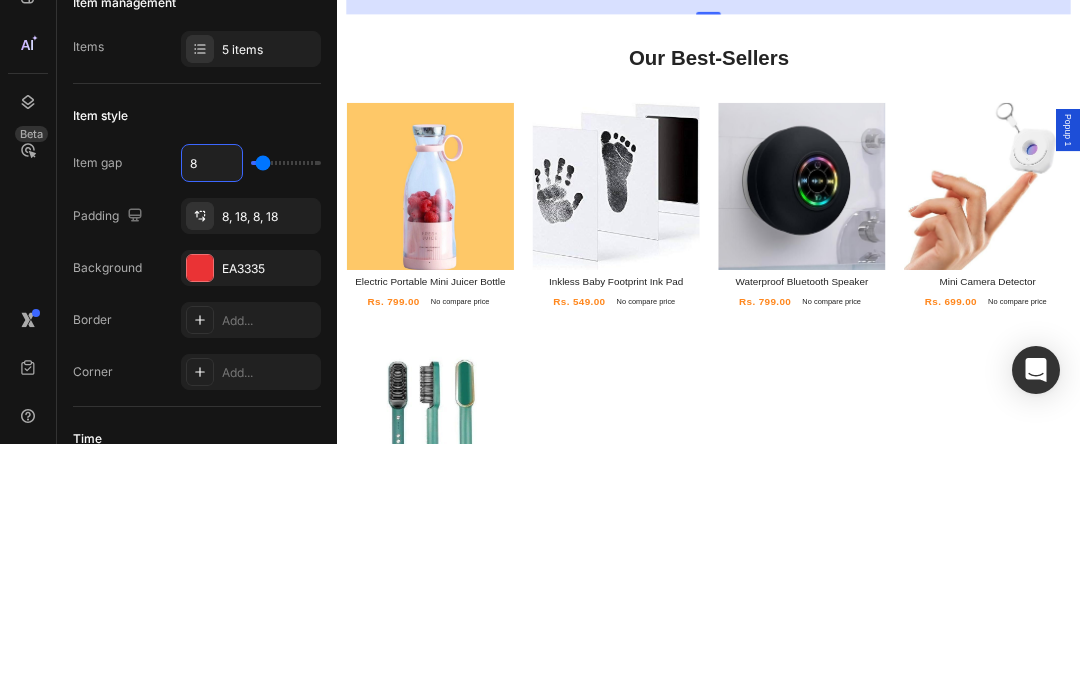 type 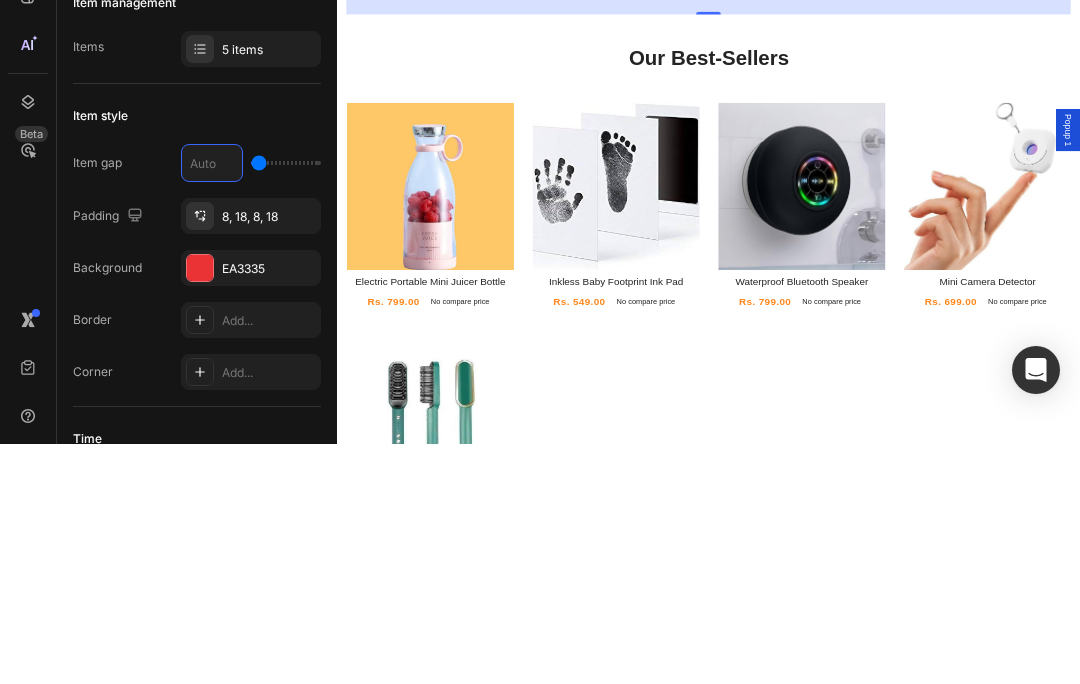 type on "1" 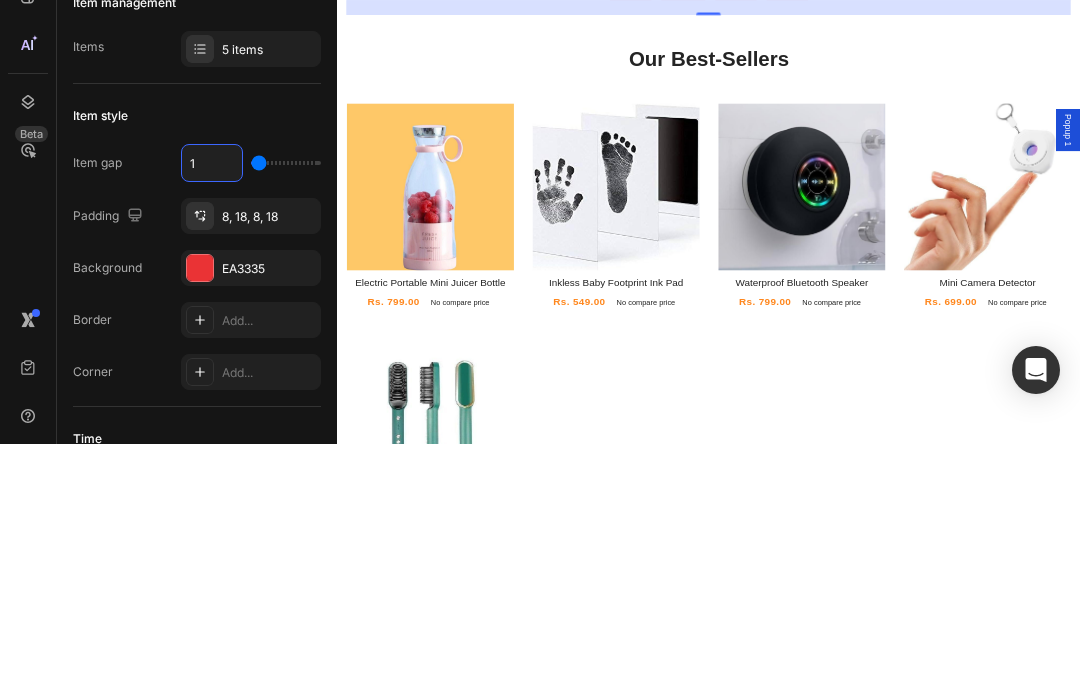 type on "10" 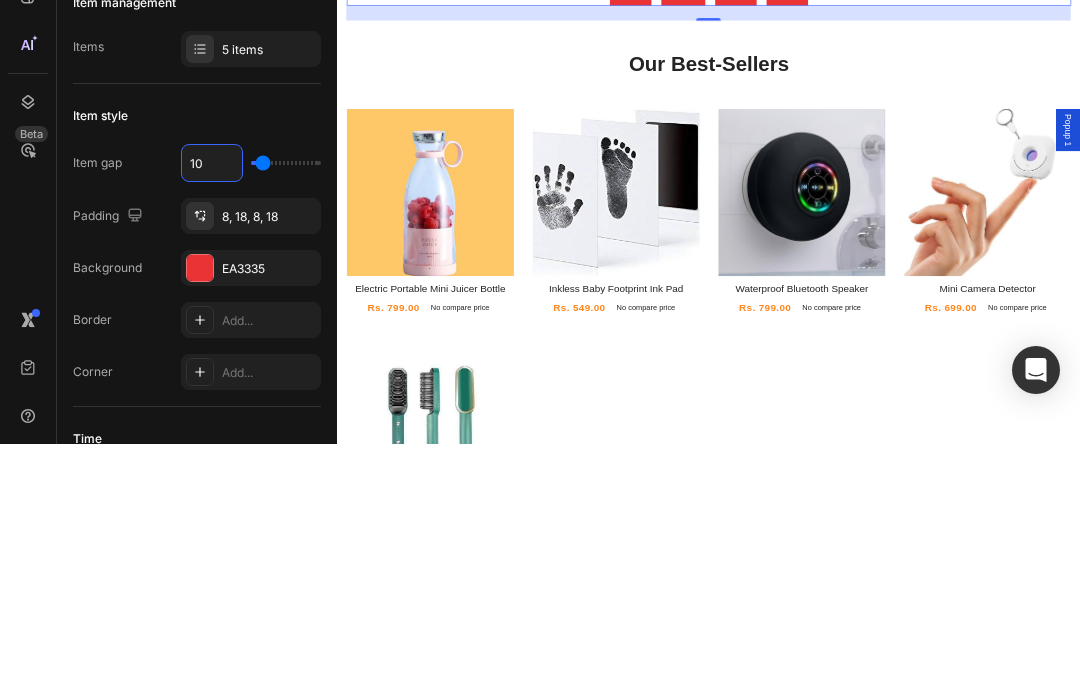 type on "1" 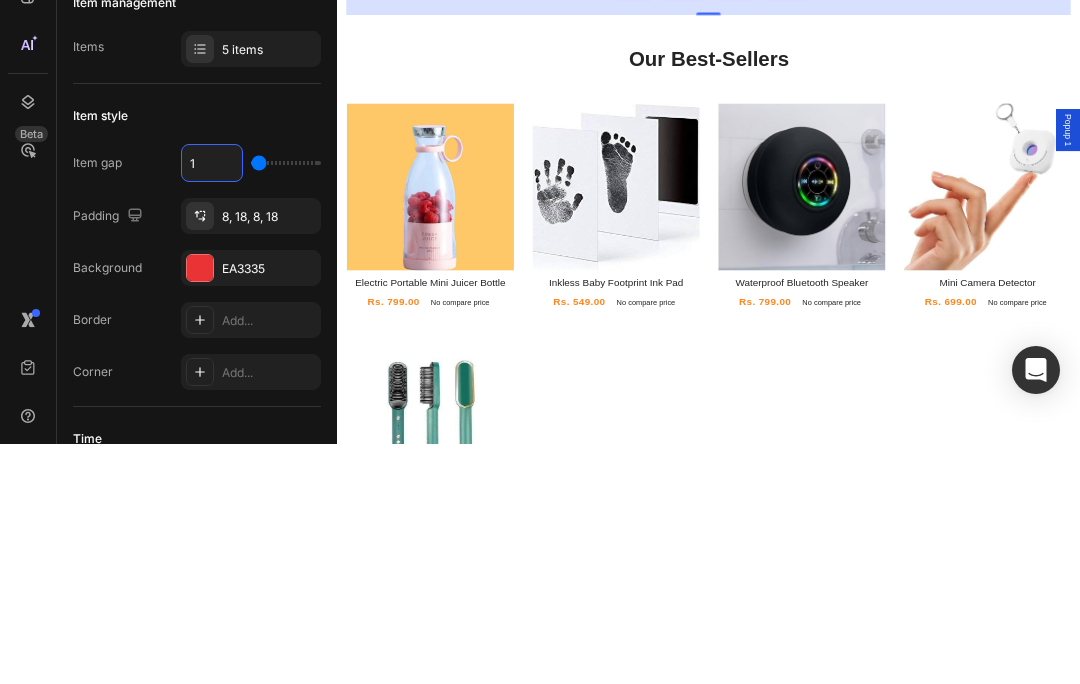 type on "15" 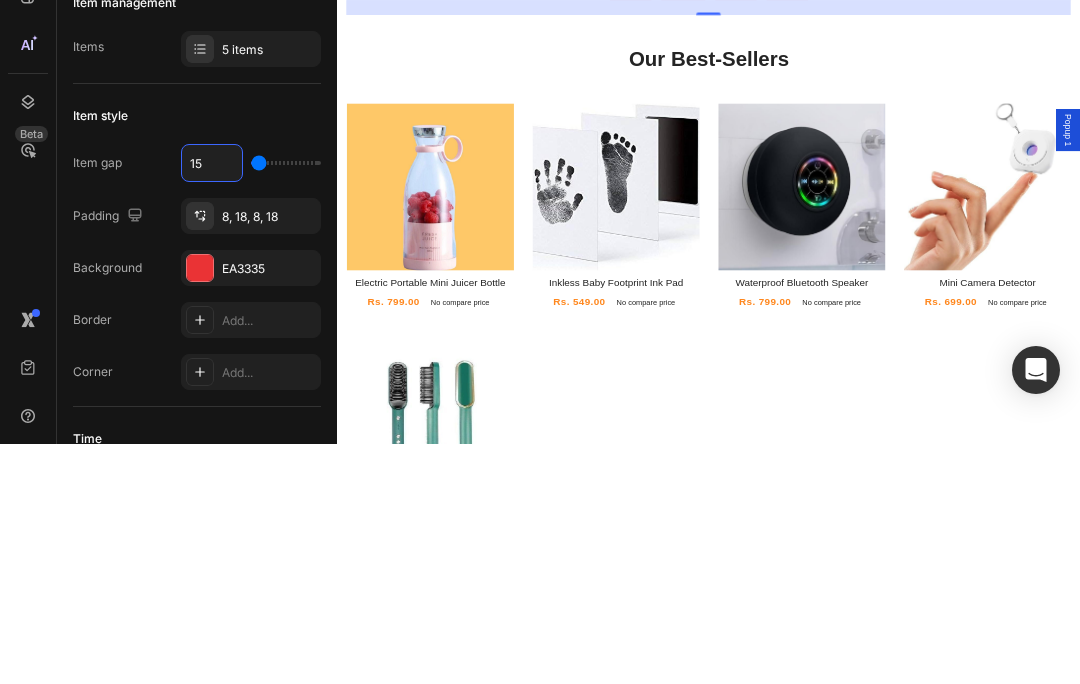type on "15" 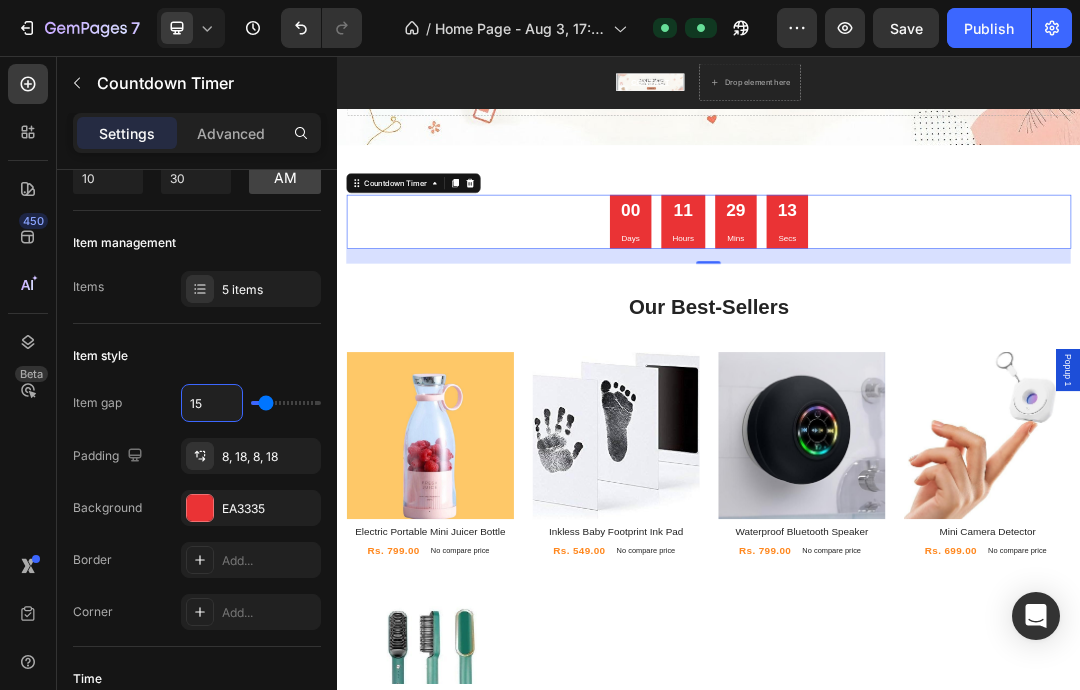 click on "15" at bounding box center (212, 403) 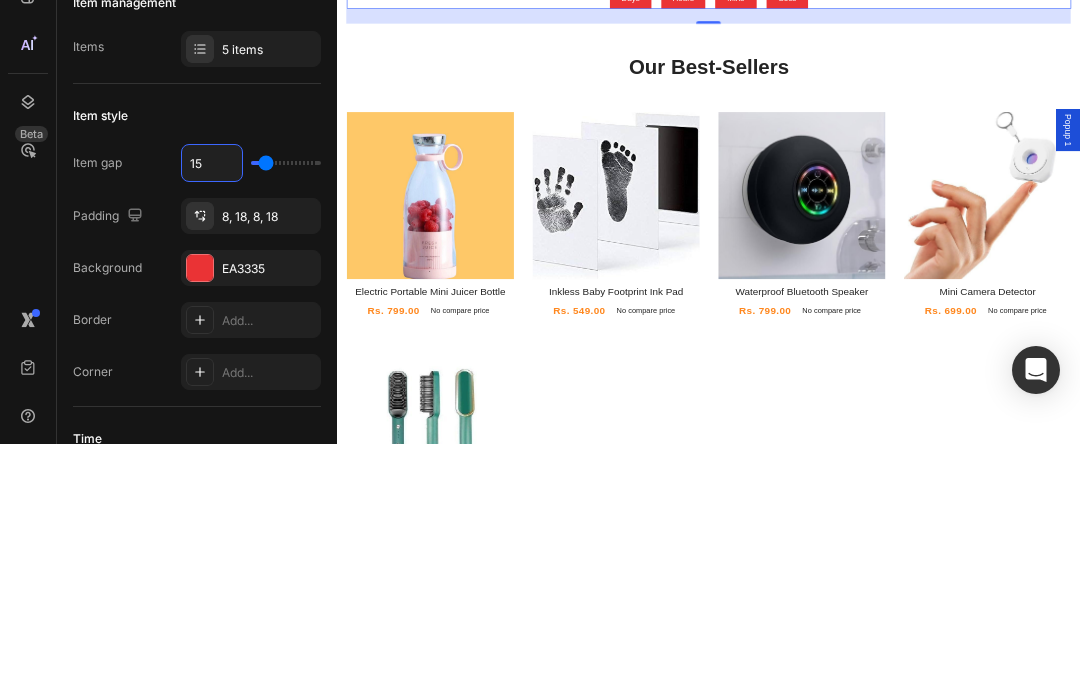 type 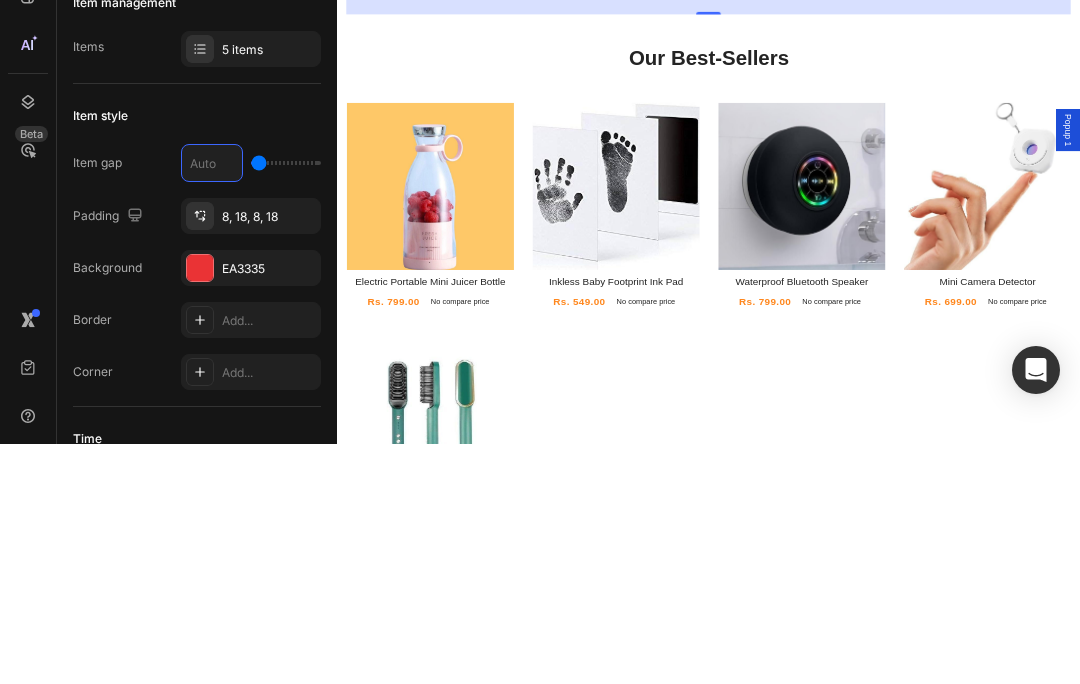 type on "1" 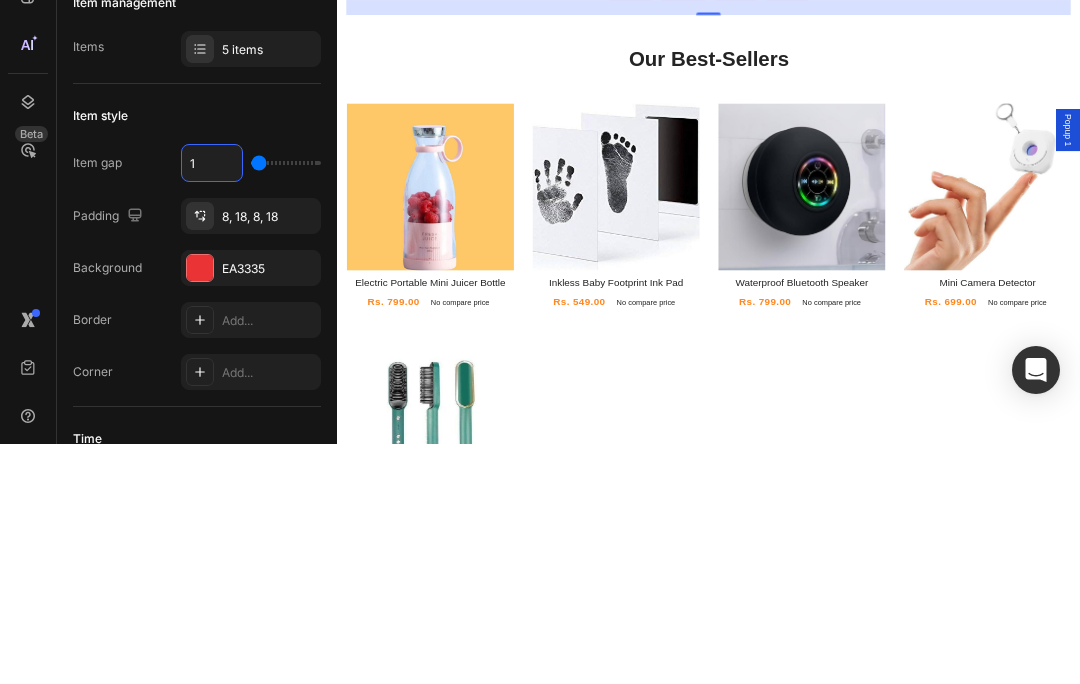 type on "10" 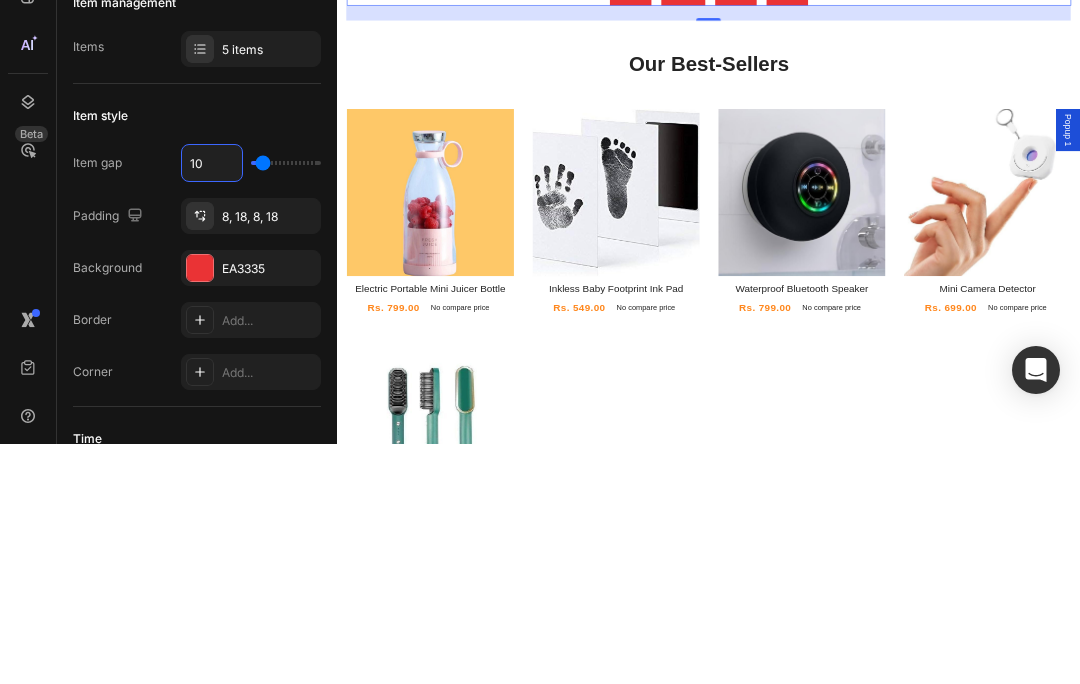type on "100" 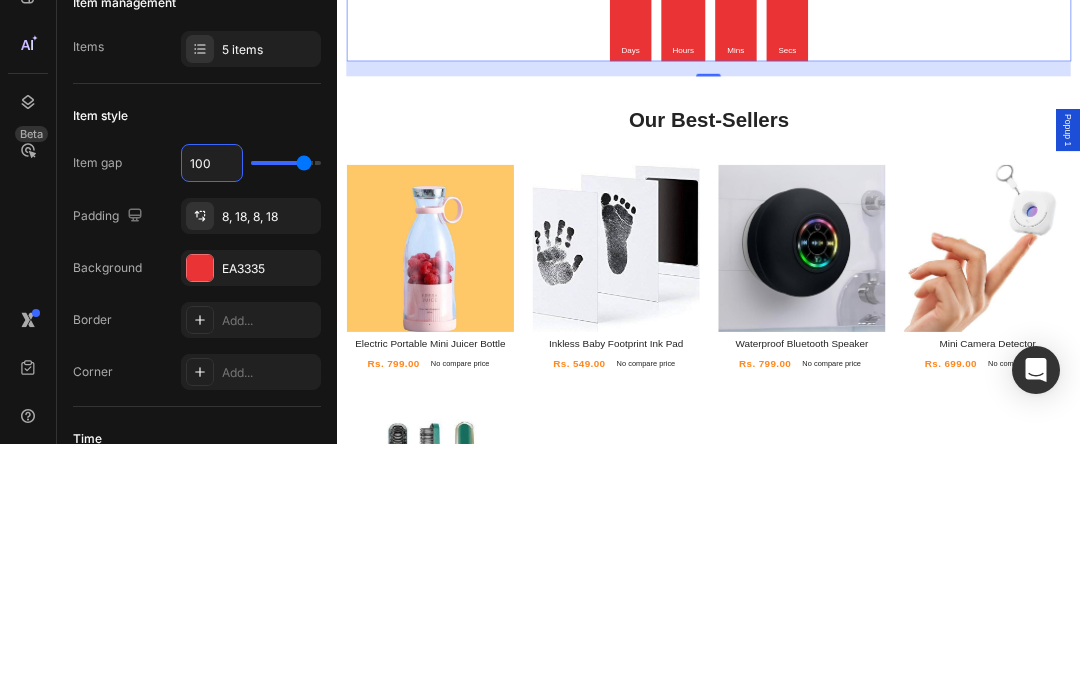 type on "10" 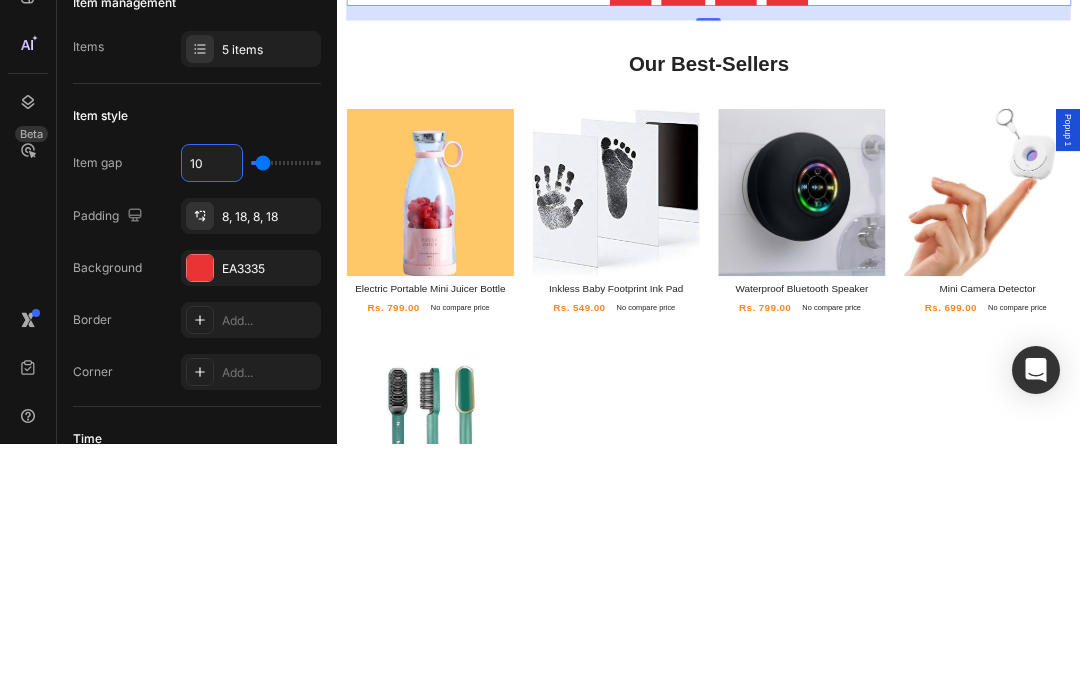 type on "1" 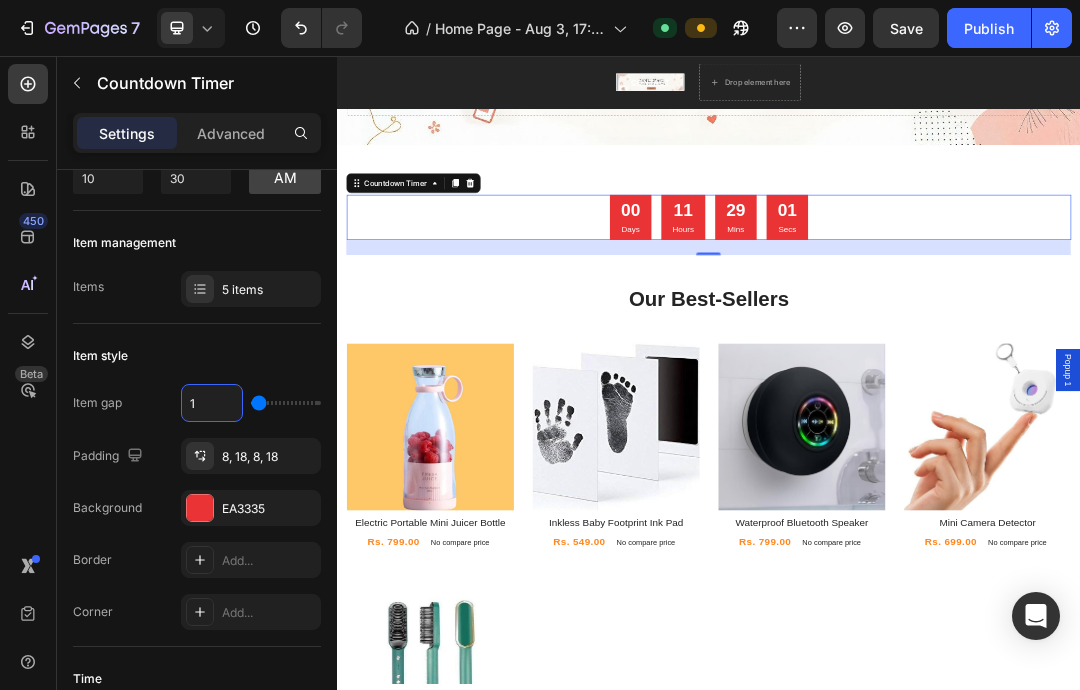 type on "1" 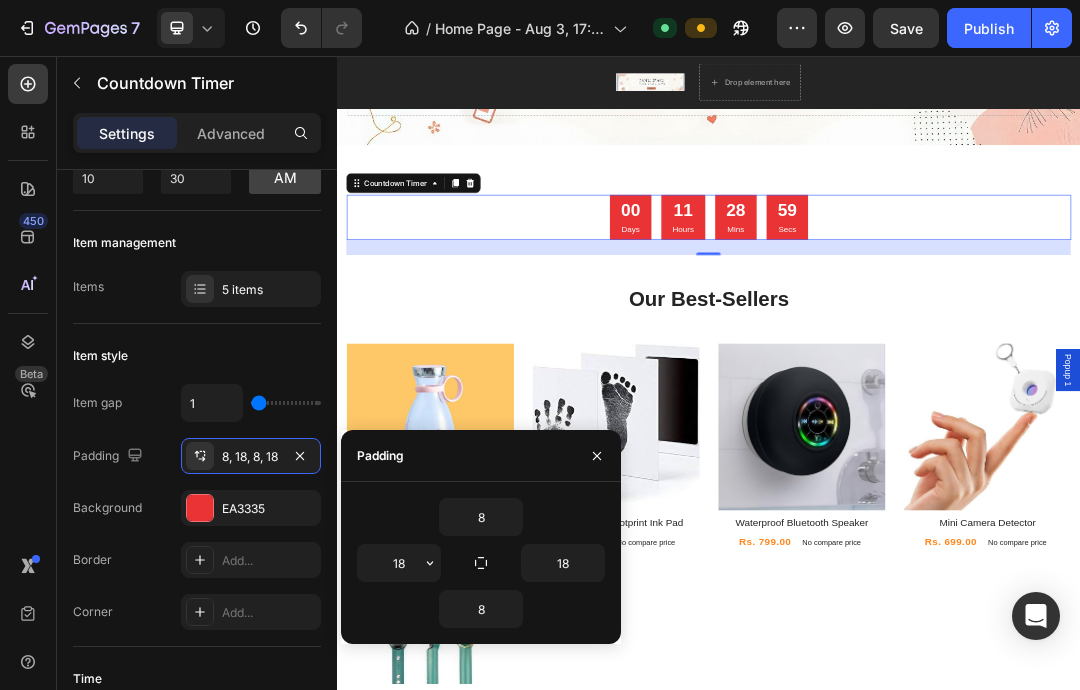 click on "18" at bounding box center (399, 563) 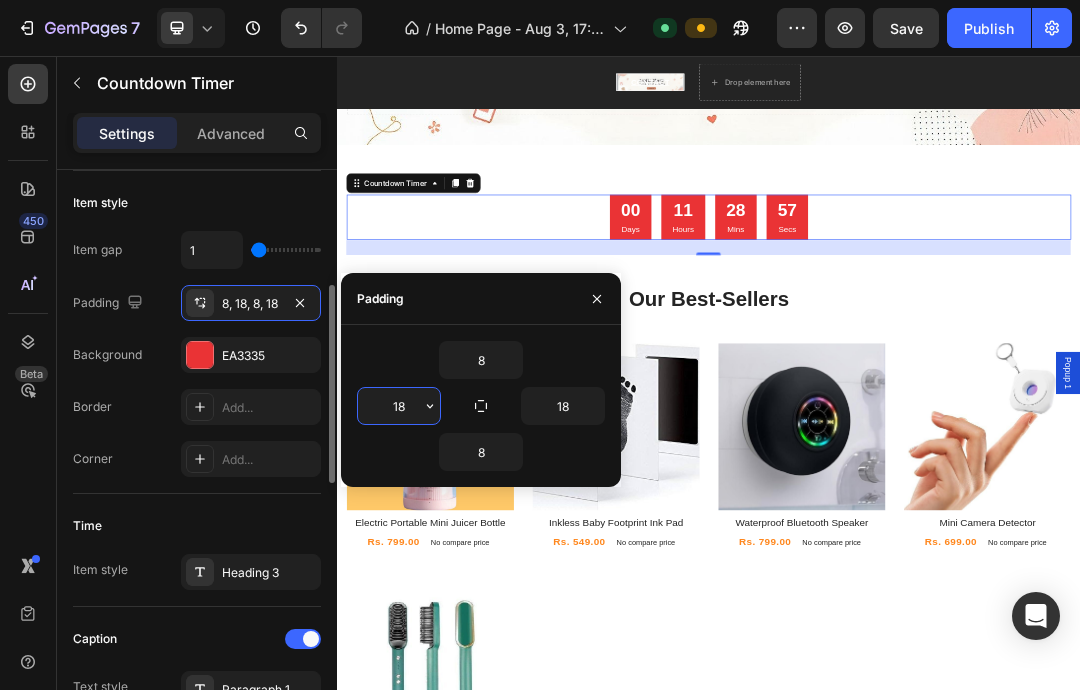 scroll, scrollTop: 321, scrollLeft: 0, axis: vertical 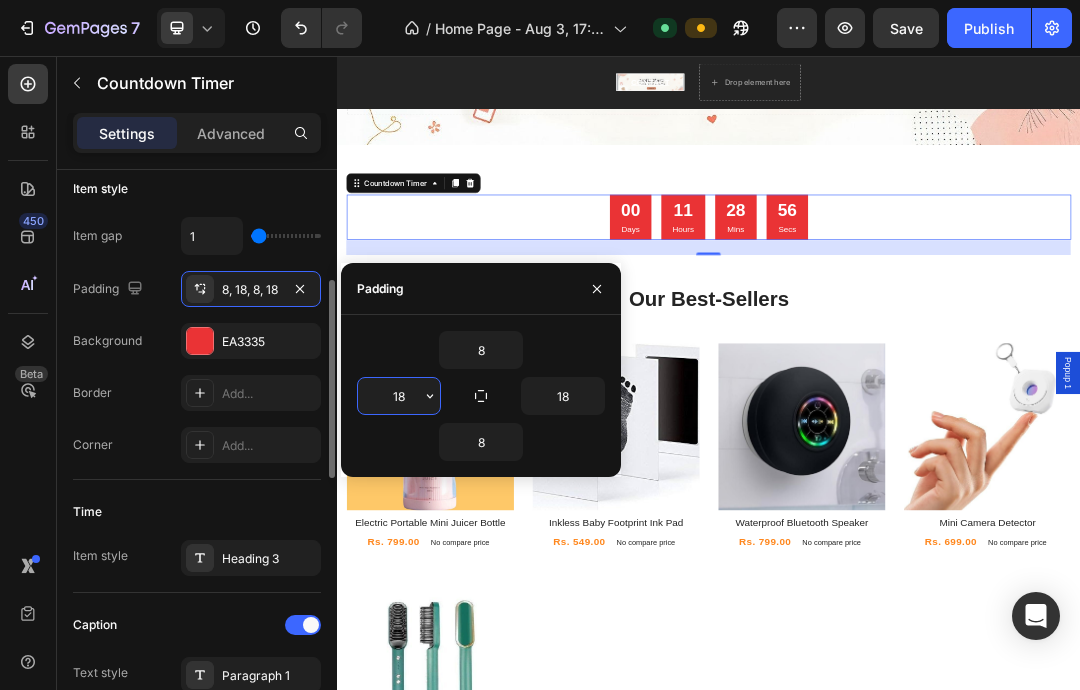click at bounding box center [597, 289] 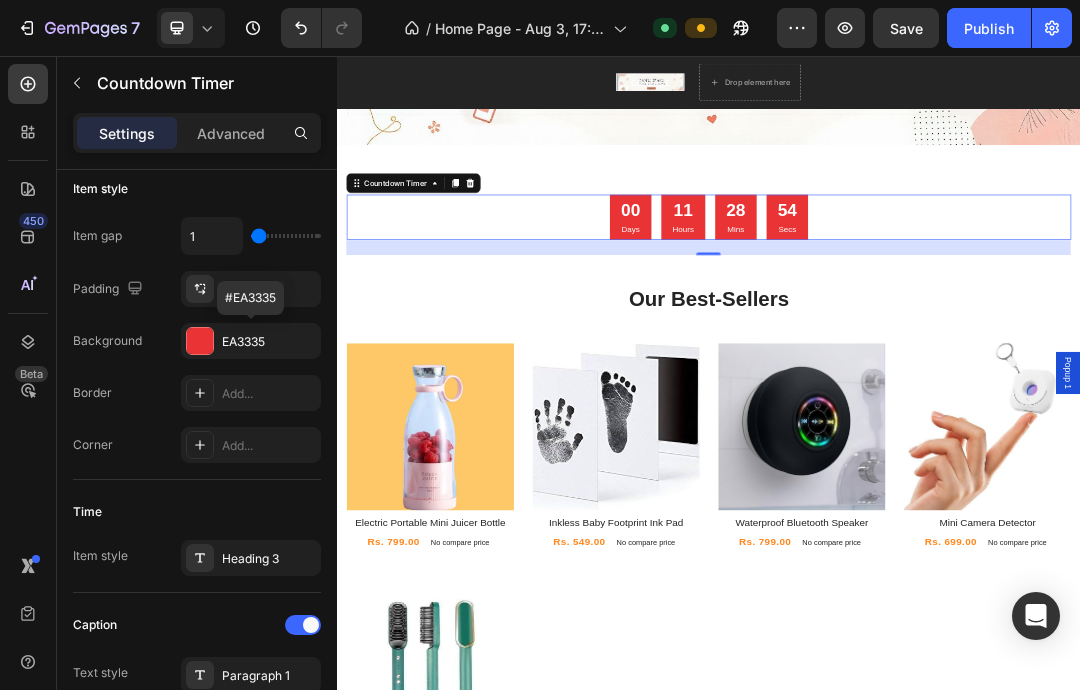 click at bounding box center (200, 341) 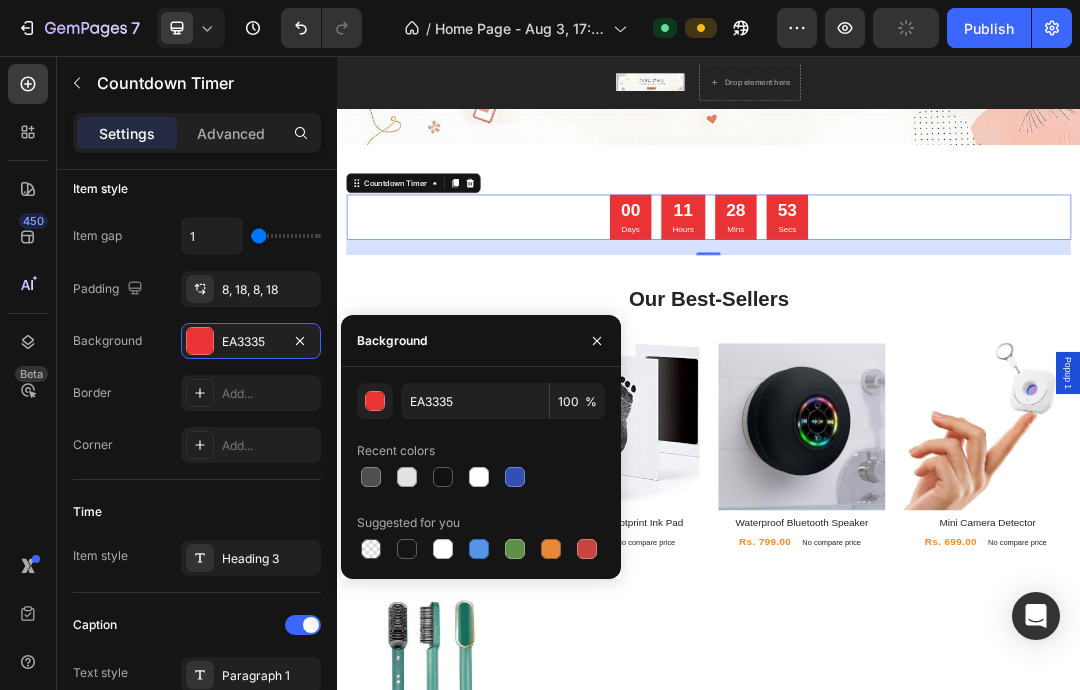 click at bounding box center [443, 477] 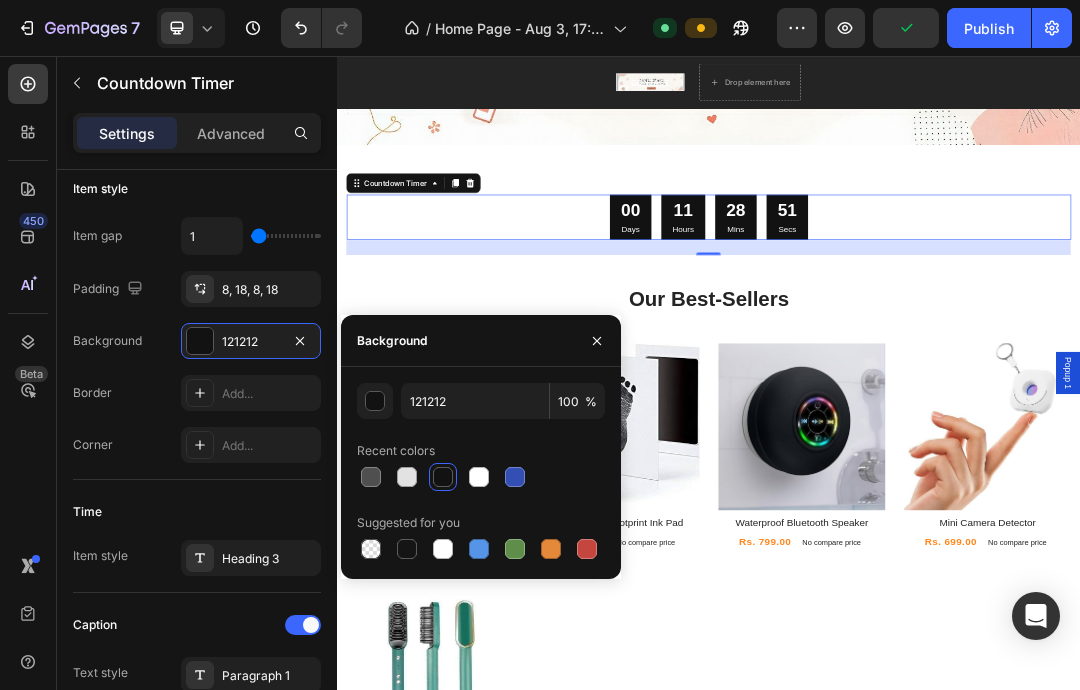 click at bounding box center (407, 477) 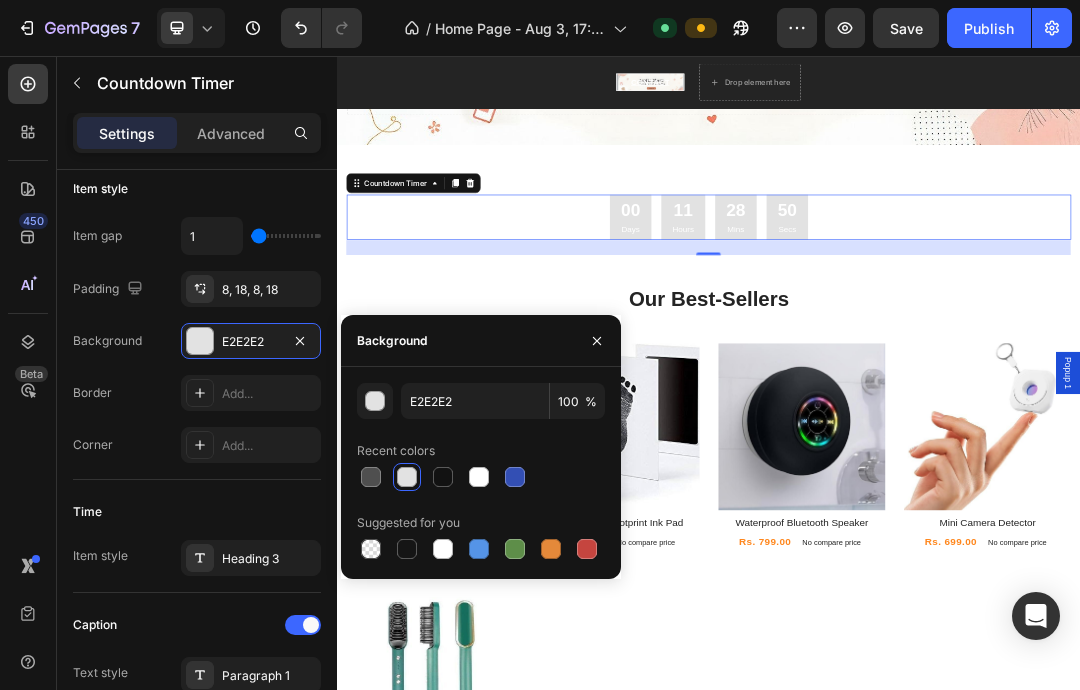click at bounding box center [479, 477] 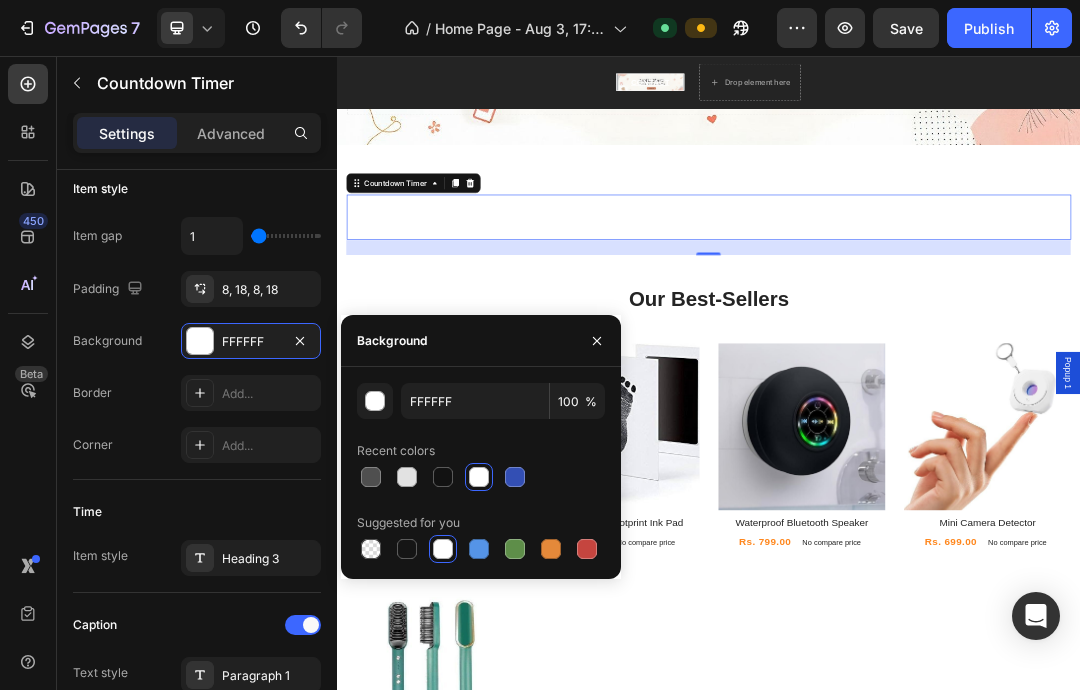 click at bounding box center (515, 477) 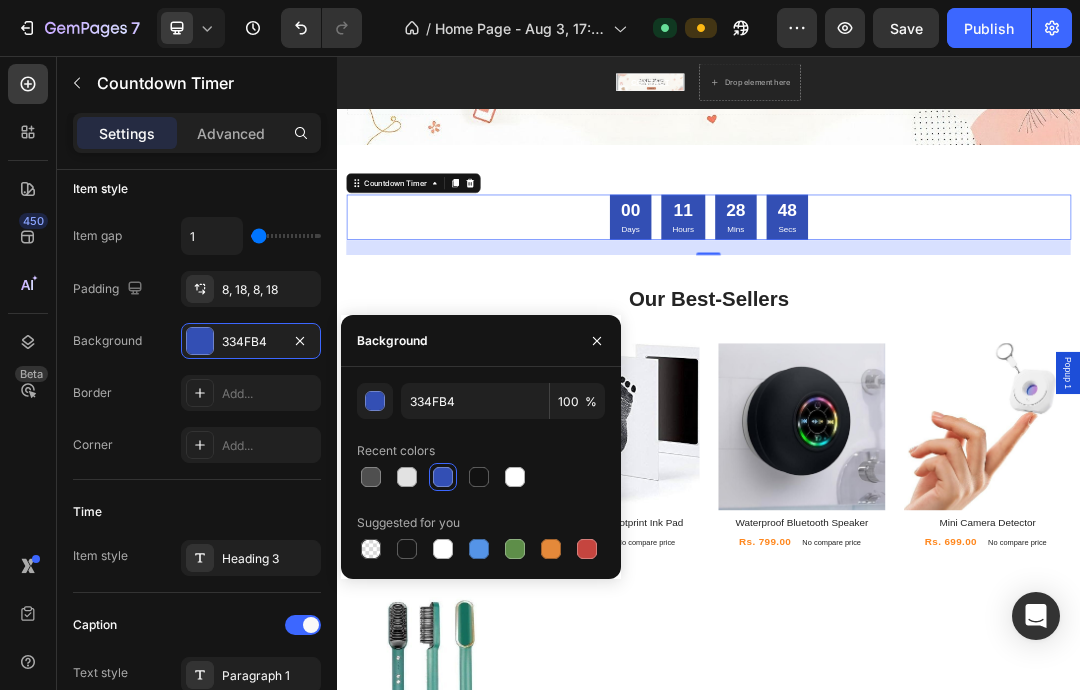 click at bounding box center (407, 477) 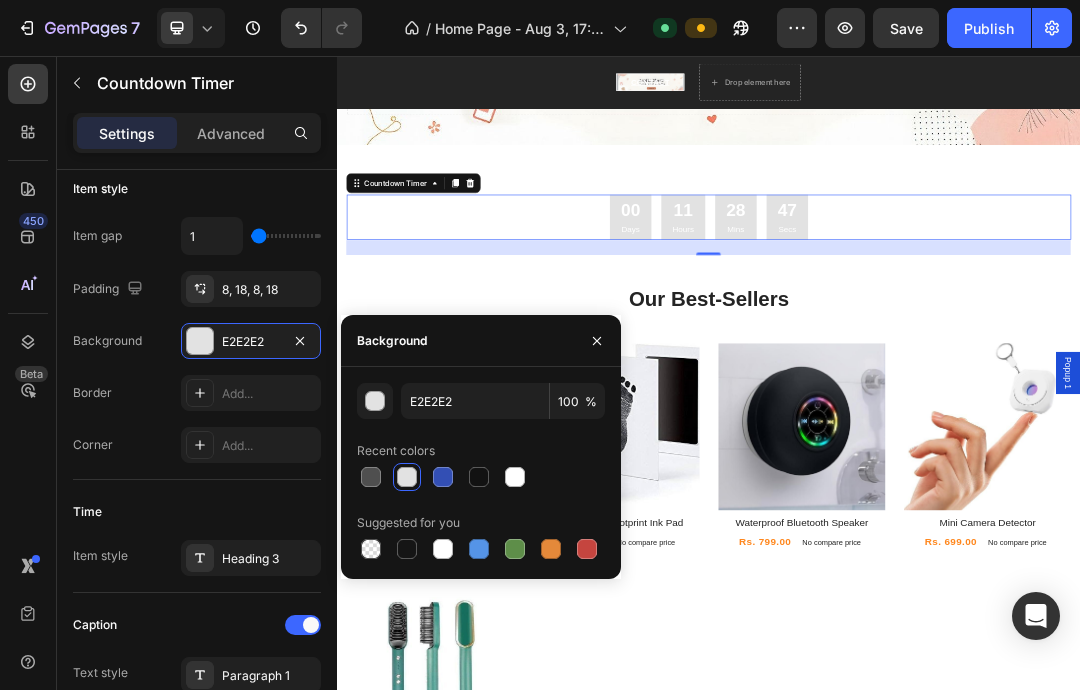 click at bounding box center (371, 477) 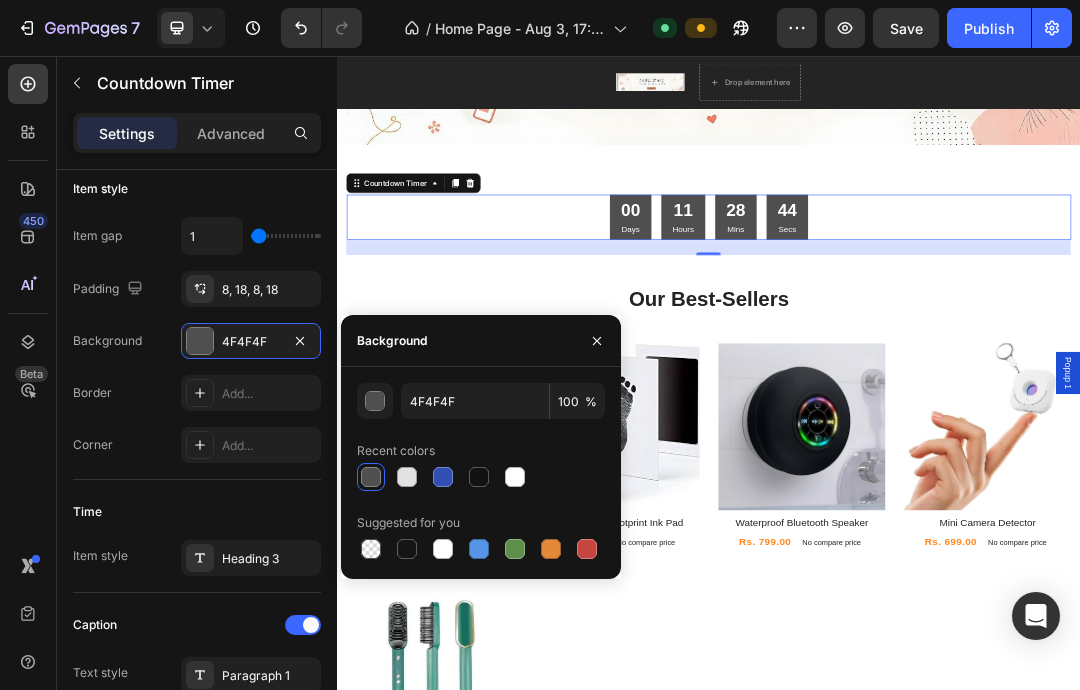 click on "Recent colors" at bounding box center (481, 451) 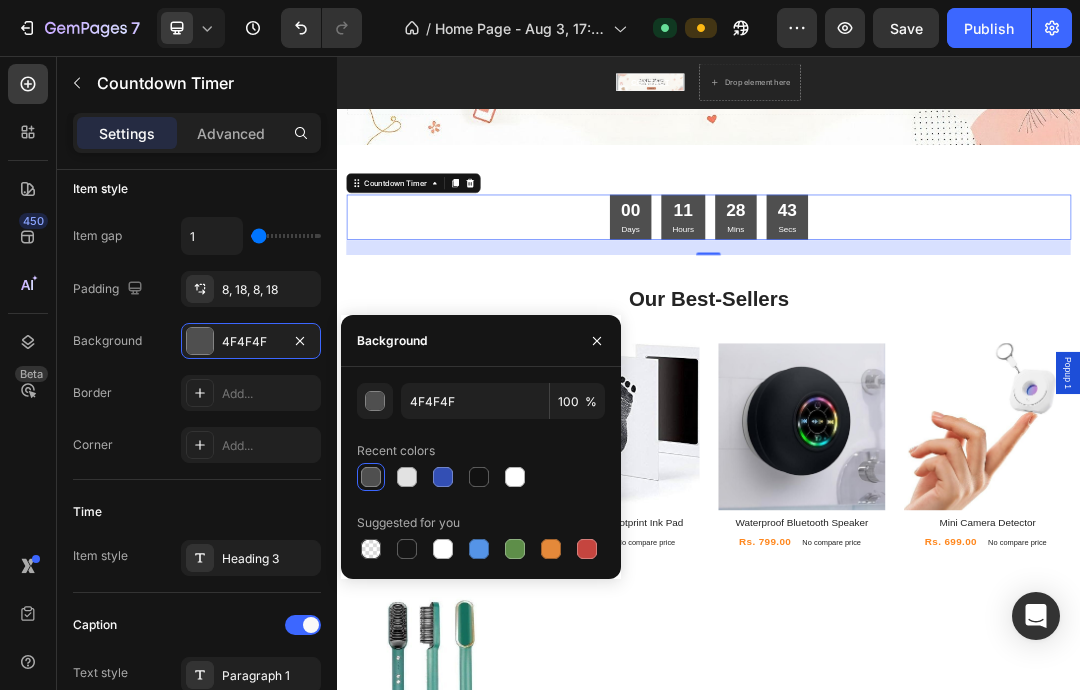 click at bounding box center (479, 477) 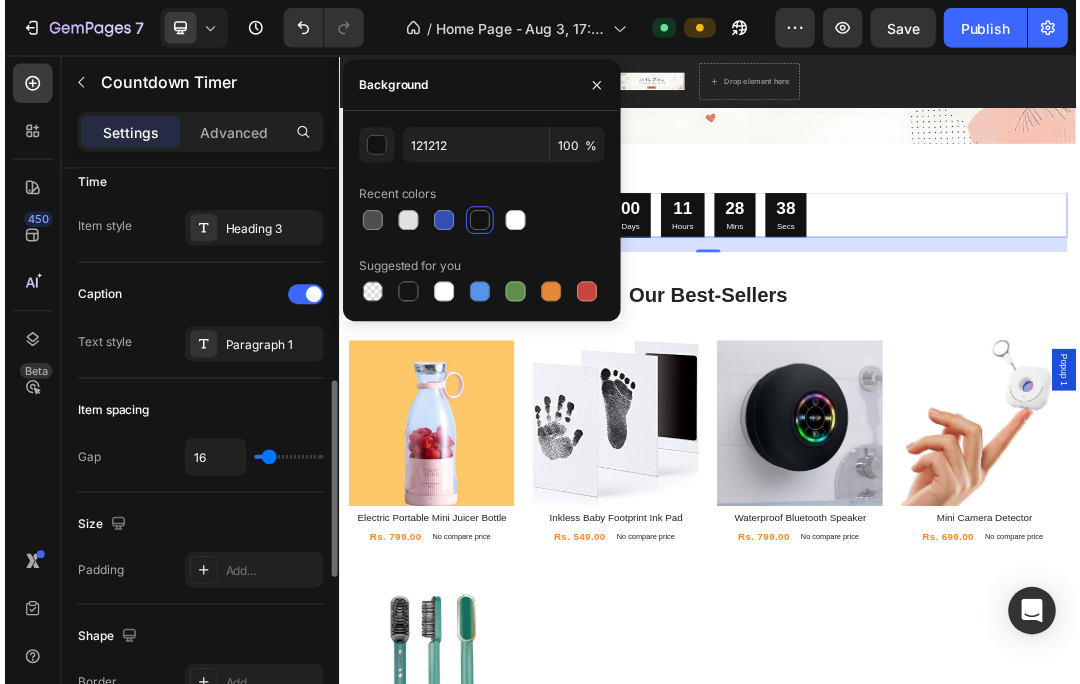 scroll, scrollTop: 654, scrollLeft: 0, axis: vertical 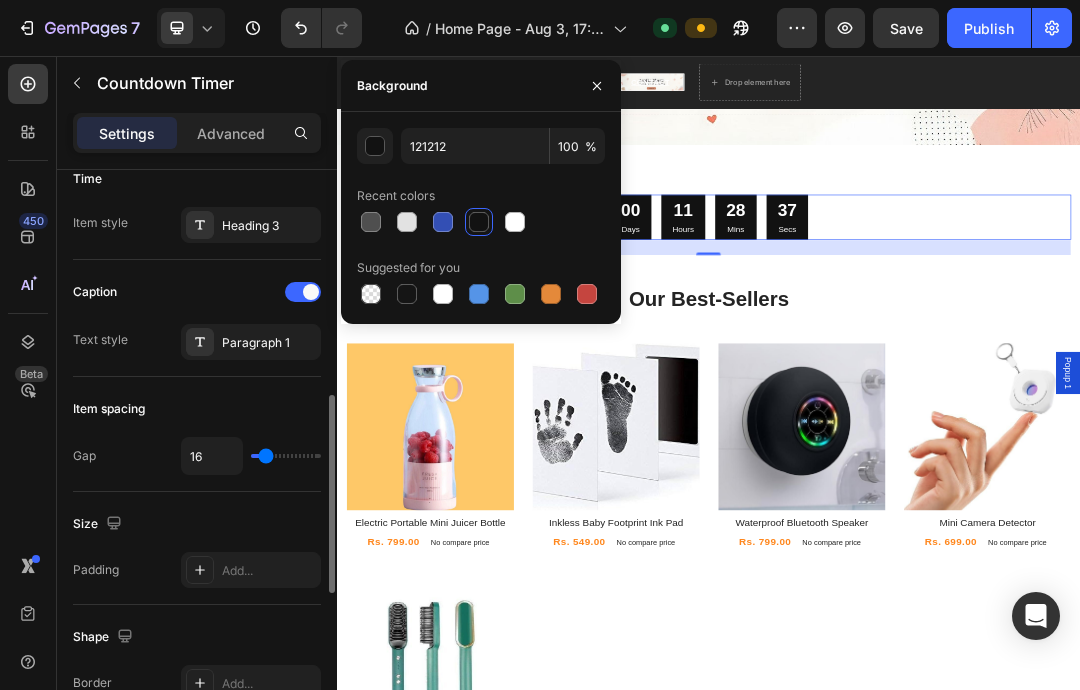 click on "16" at bounding box center [212, 456] 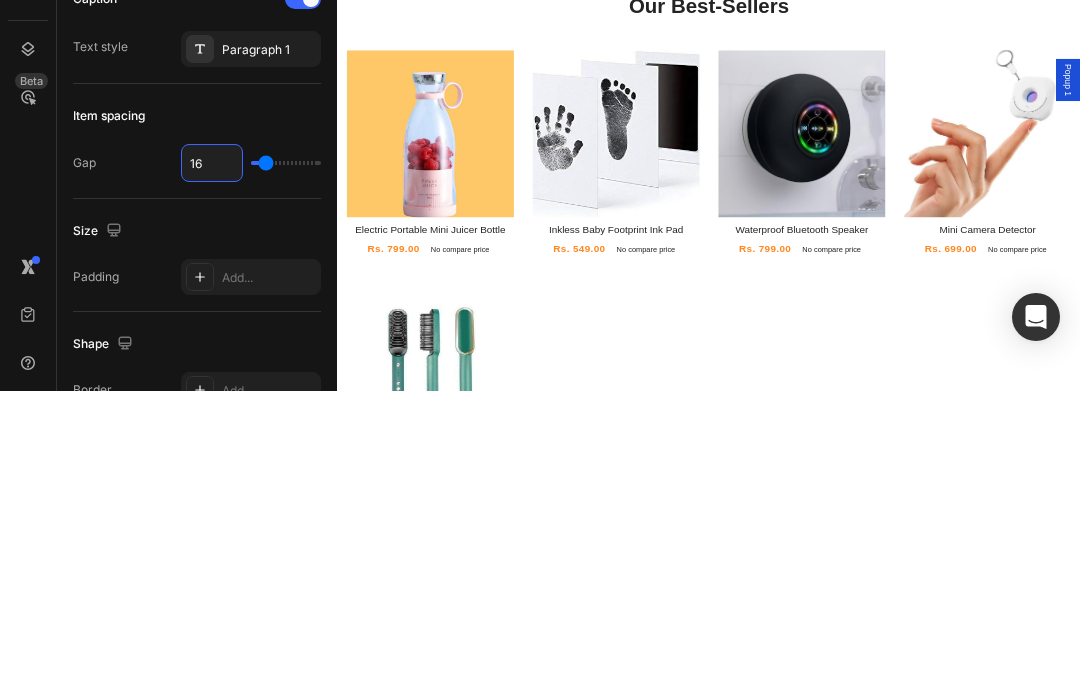 type 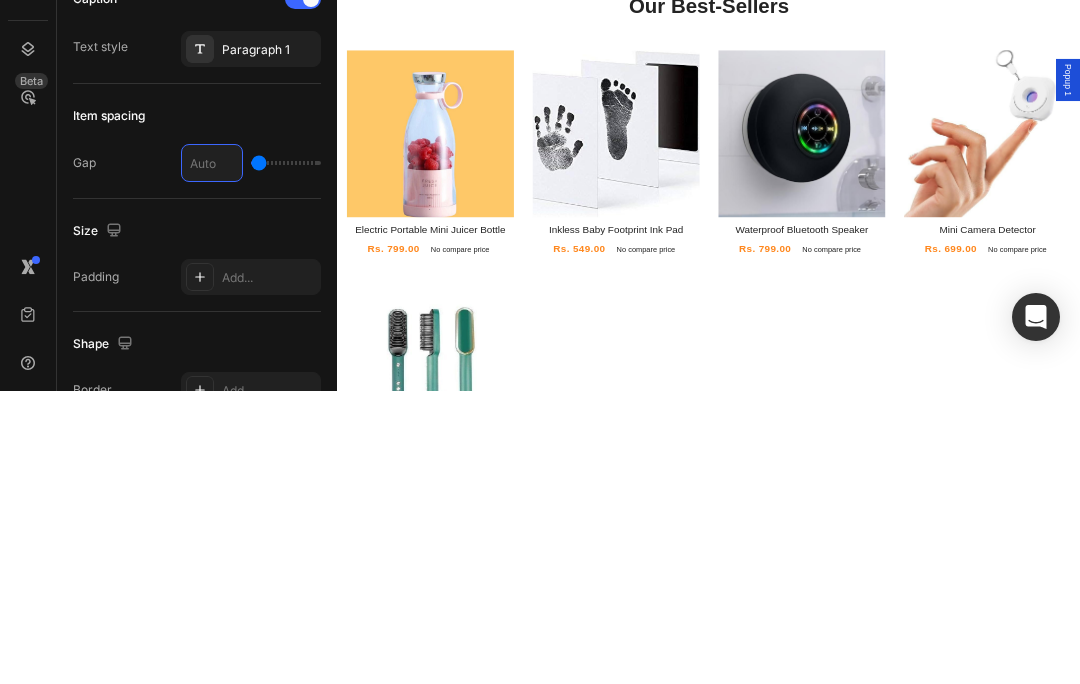 type on "1" 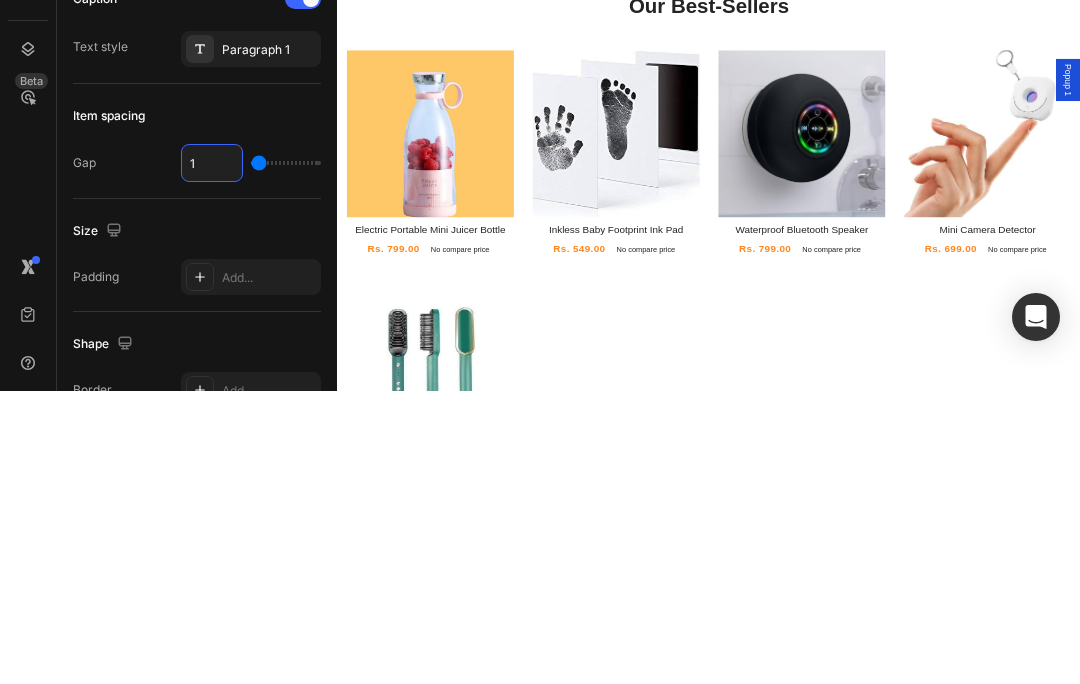 type on "10" 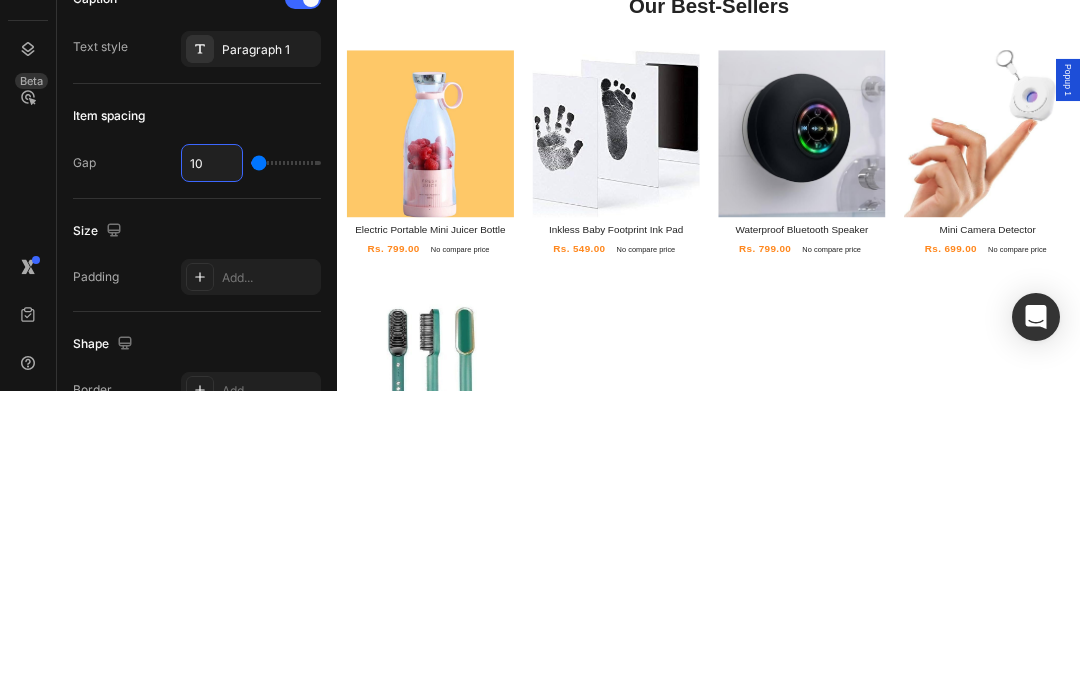 type on "10" 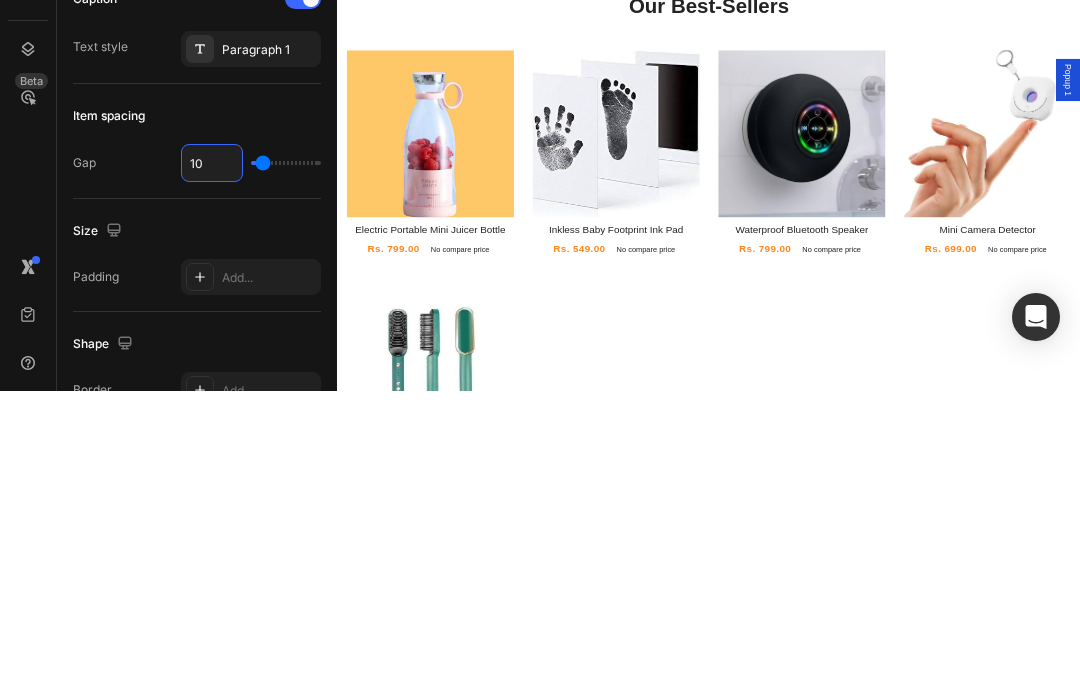 type on "100" 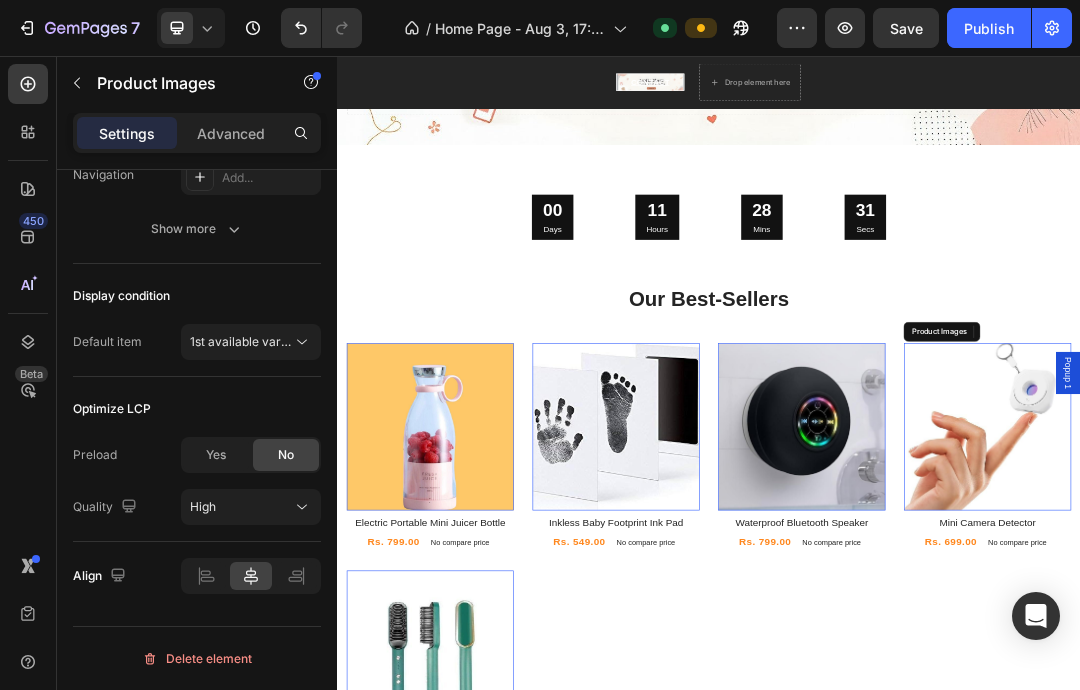 scroll, scrollTop: 317, scrollLeft: 0, axis: vertical 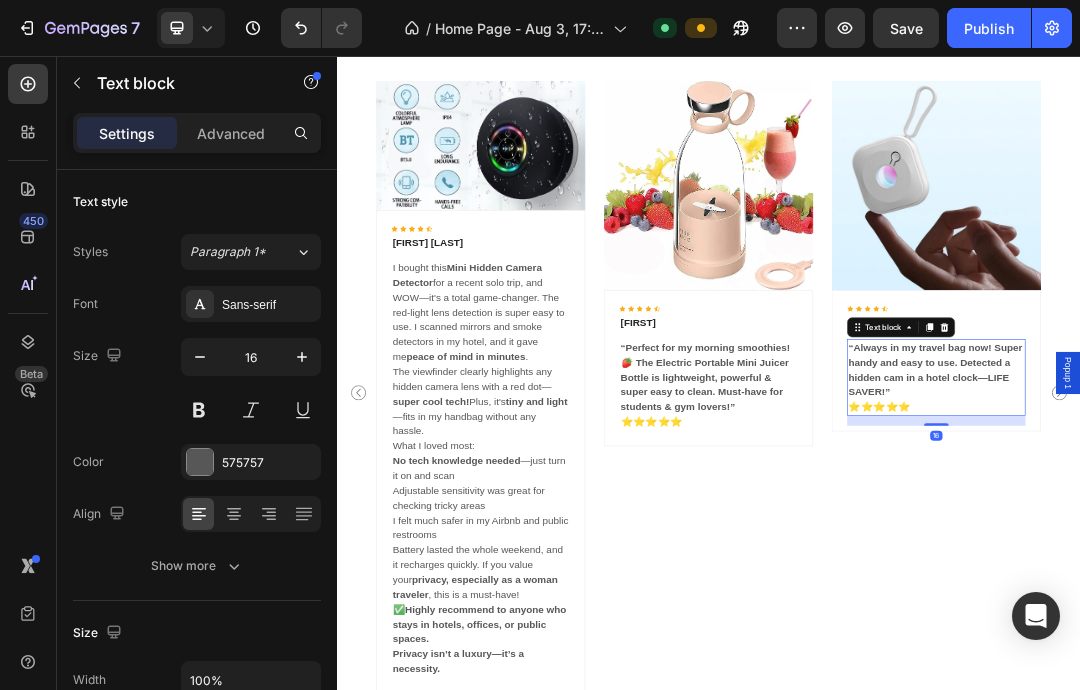 click on "Publish" at bounding box center [989, 28] 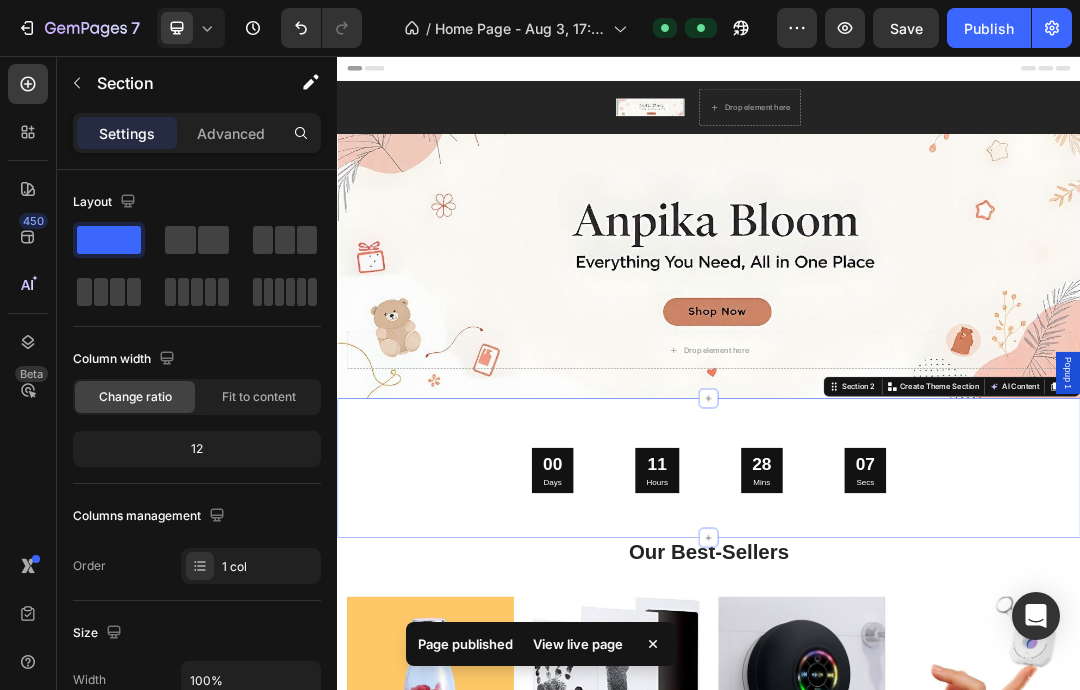 scroll, scrollTop: 0, scrollLeft: 0, axis: both 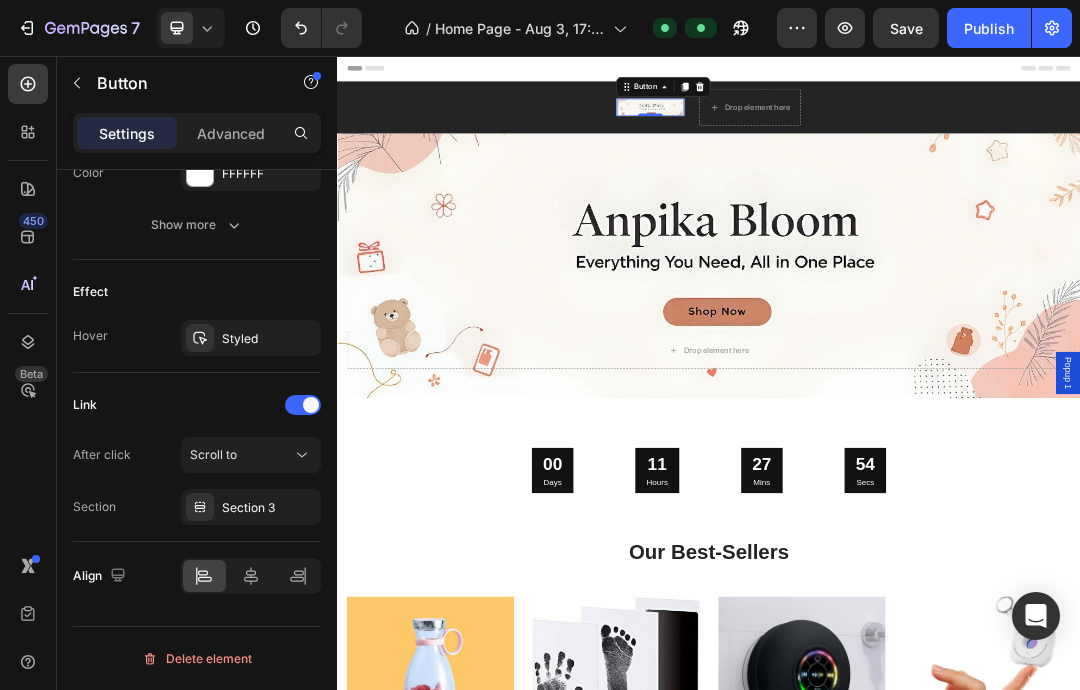 click on "Scroll to" at bounding box center (251, 455) 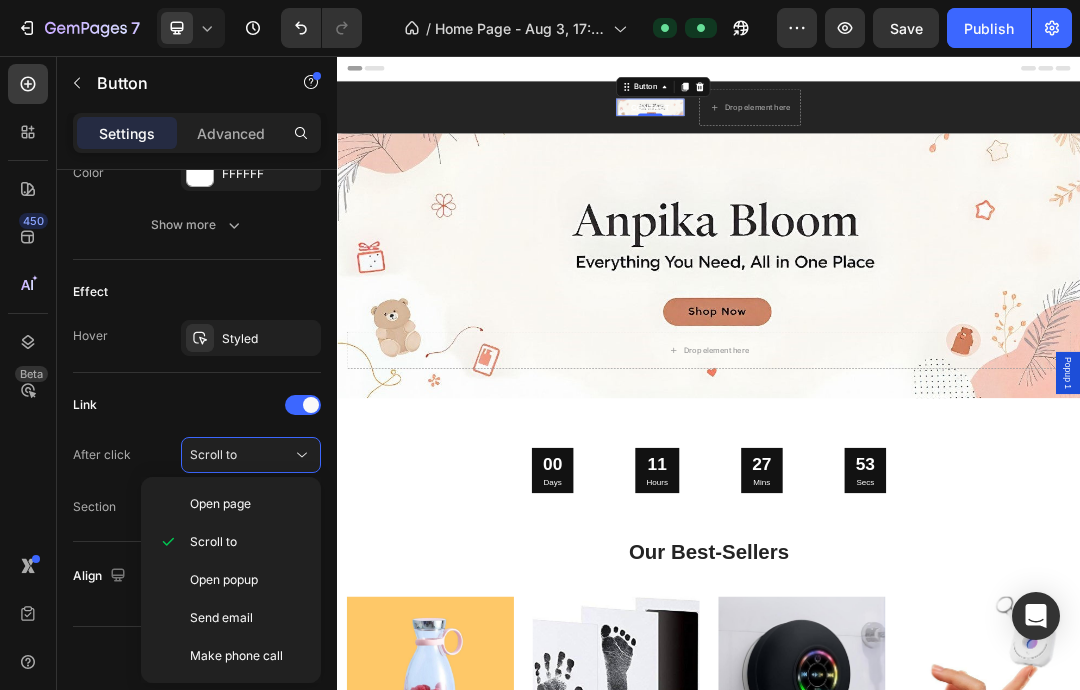 click on "Scroll to" 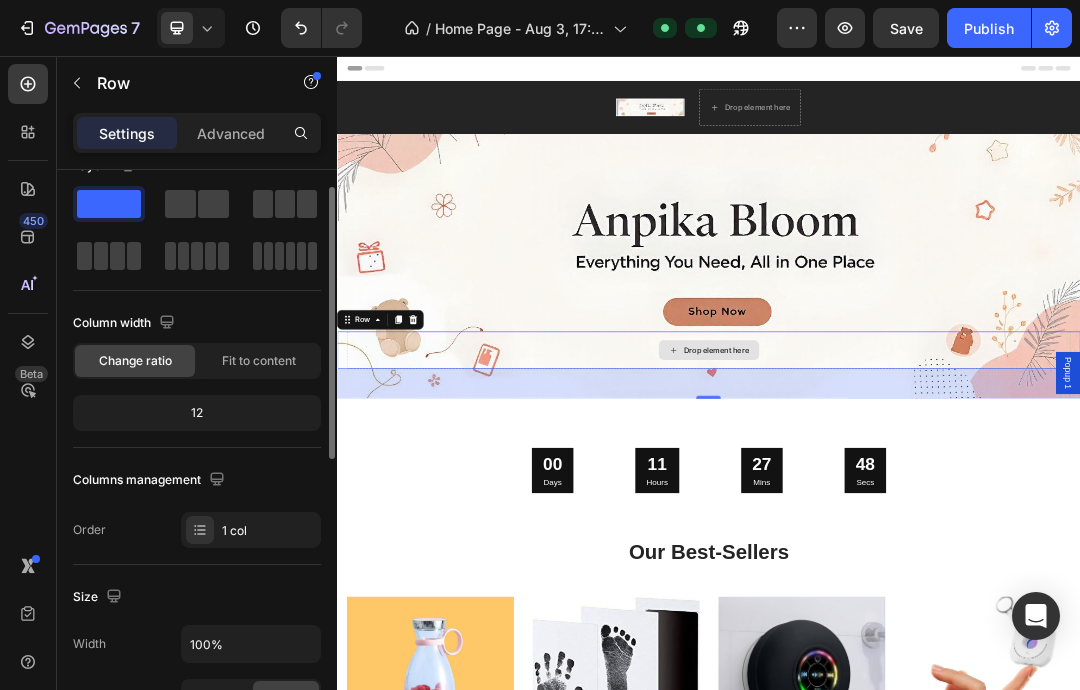 scroll, scrollTop: 30, scrollLeft: 0, axis: vertical 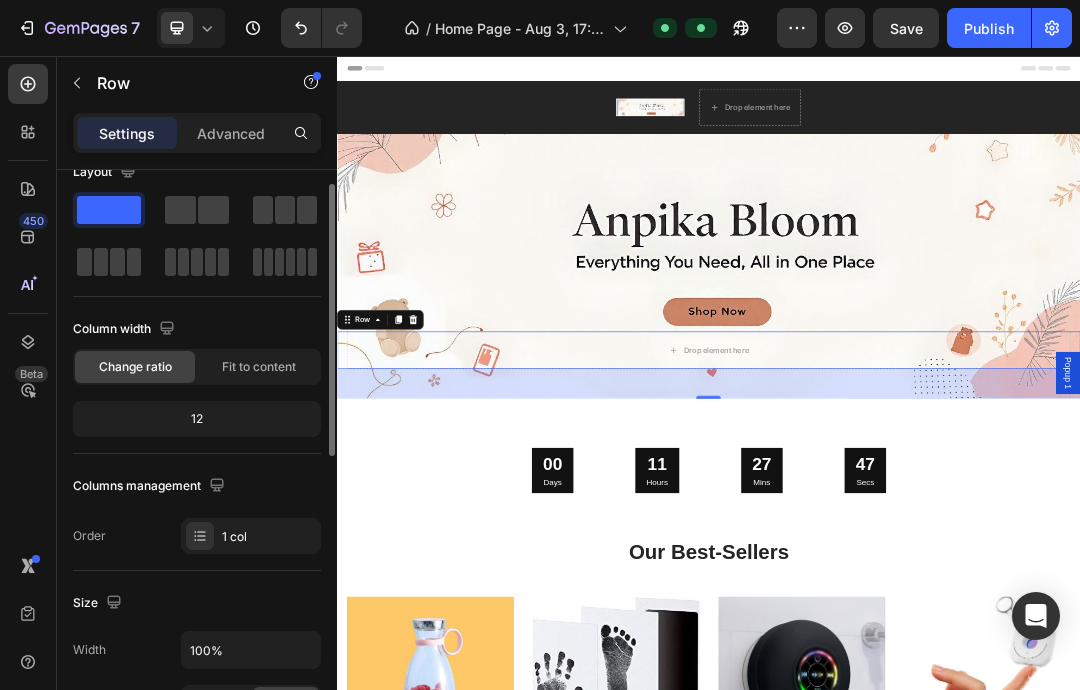 click on "Advanced" at bounding box center [231, 133] 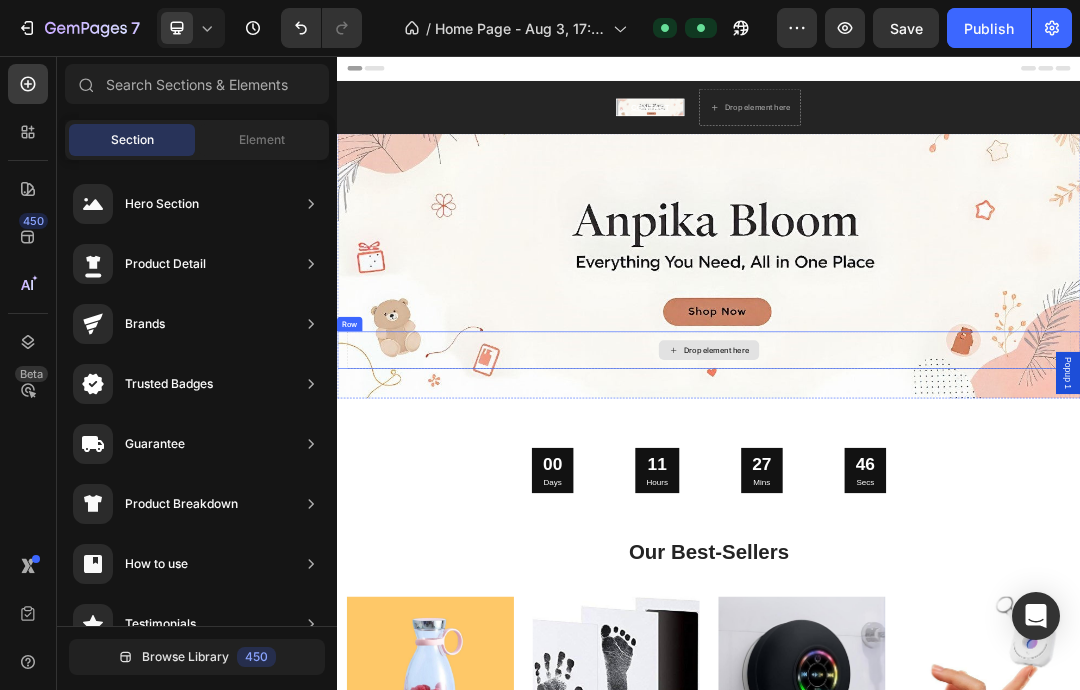 click on "Drop element here" at bounding box center [937, 531] 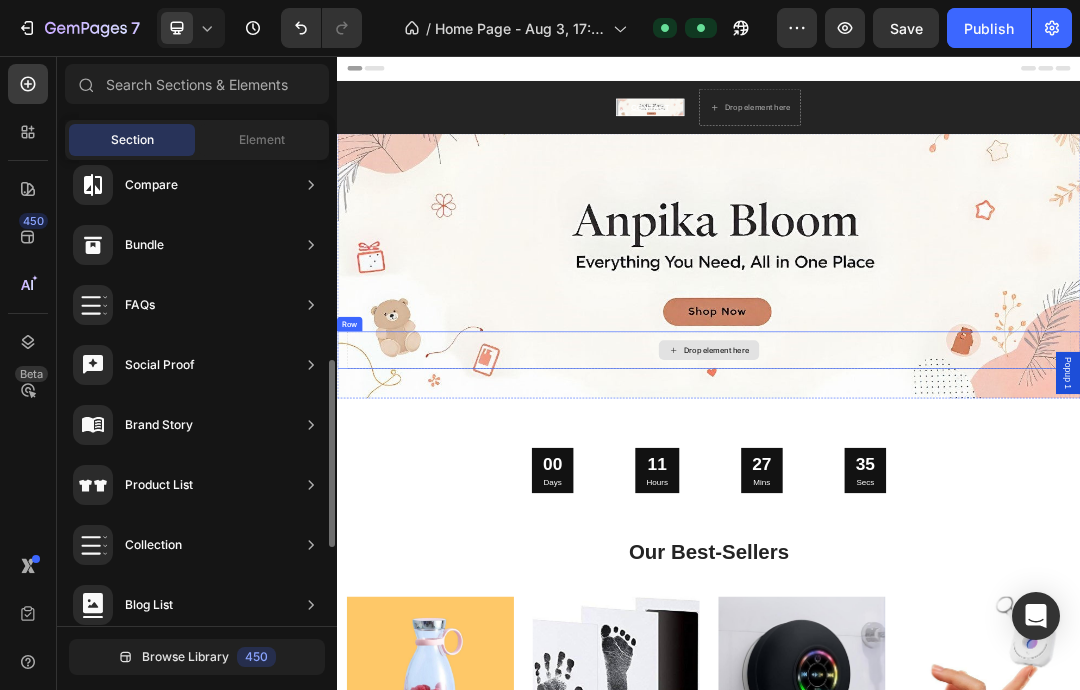 scroll, scrollTop: 694, scrollLeft: 0, axis: vertical 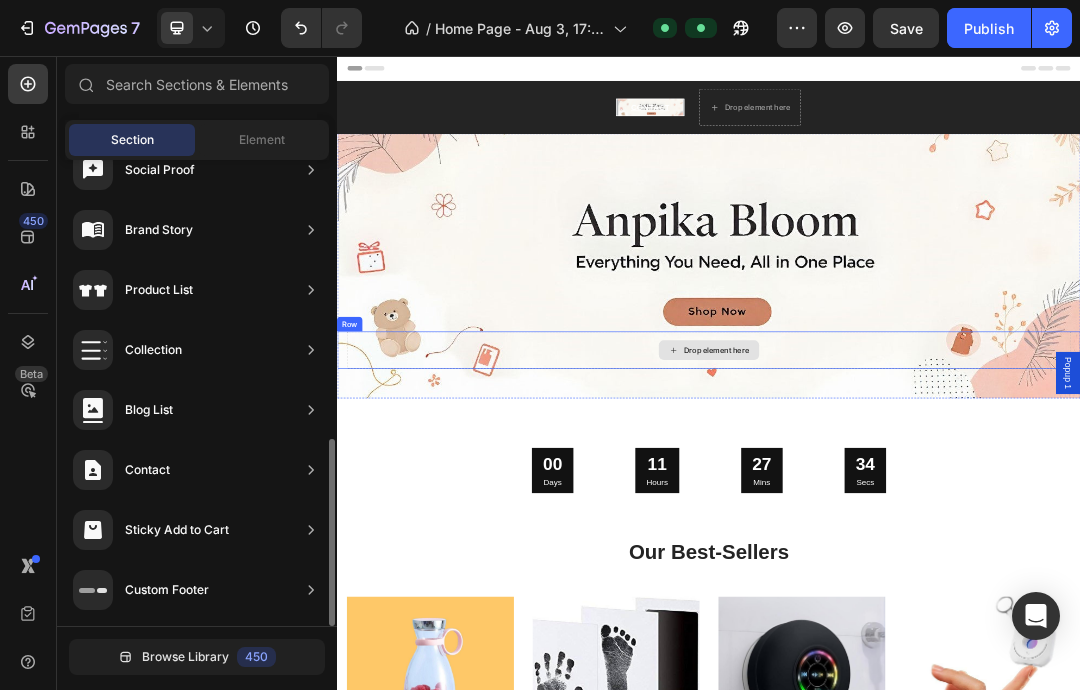 click on "Sticky Add to Cart" at bounding box center (177, 530) 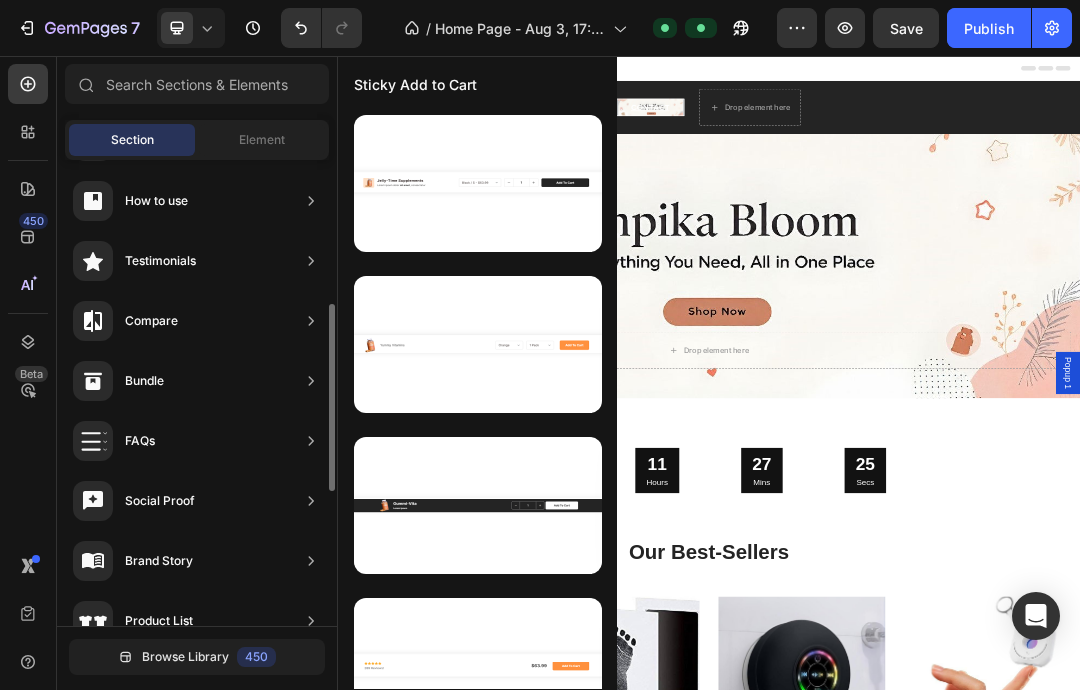 scroll, scrollTop: 362, scrollLeft: 0, axis: vertical 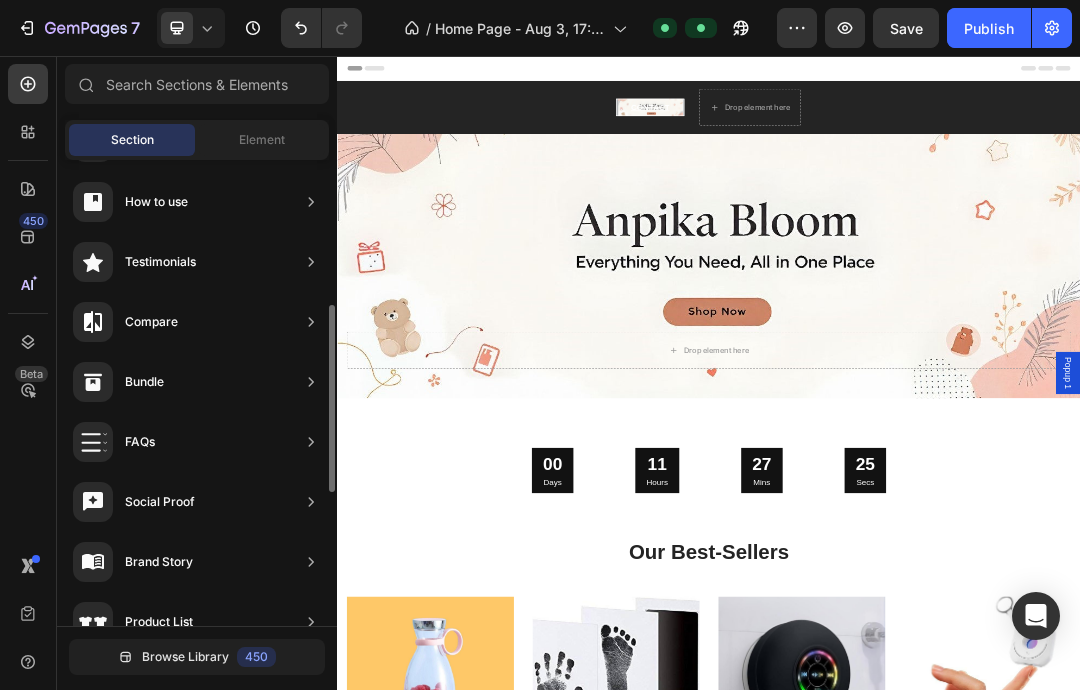 click on "Element" 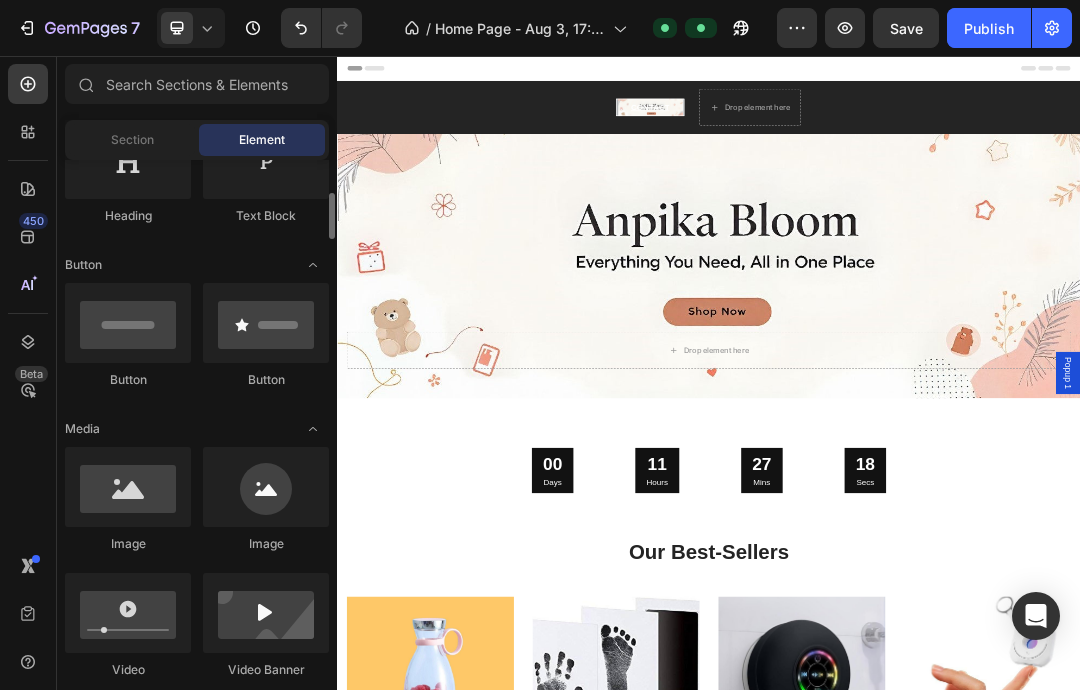 scroll, scrollTop: 369, scrollLeft: 0, axis: vertical 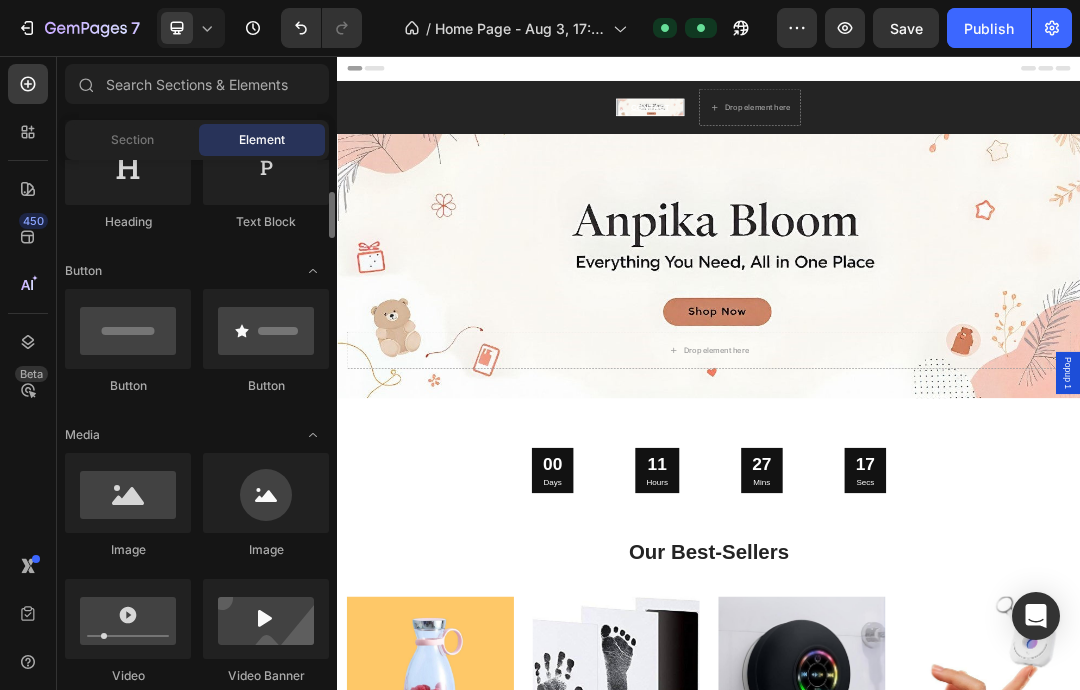 click at bounding box center [128, 329] 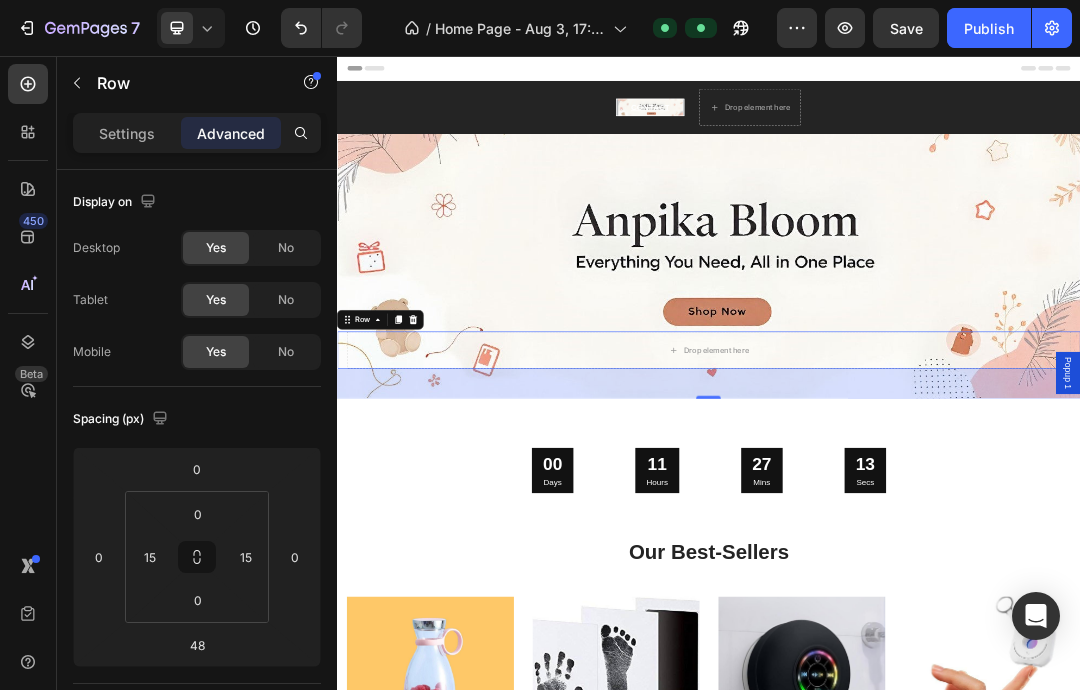 click on "Settings" 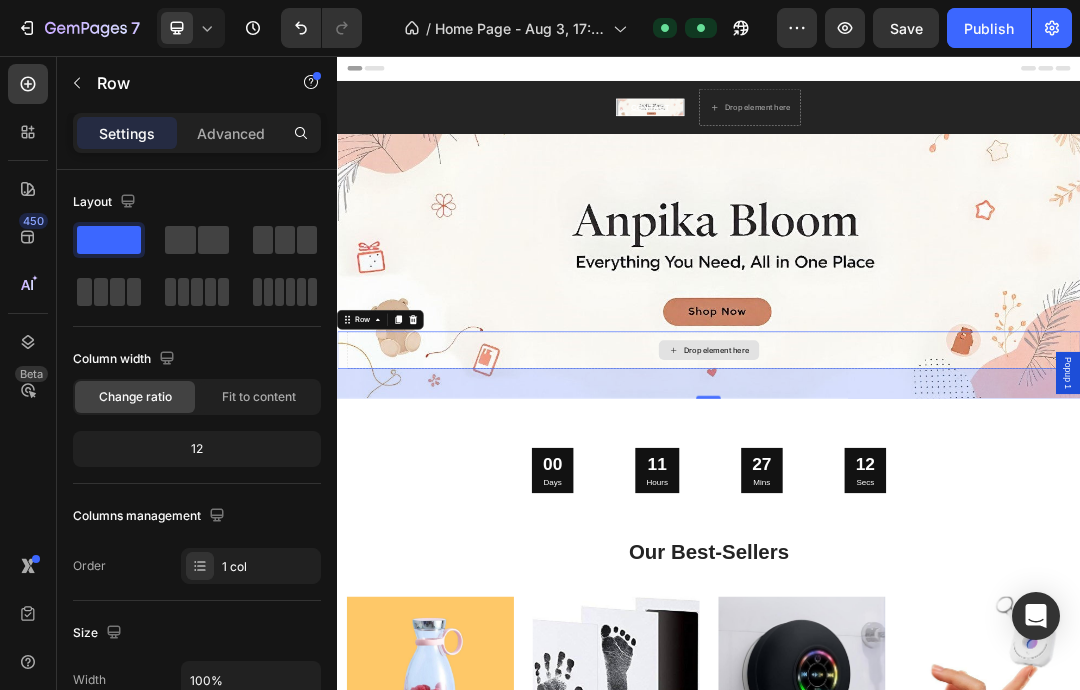 click on "Drop element here" at bounding box center [937, 531] 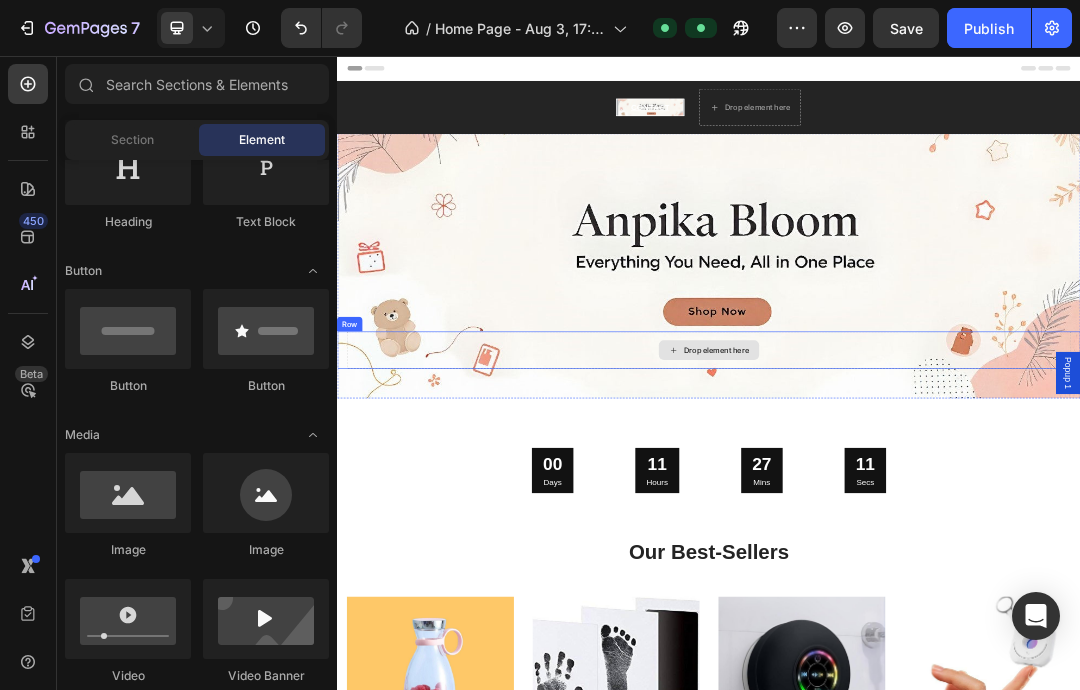 click on "Drop element here" at bounding box center (937, 531) 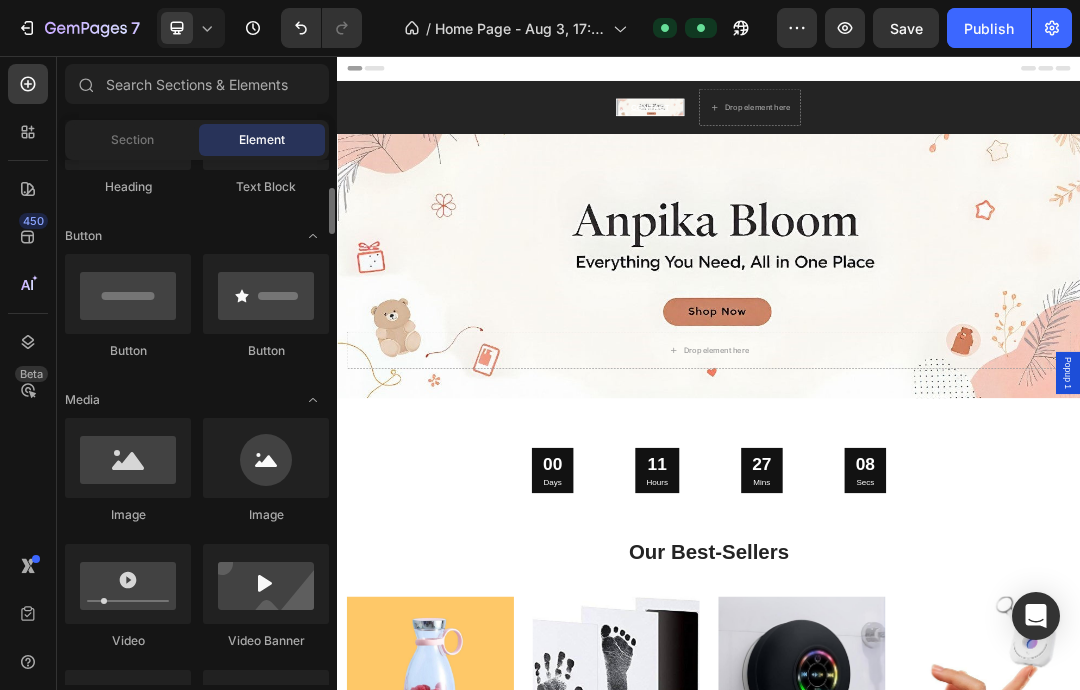scroll, scrollTop: 407, scrollLeft: 0, axis: vertical 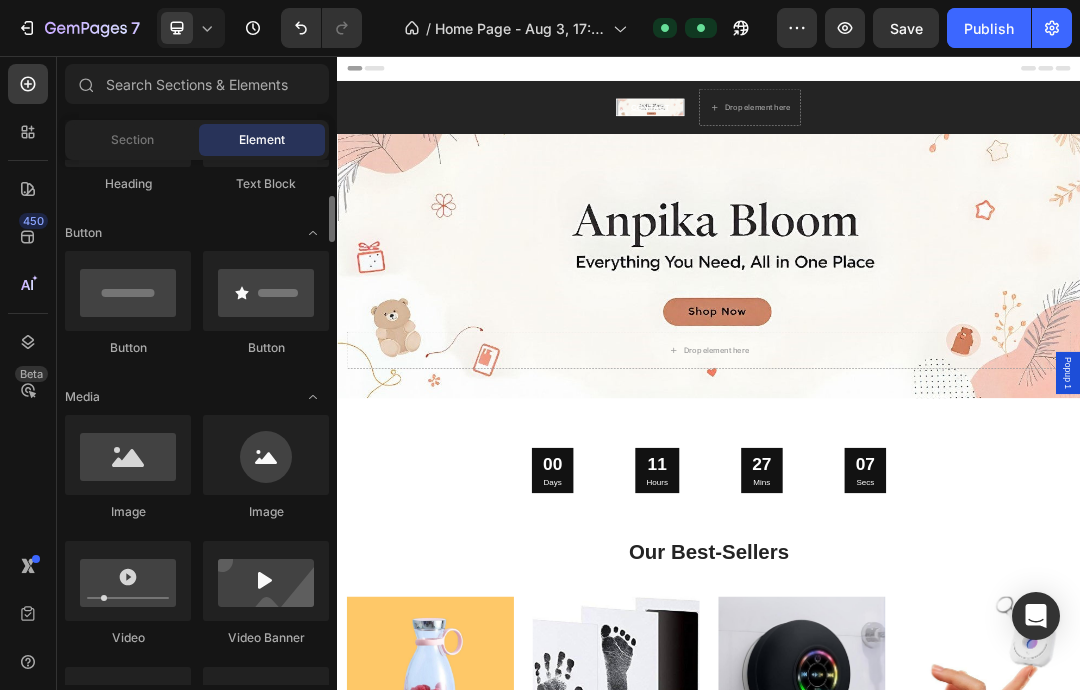 click at bounding box center (128, 291) 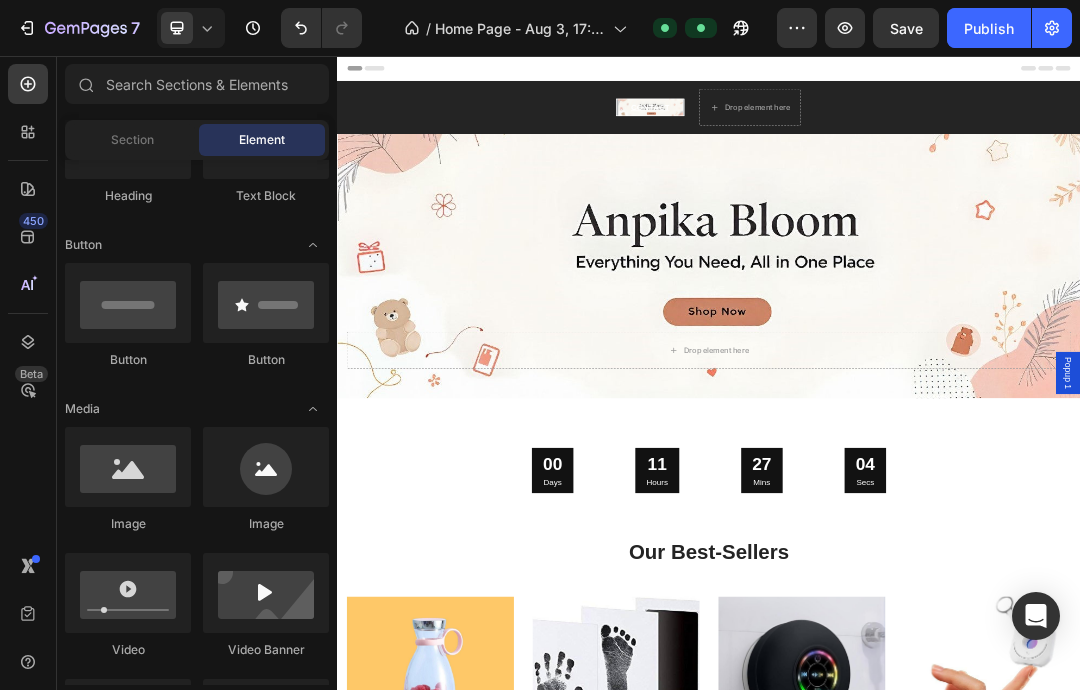 scroll, scrollTop: 396, scrollLeft: 0, axis: vertical 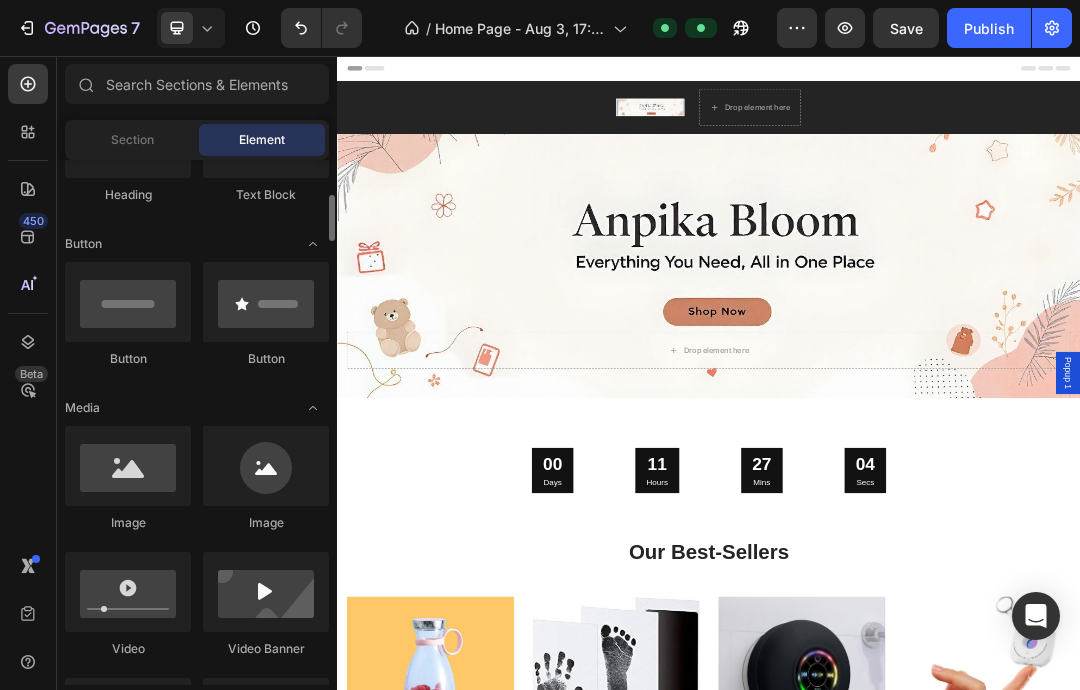 click at bounding box center (128, 302) 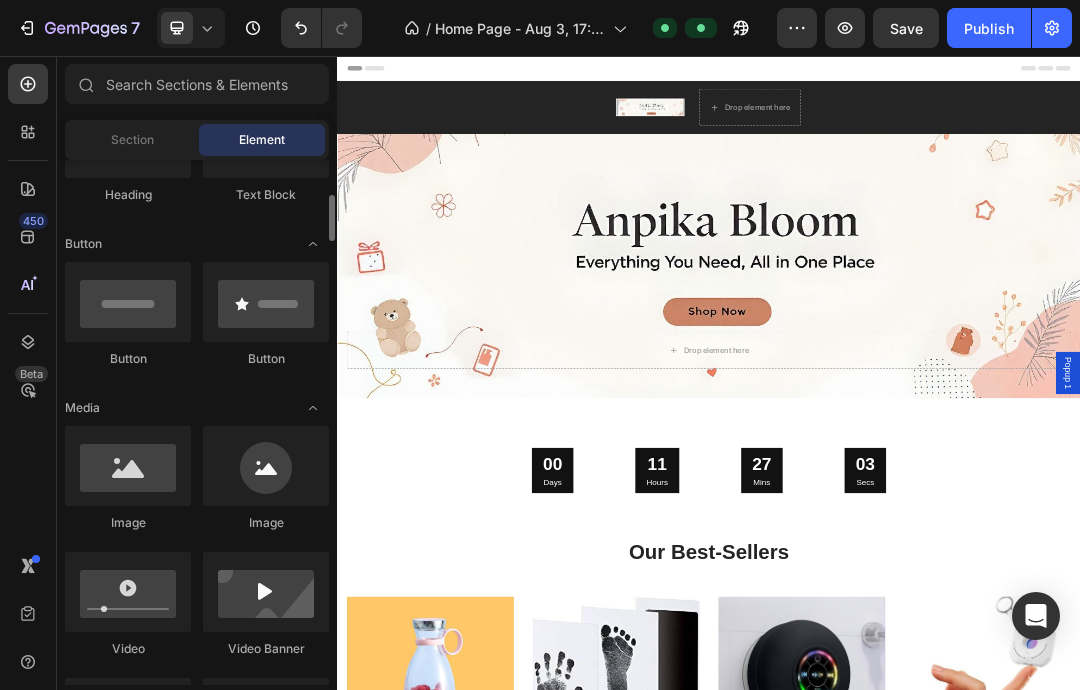 click at bounding box center [128, 302] 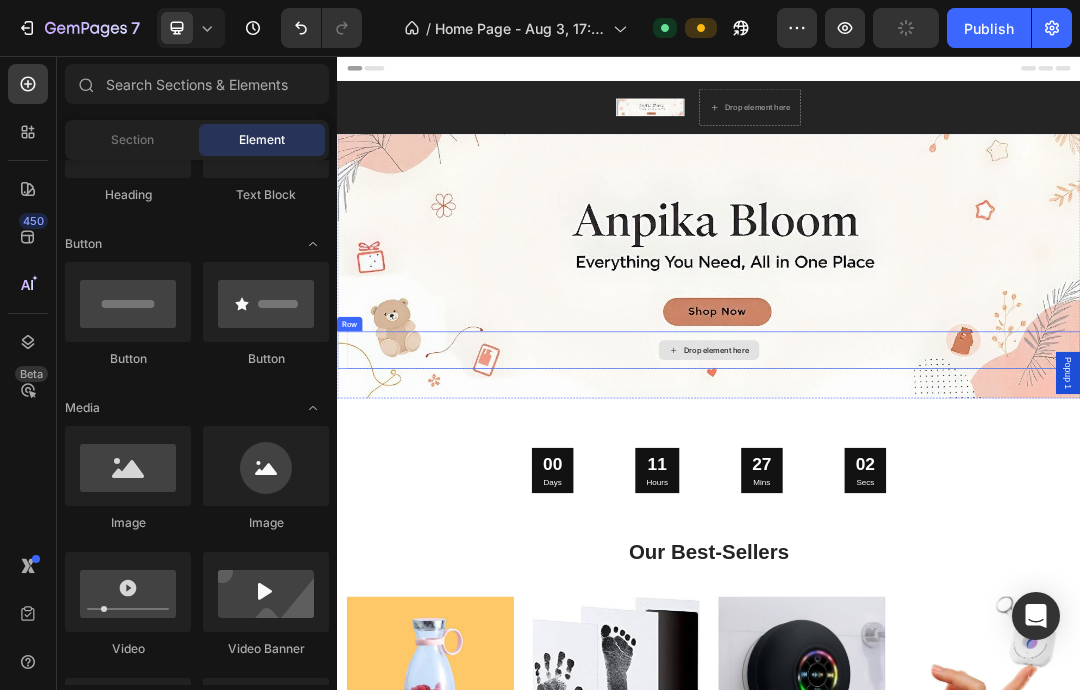 click on "Drop element here" at bounding box center [937, 531] 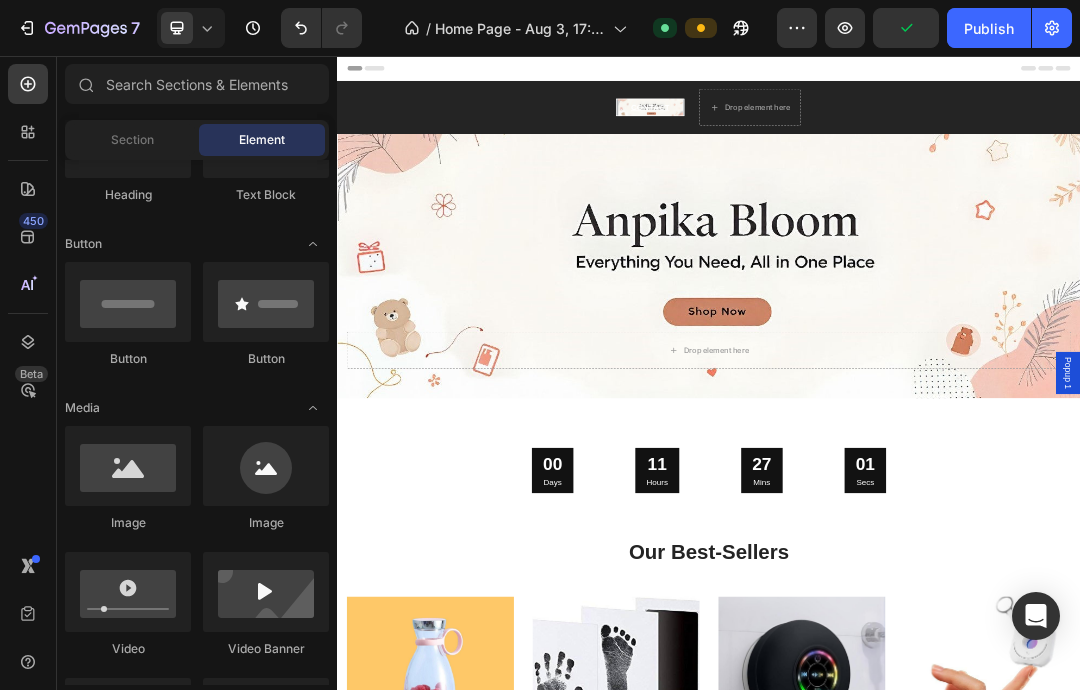 click on "Drop element here" at bounding box center (937, 531) 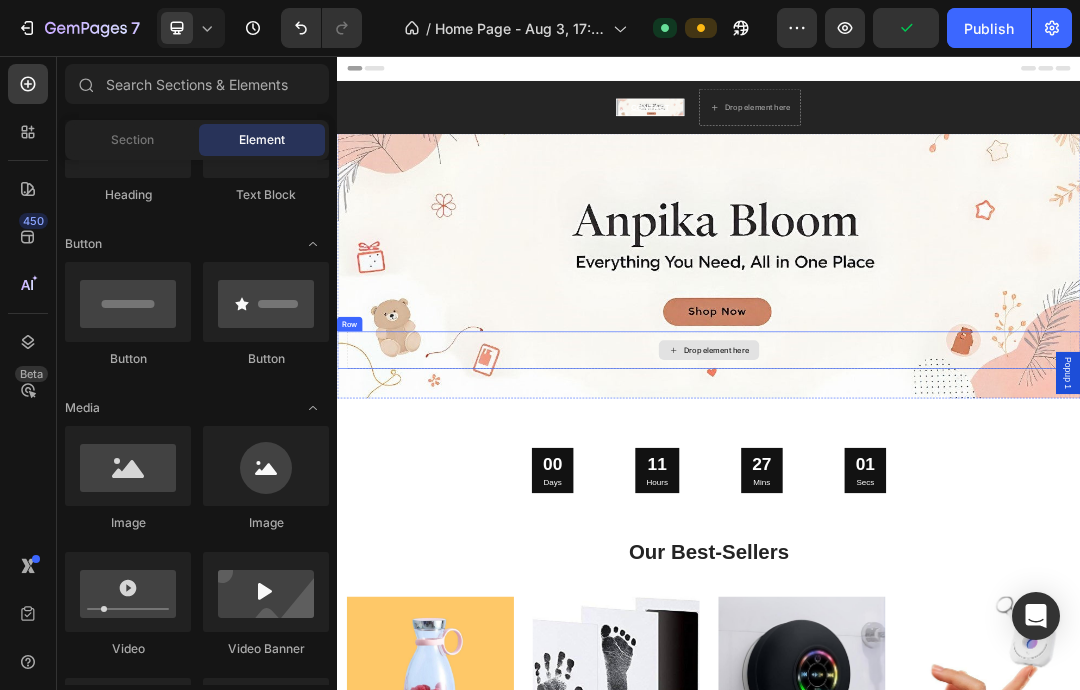 click on "Drop element here" at bounding box center [937, 531] 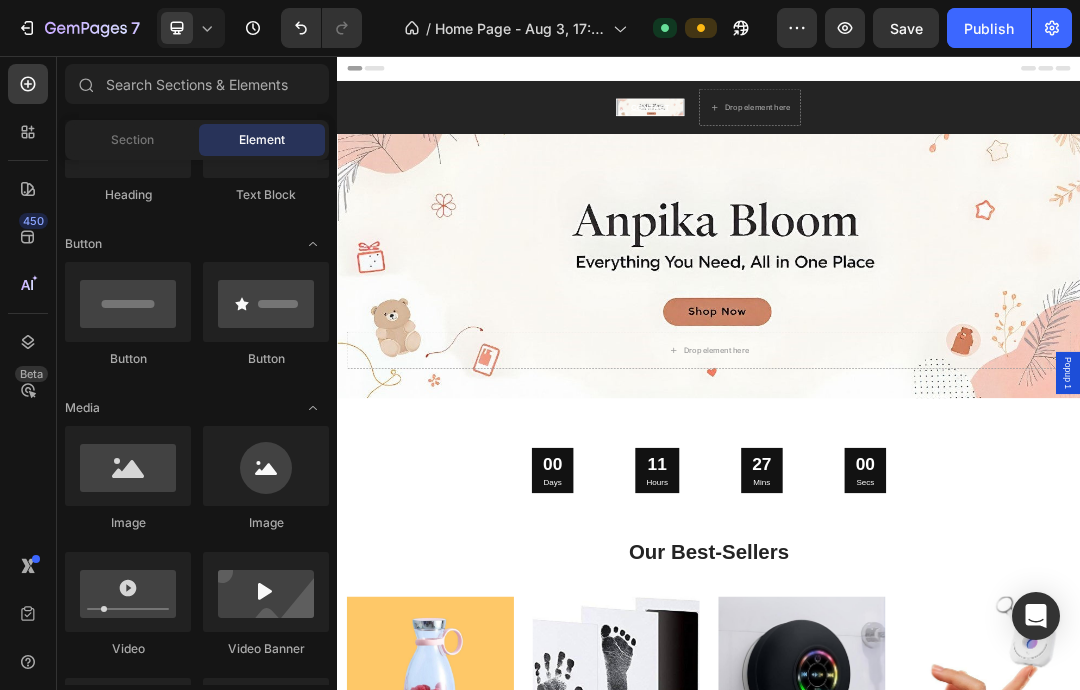 click at bounding box center (128, 302) 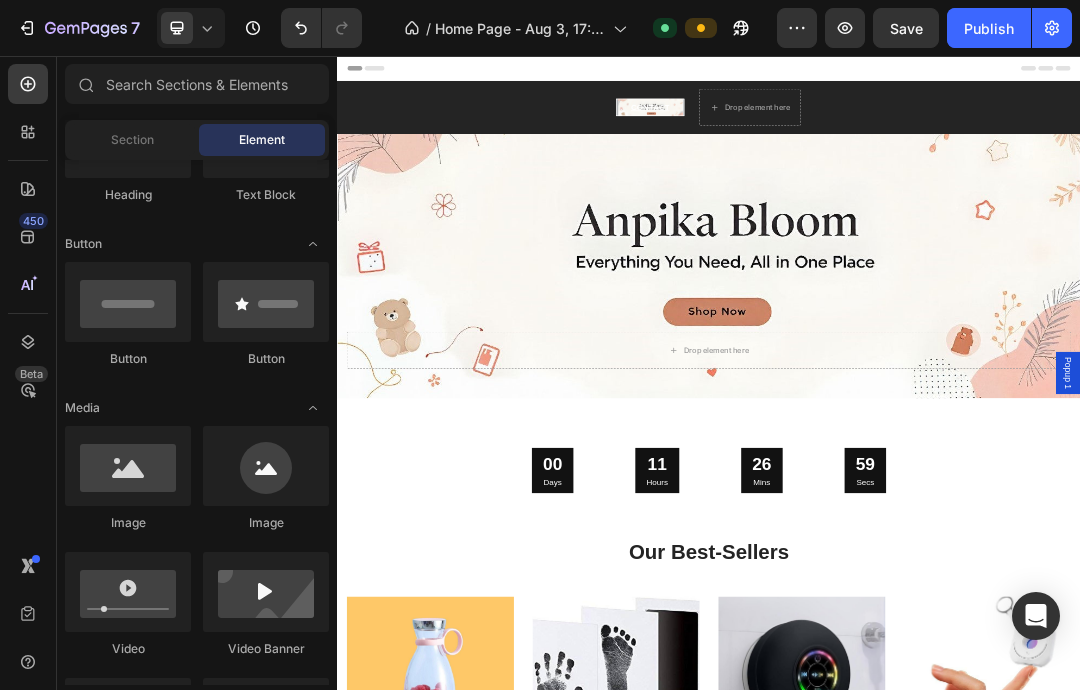 click at bounding box center [128, 302] 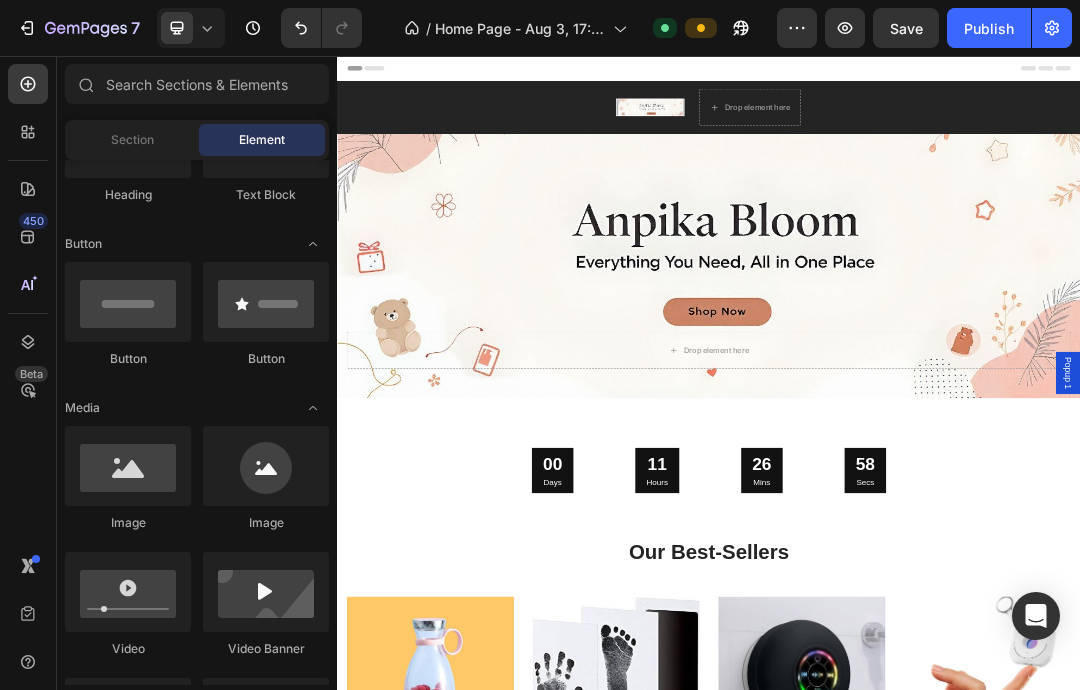click at bounding box center (128, 302) 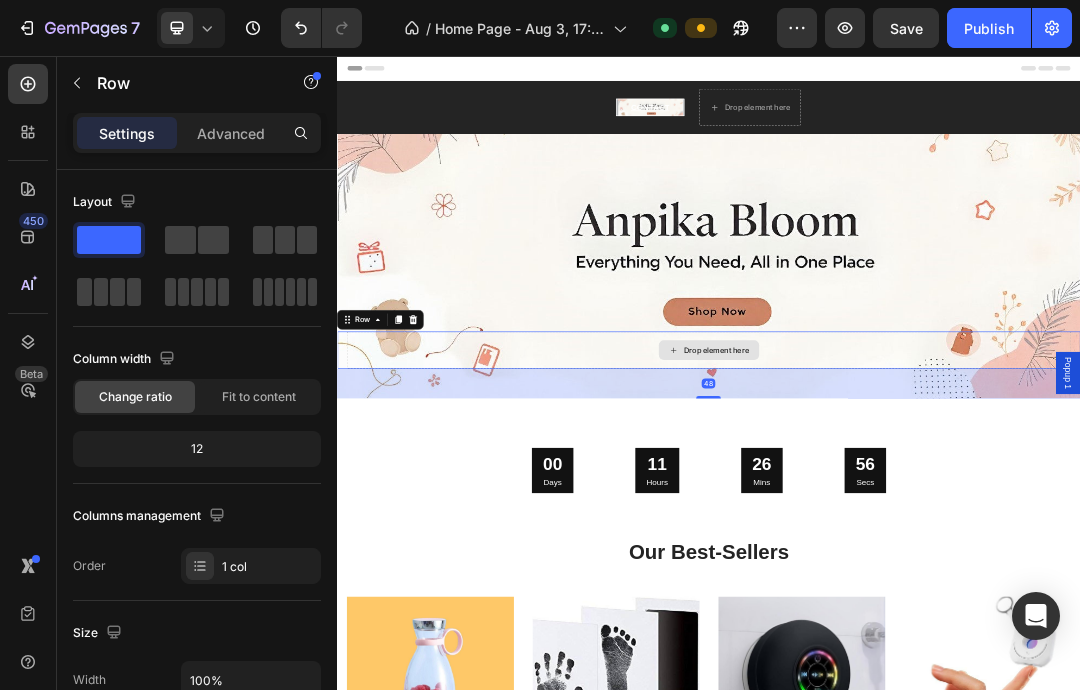 click on "Drop element here" at bounding box center [937, 531] 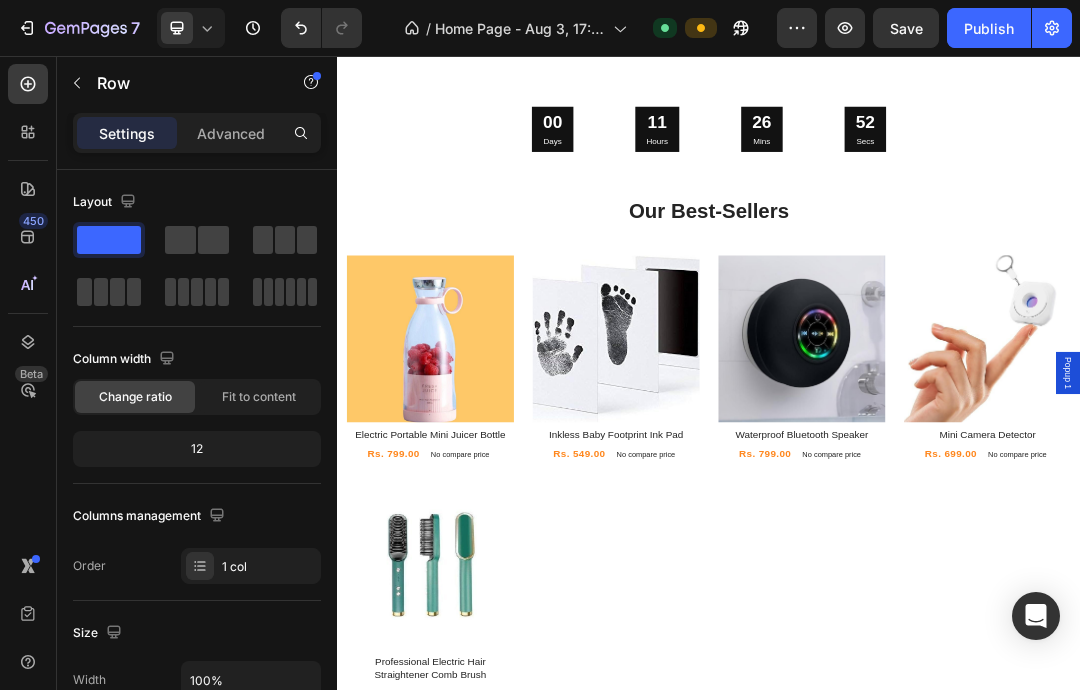 scroll, scrollTop: 557, scrollLeft: 0, axis: vertical 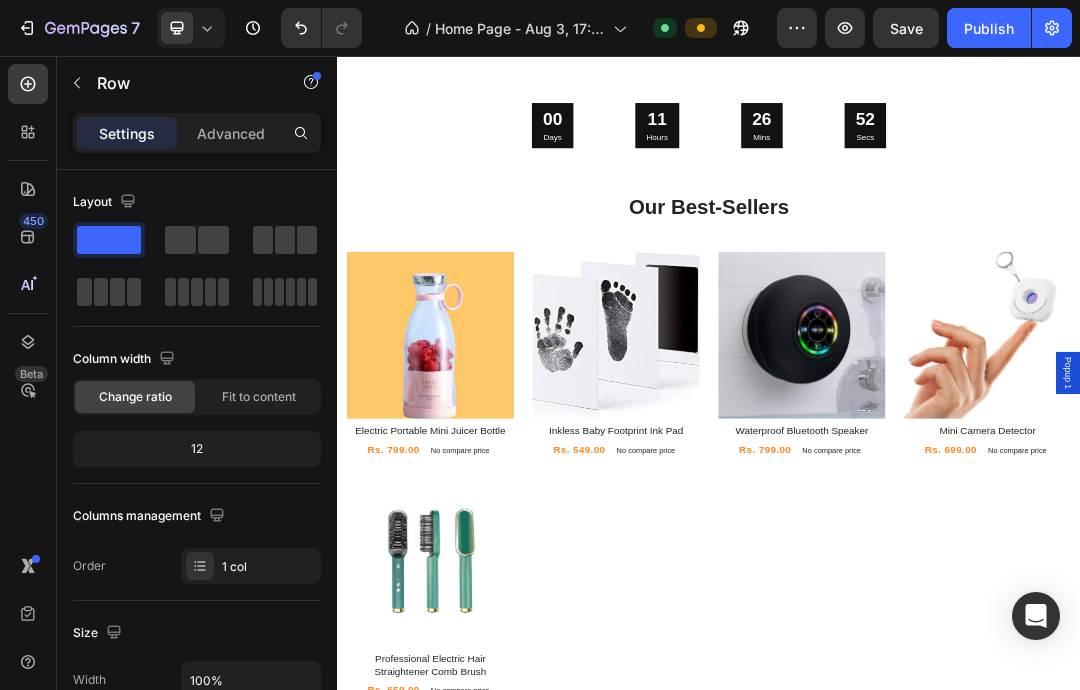click on "Publish" 